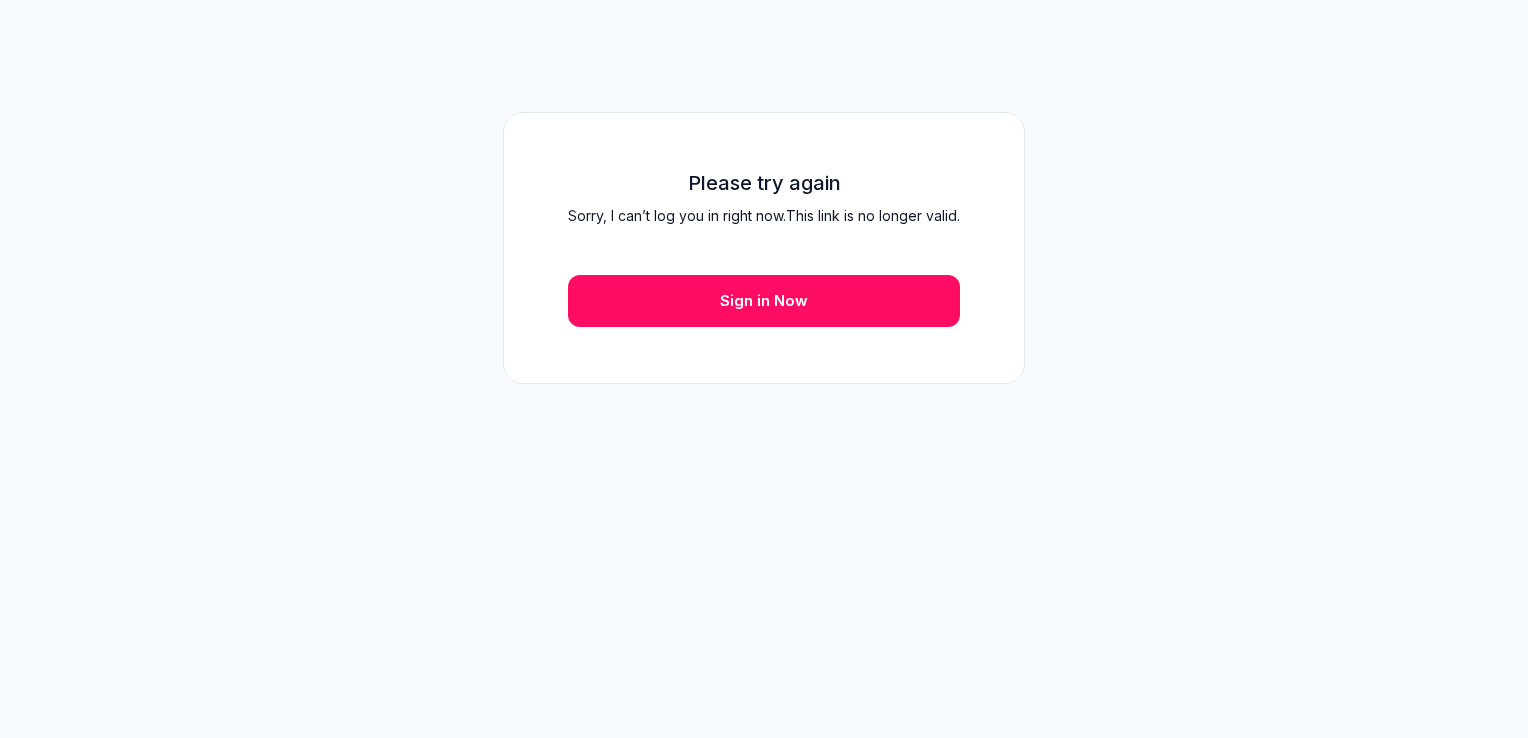 scroll, scrollTop: 0, scrollLeft: 0, axis: both 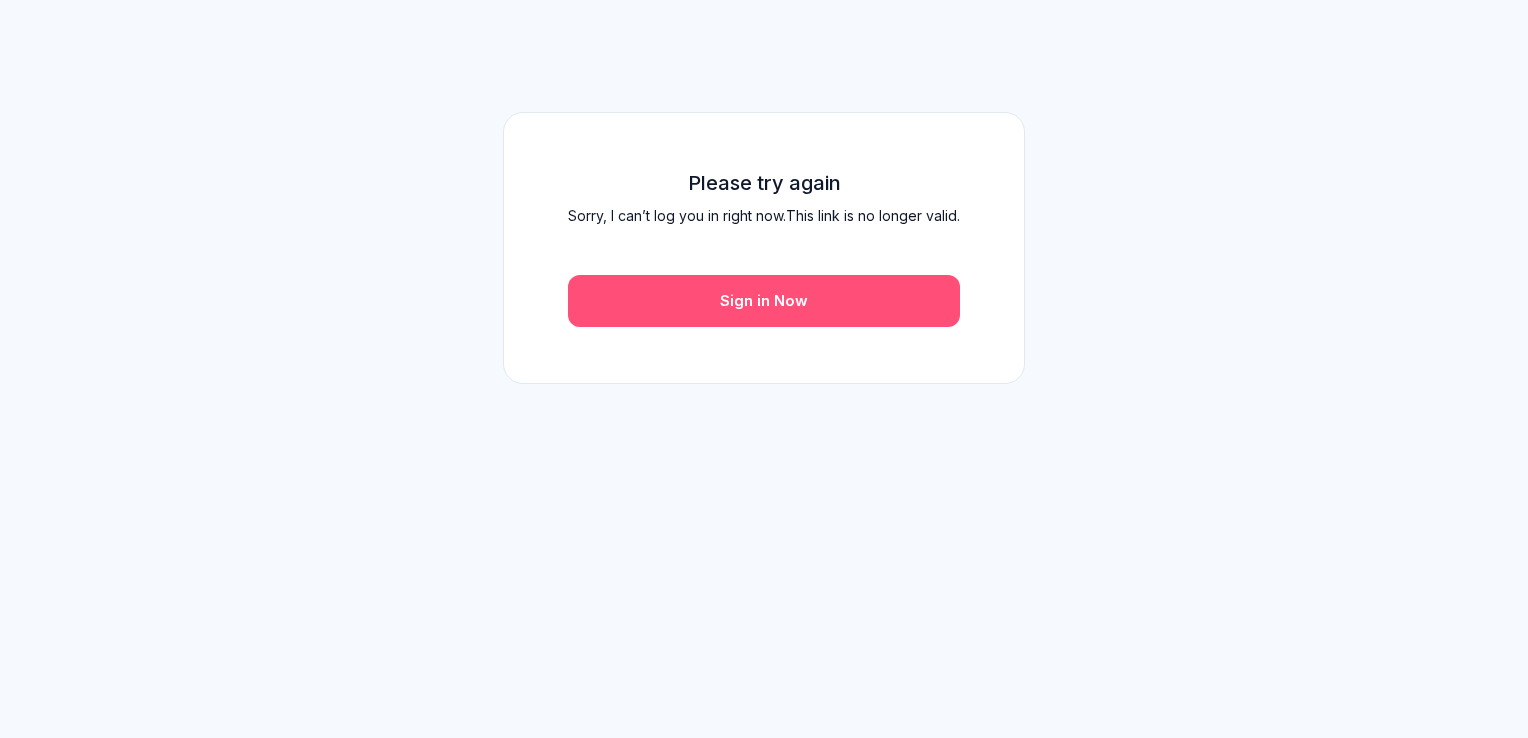click on "Sign in Now" at bounding box center (764, 301) 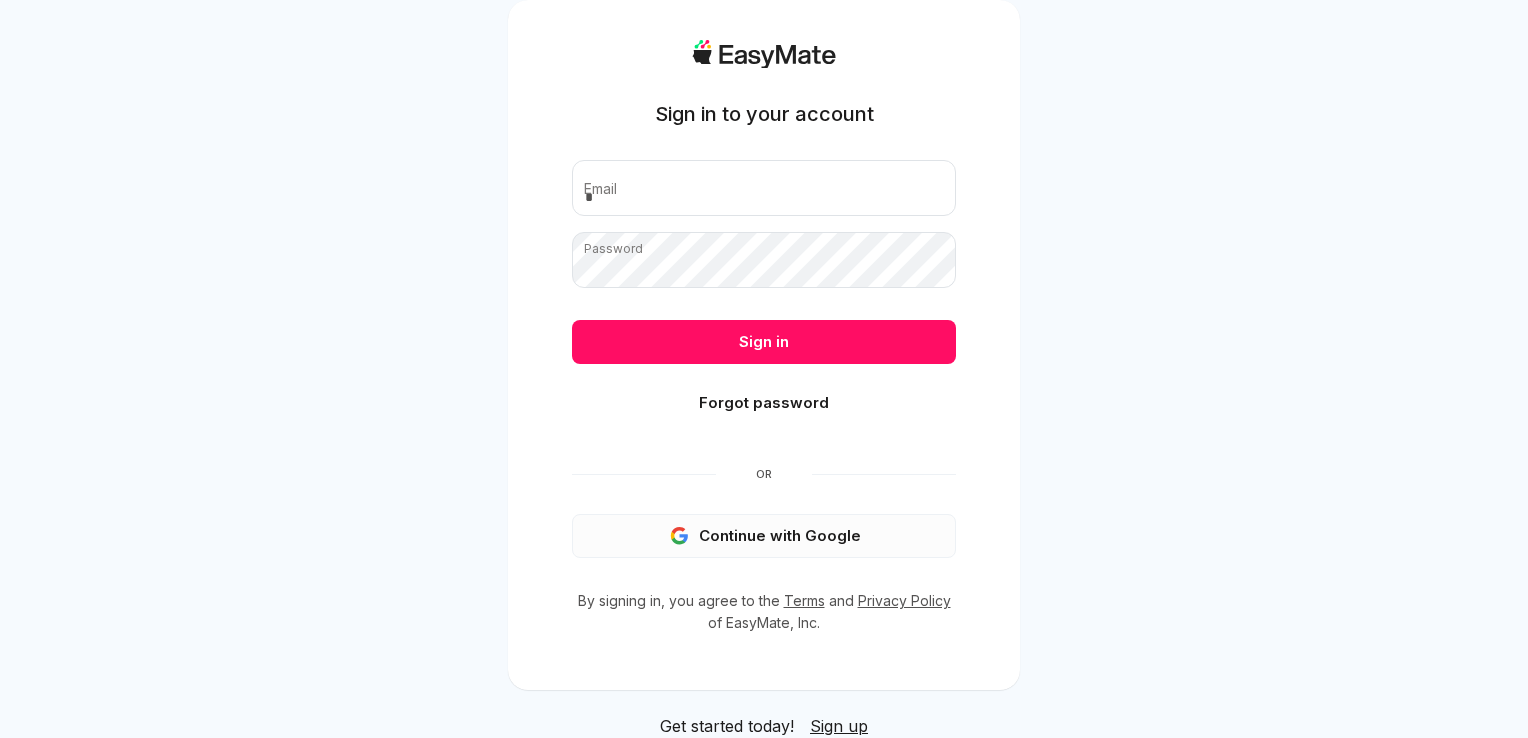 click on "Continue with Google" at bounding box center [764, 536] 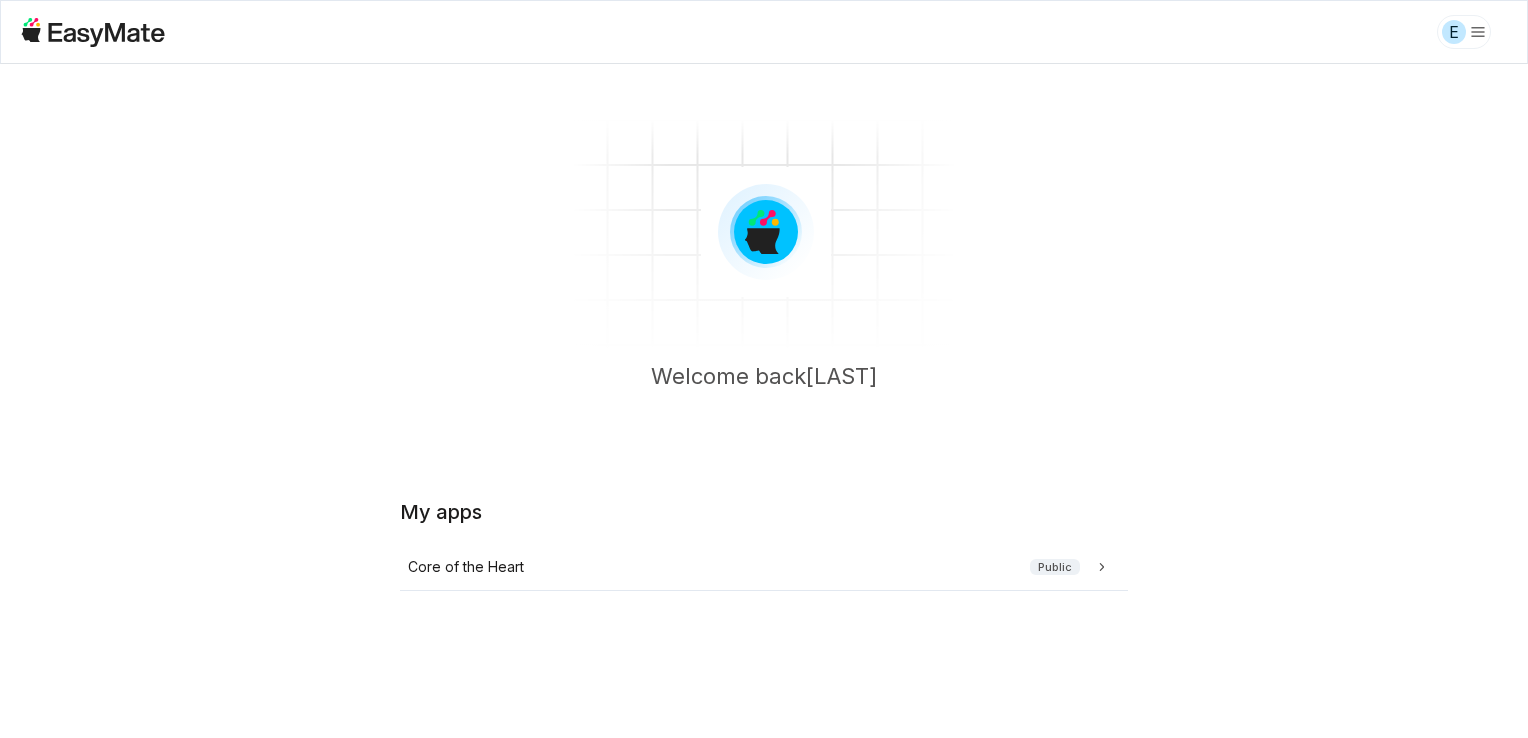 scroll, scrollTop: 0, scrollLeft: 0, axis: both 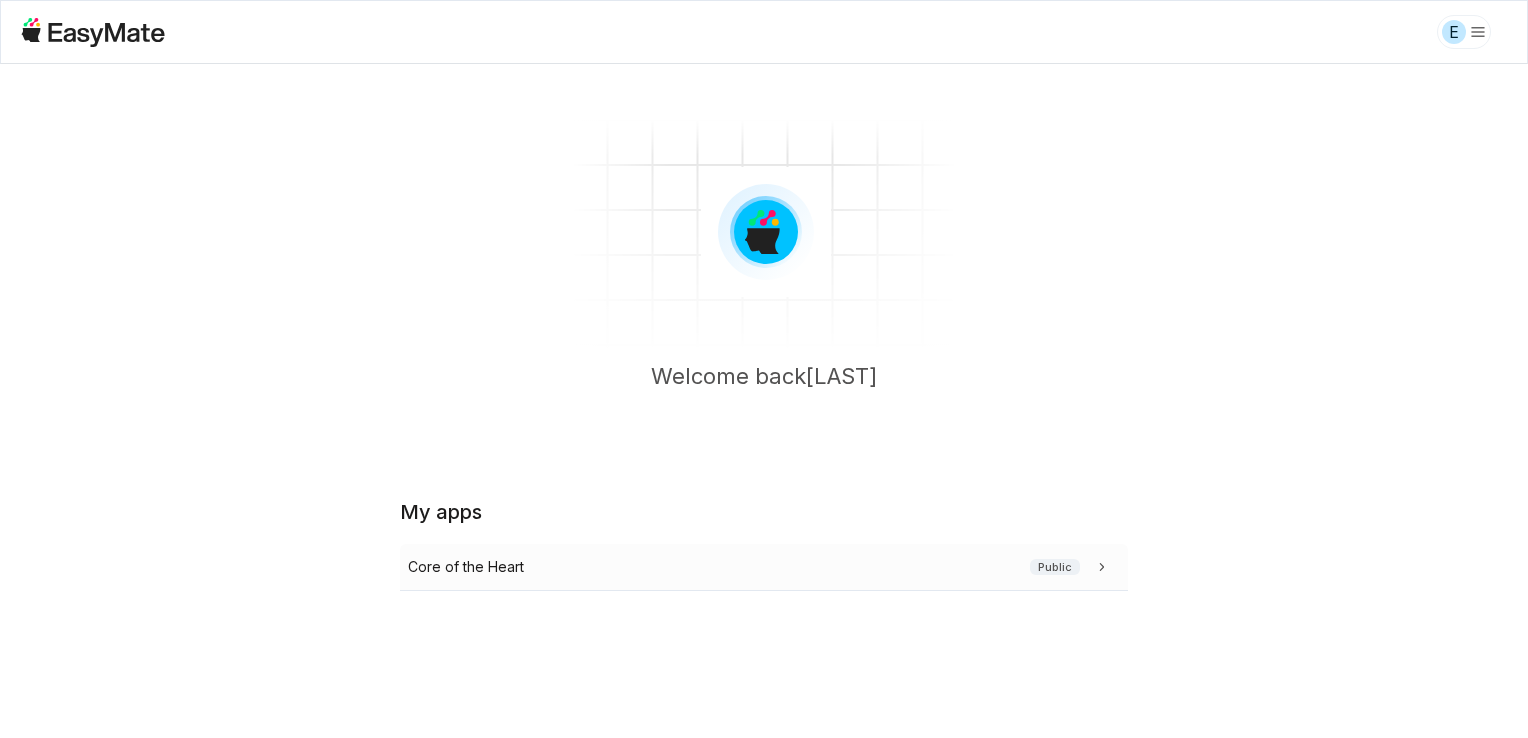 click on "Core of the Heart Public" at bounding box center [764, 567] 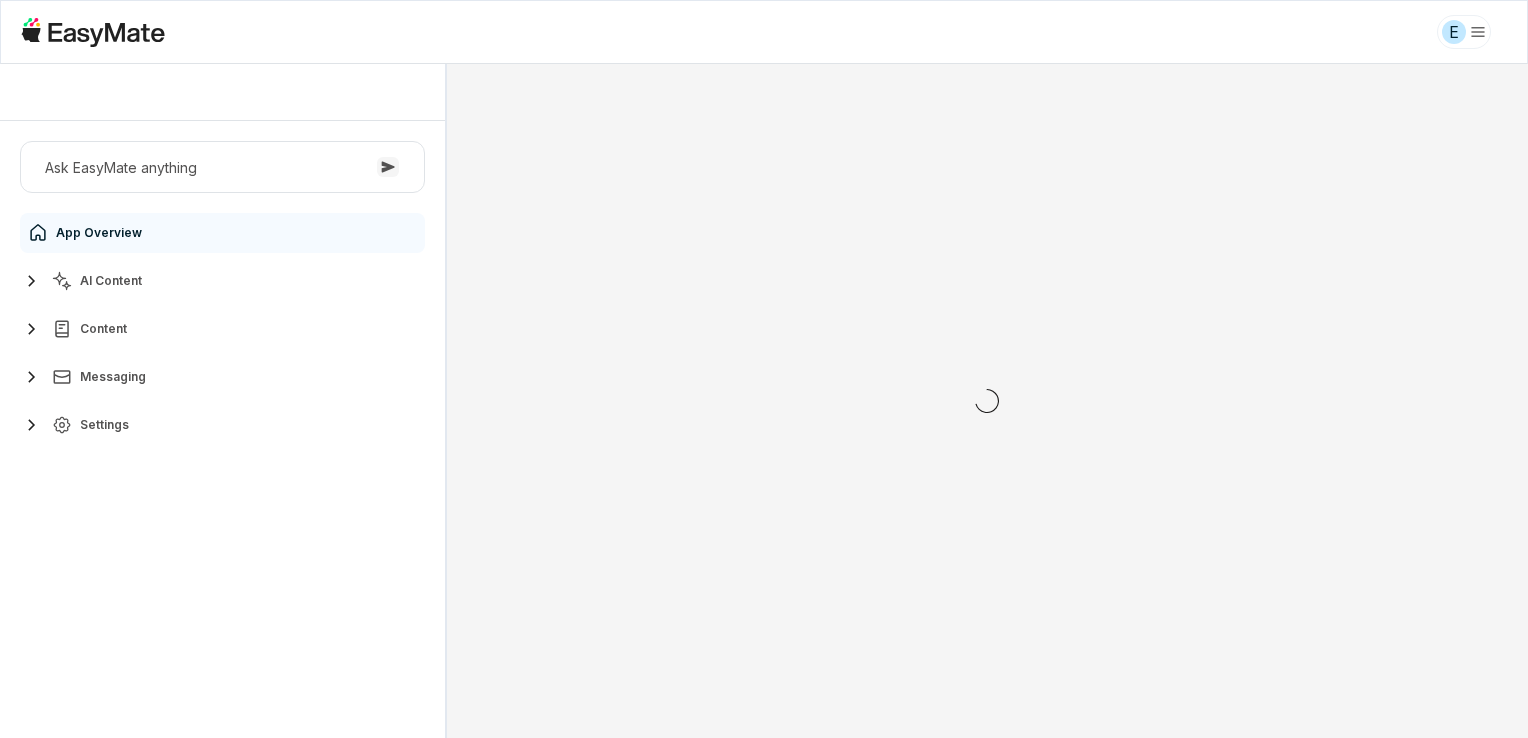 scroll, scrollTop: 0, scrollLeft: 0, axis: both 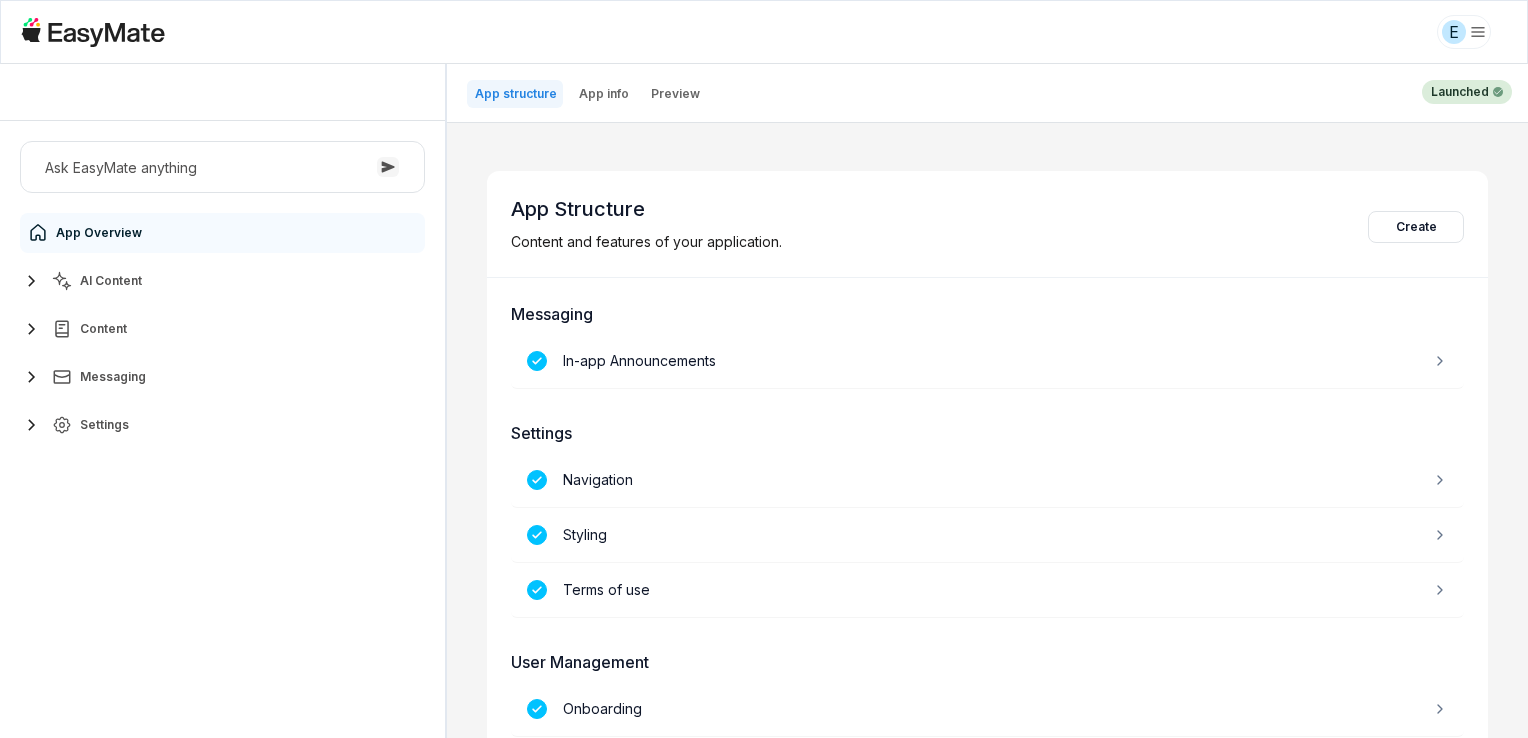 click on "AI Content" at bounding box center (222, 281) 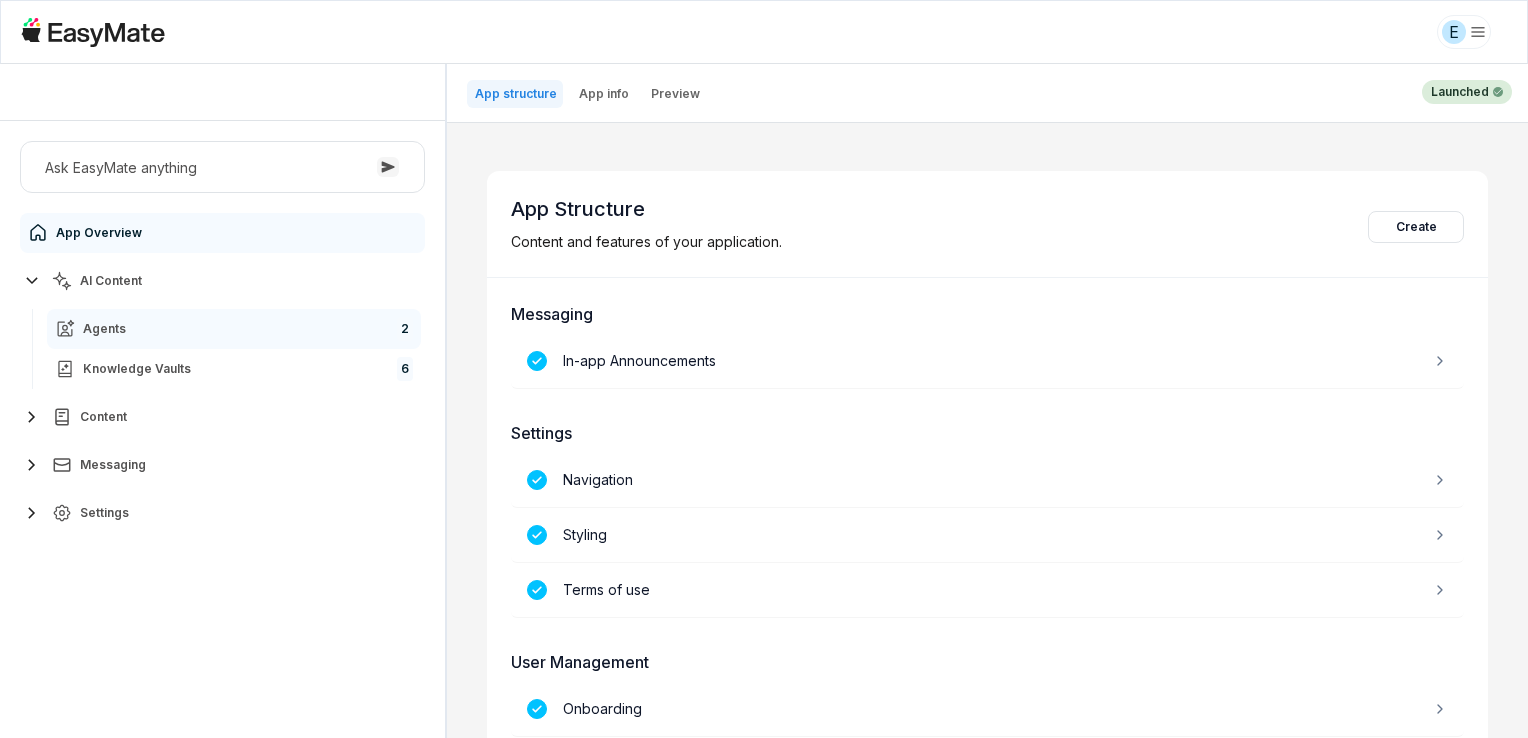 click on "Agents 2" at bounding box center [234, 329] 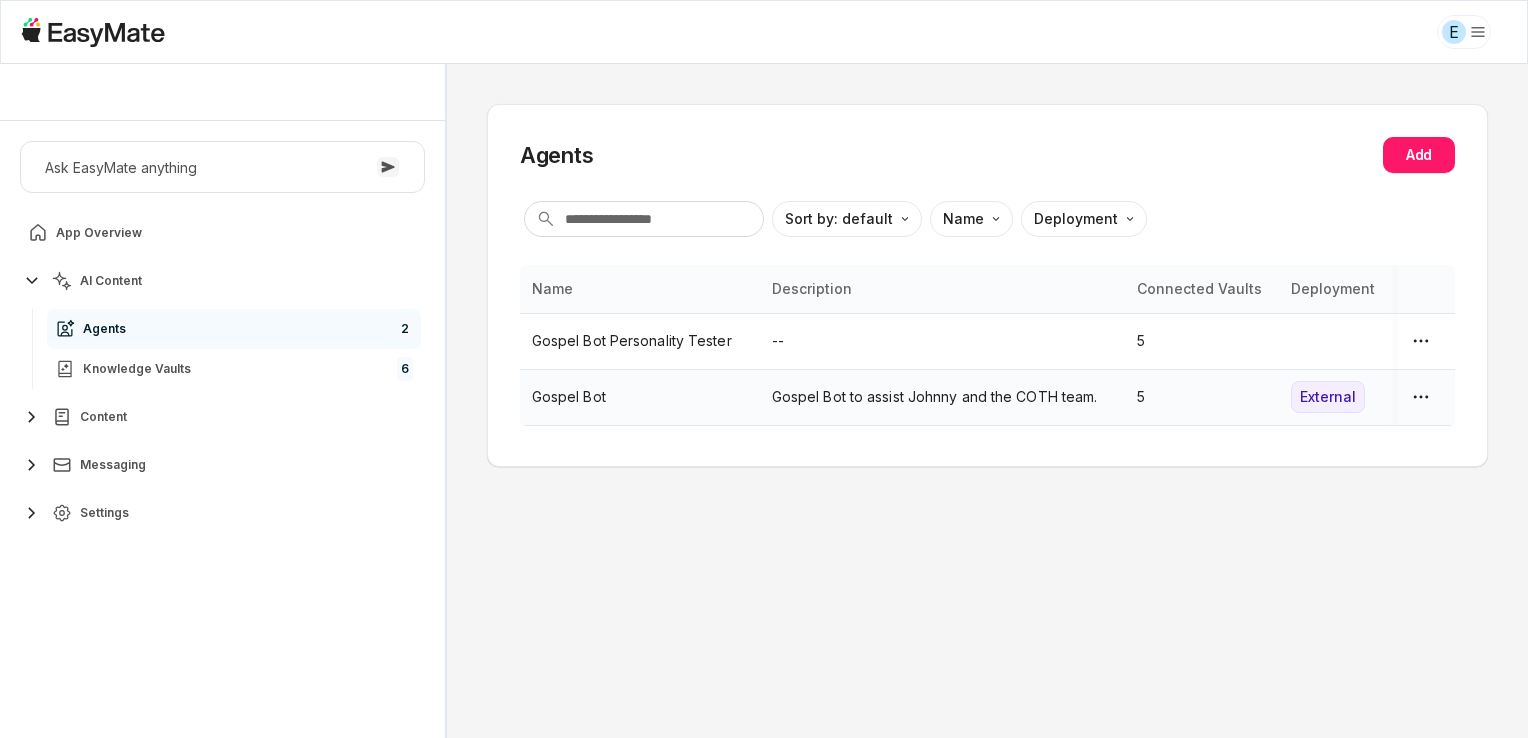 click on "Gospel Bot" at bounding box center (640, 397) 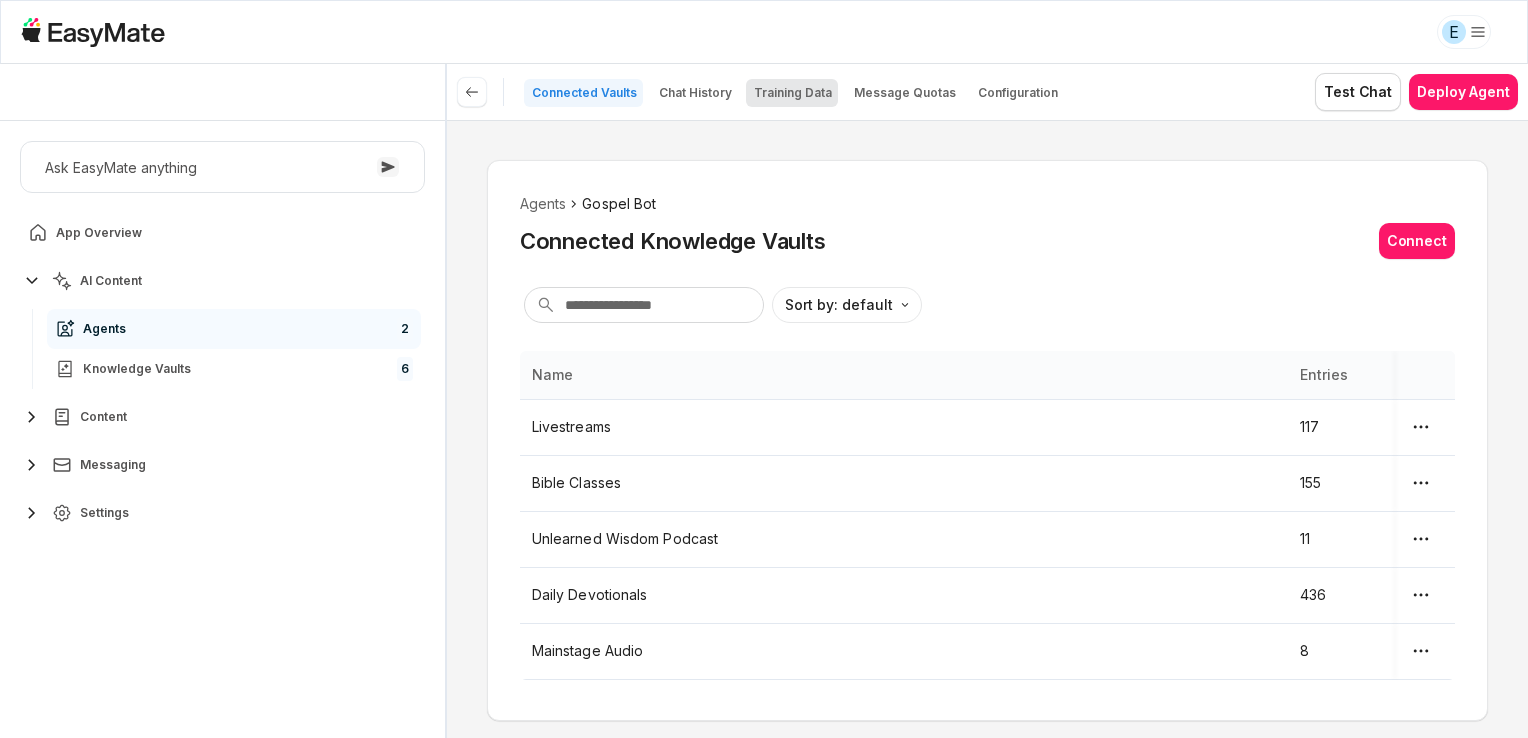 click on "Training Data" at bounding box center [793, 93] 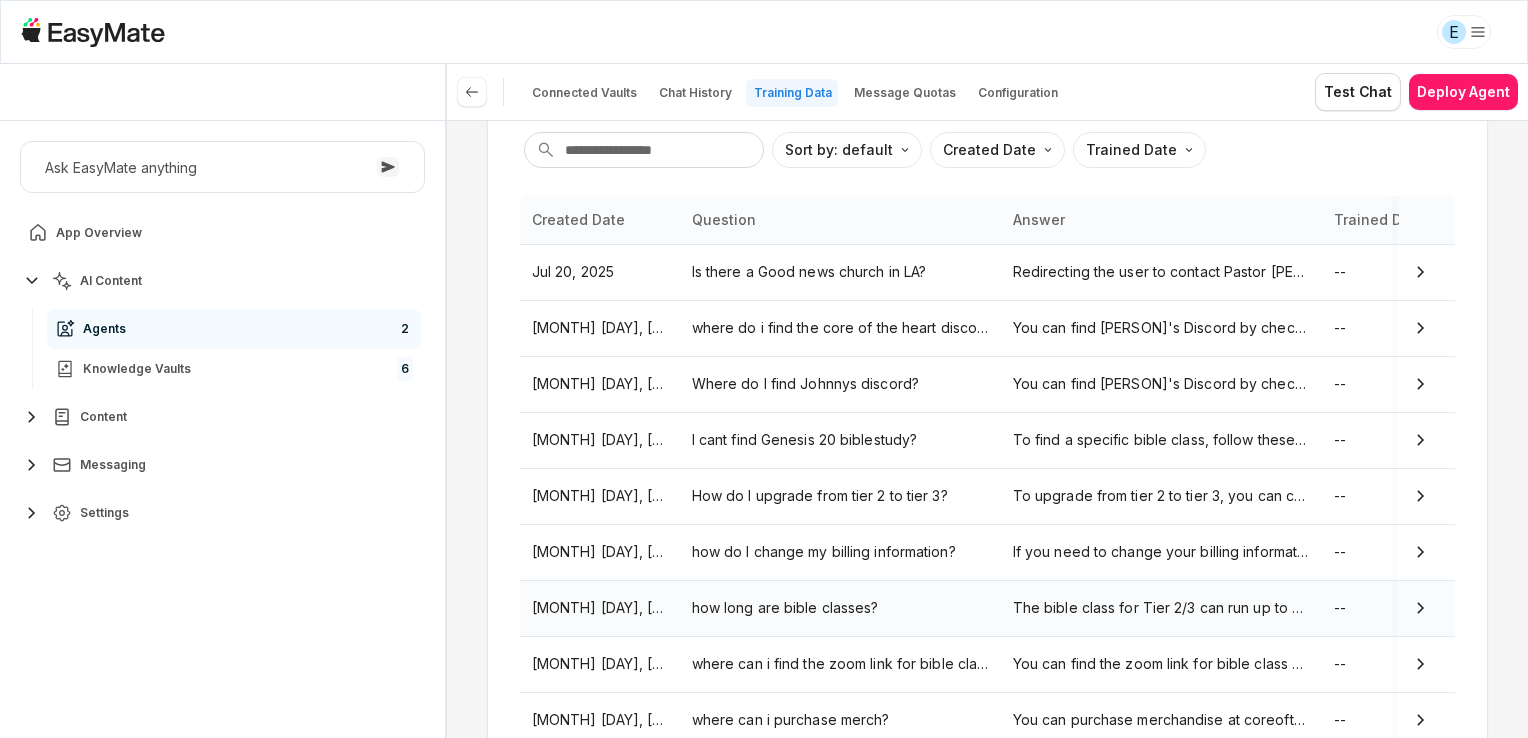 scroll, scrollTop: 214, scrollLeft: 0, axis: vertical 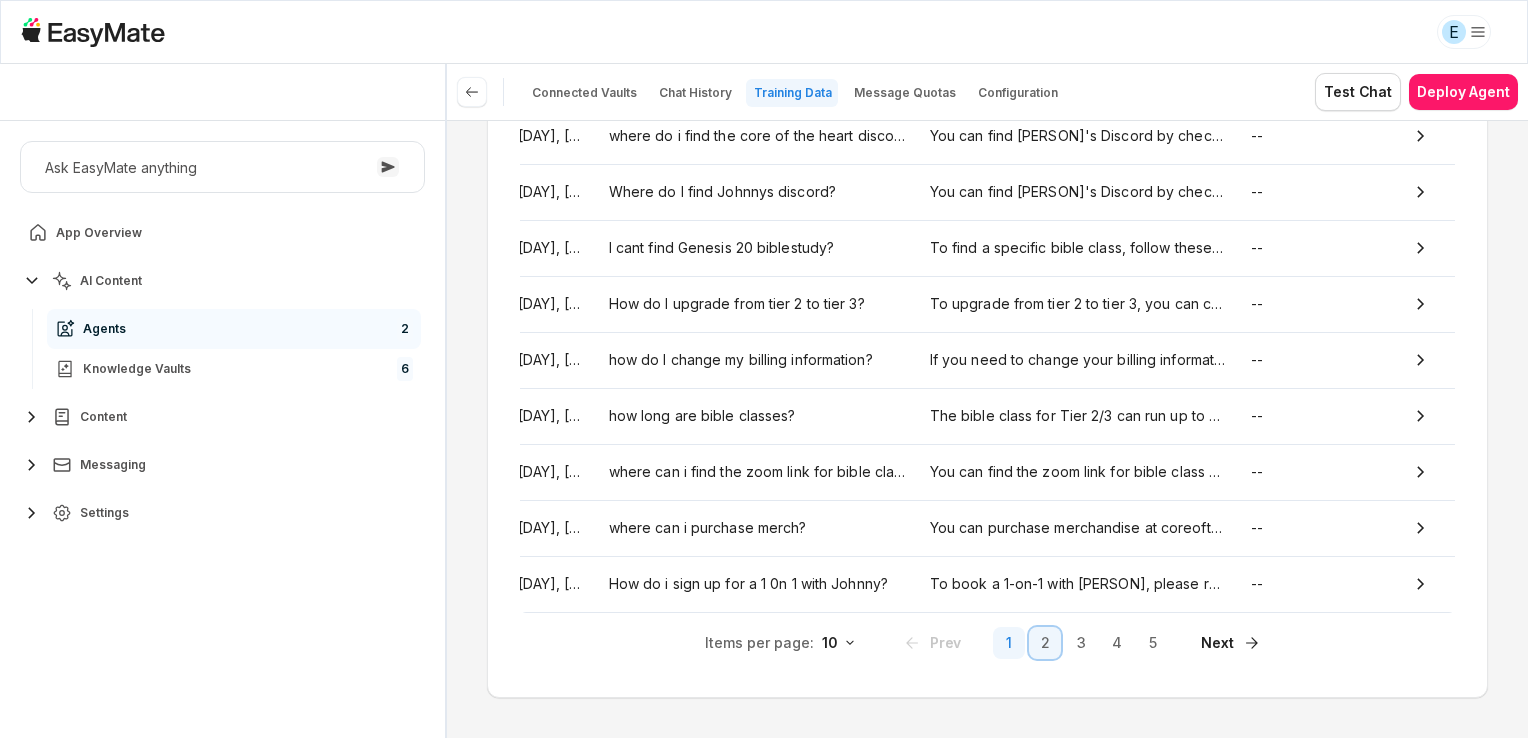 click on "2" at bounding box center [1045, 643] 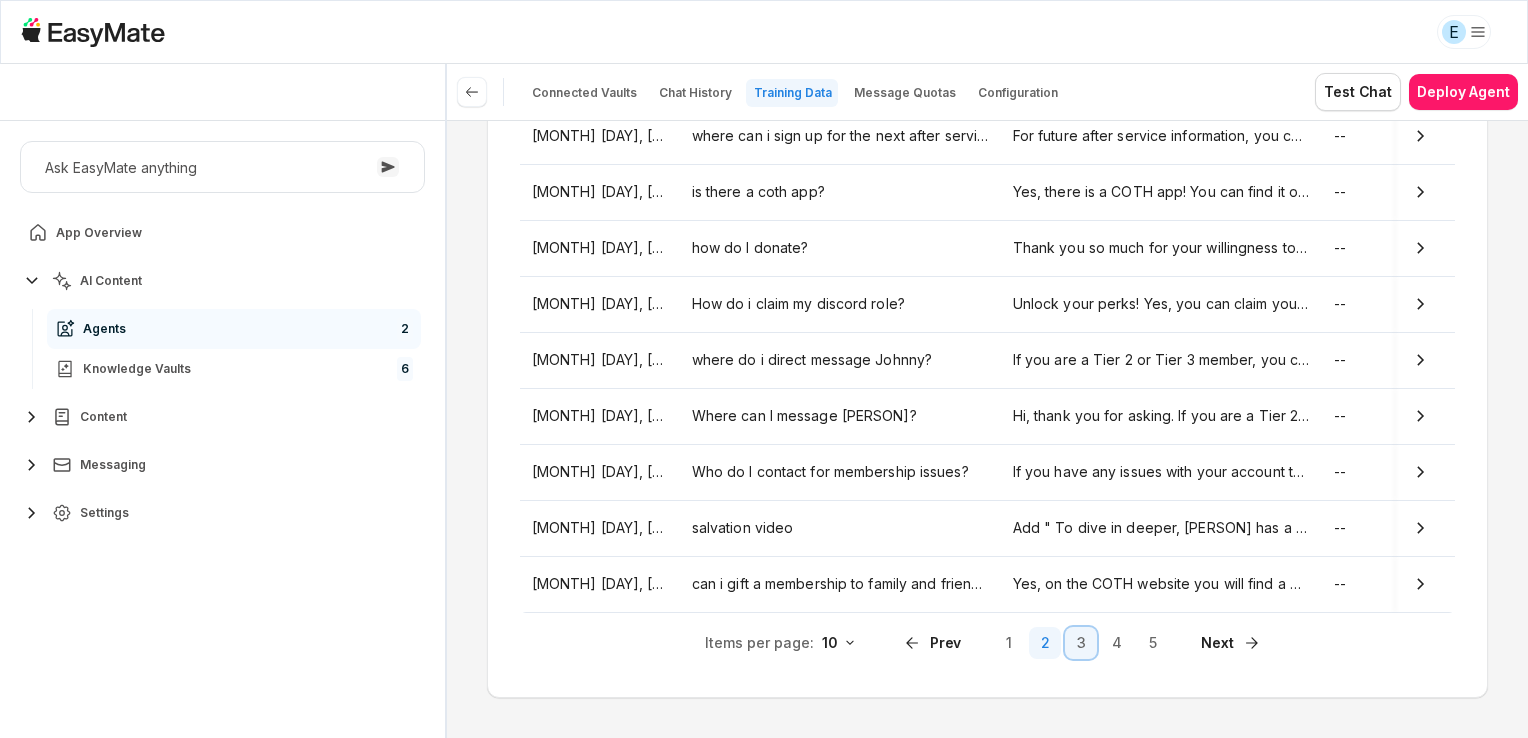 click on "3" at bounding box center [1081, 643] 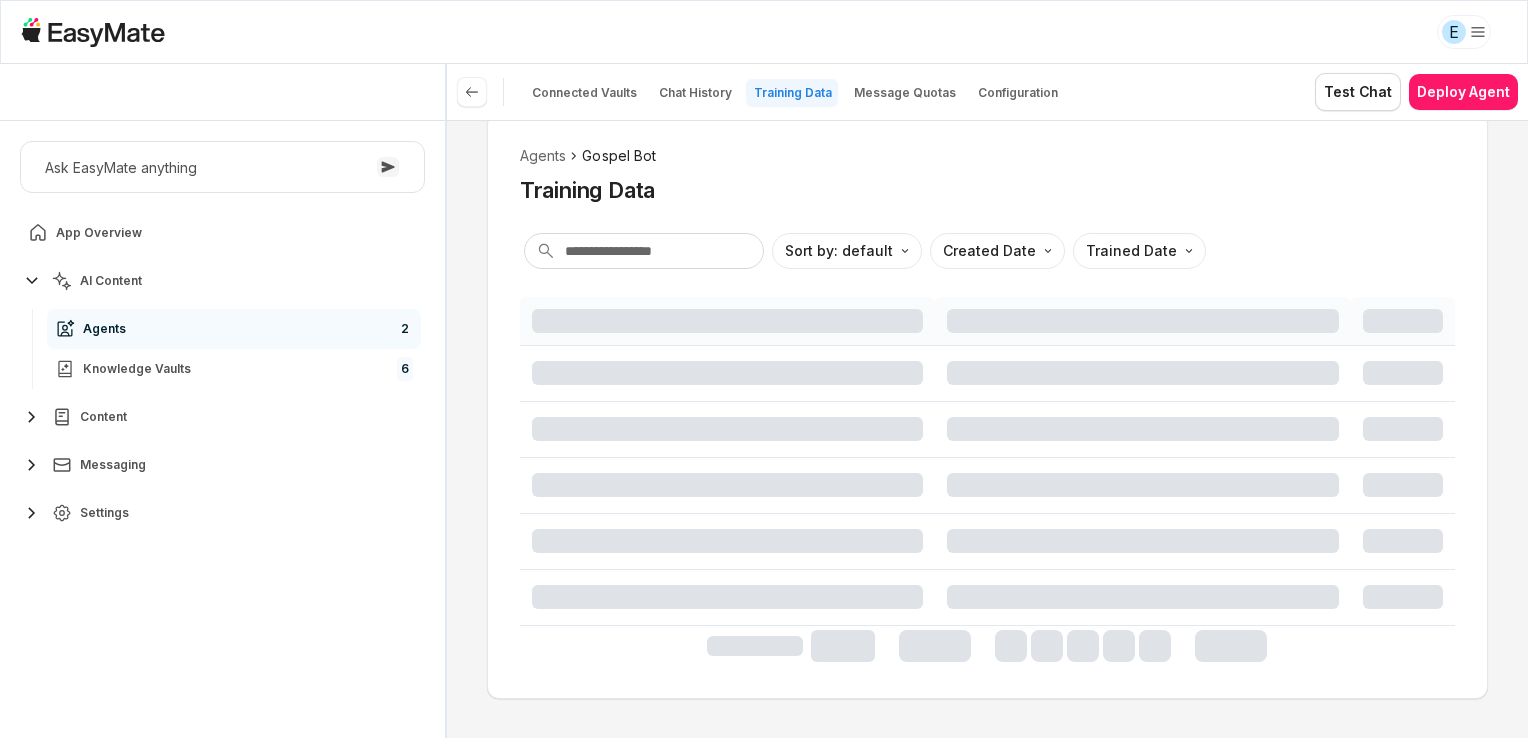 scroll, scrollTop: 345, scrollLeft: 0, axis: vertical 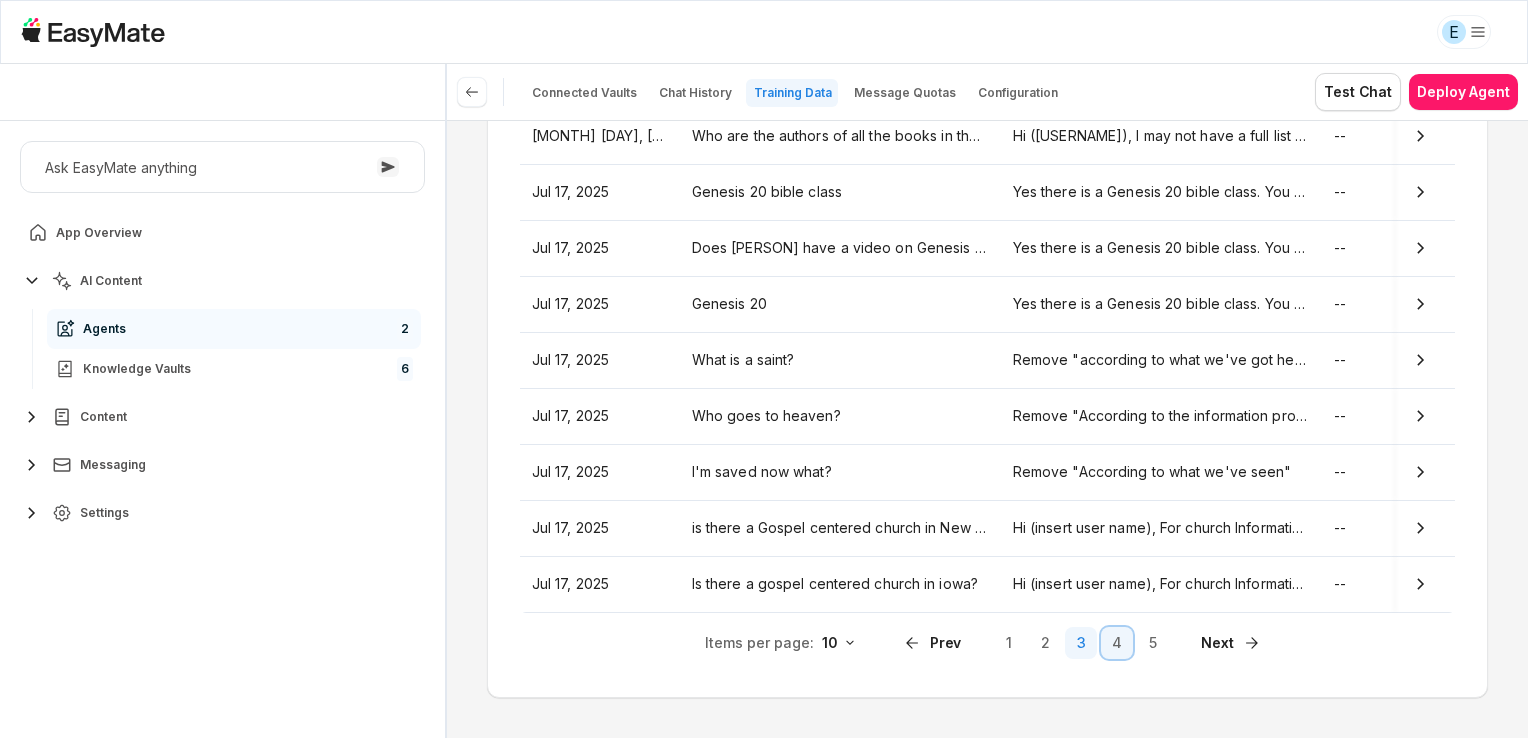 click on "4" at bounding box center [1117, 643] 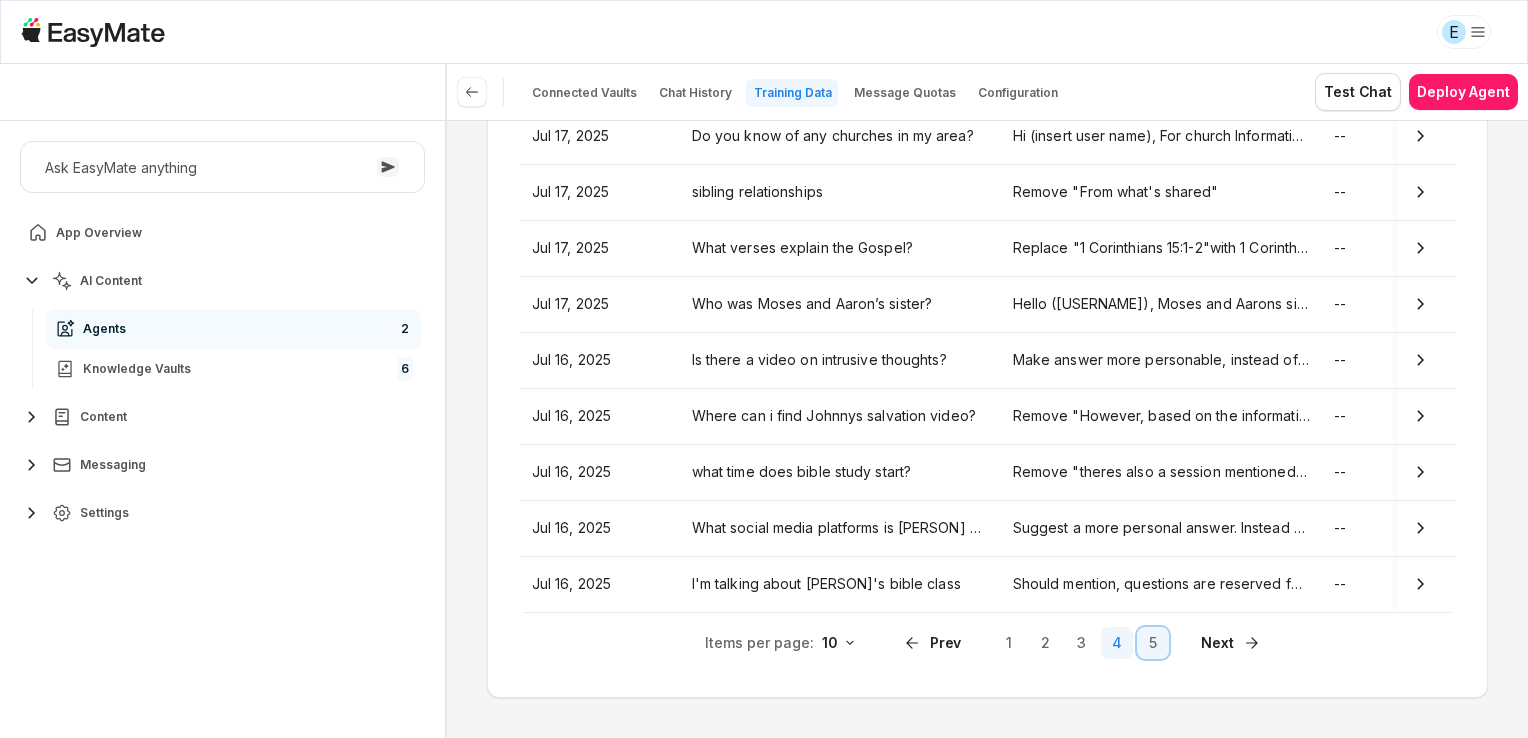 click on "5" at bounding box center (1153, 643) 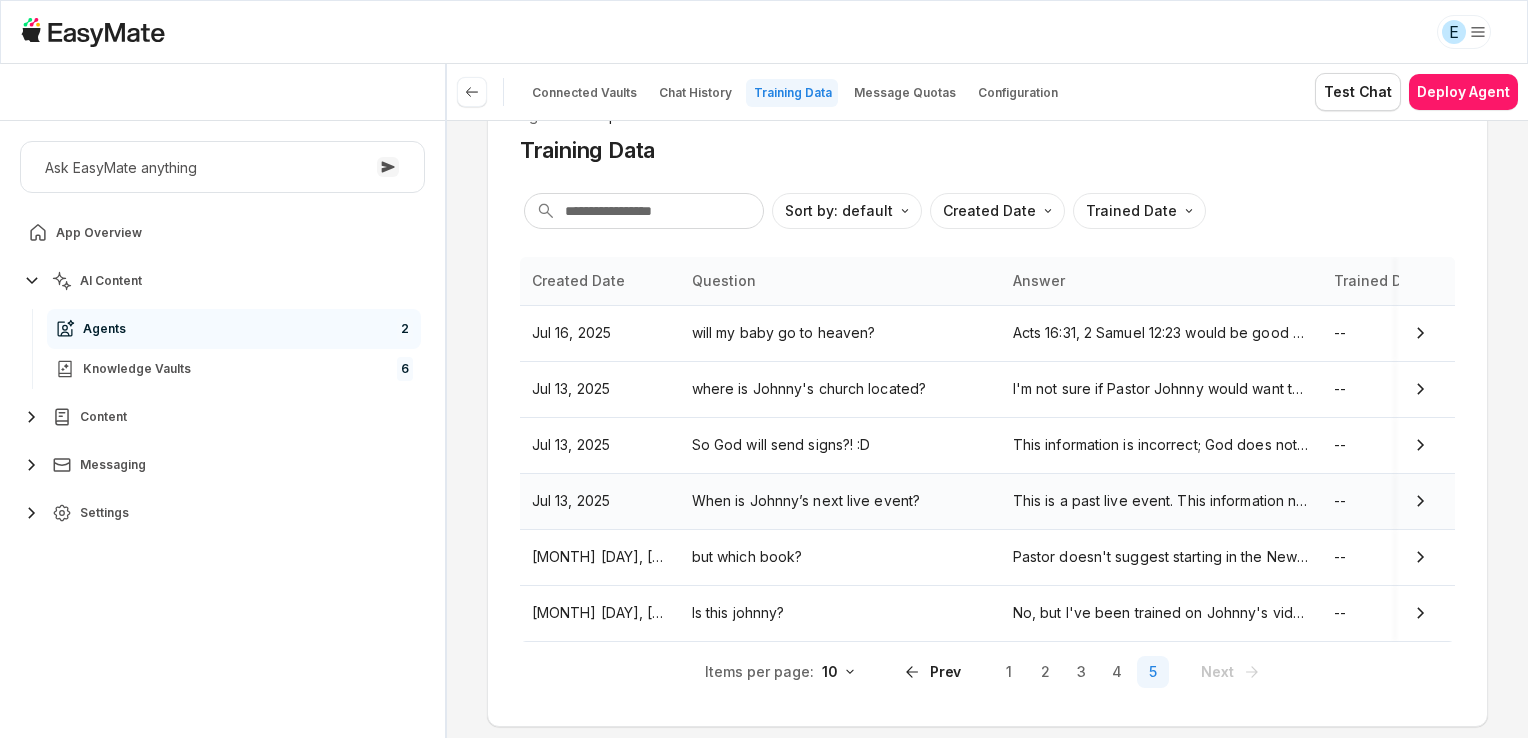 scroll, scrollTop: 121, scrollLeft: 0, axis: vertical 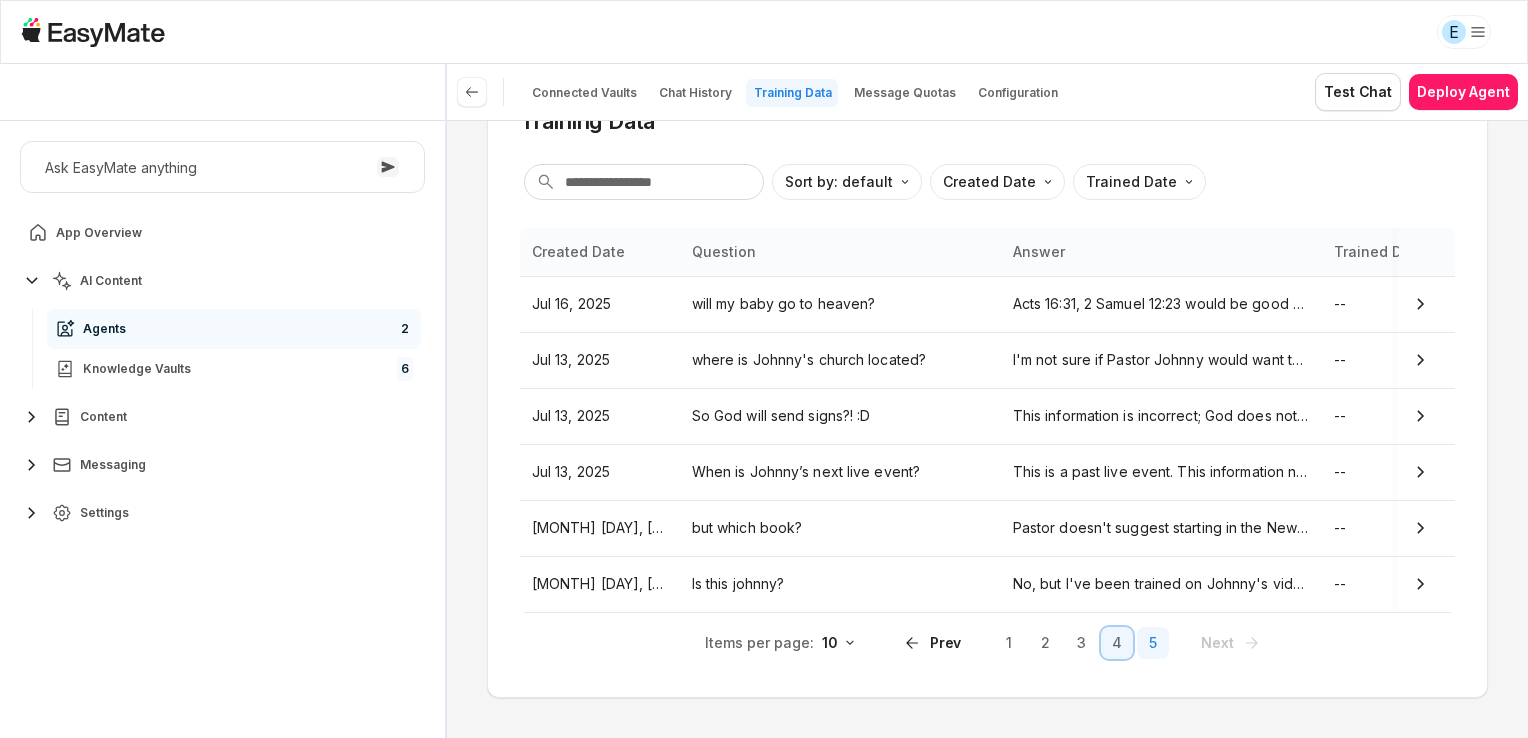 click on "4" at bounding box center [1117, 643] 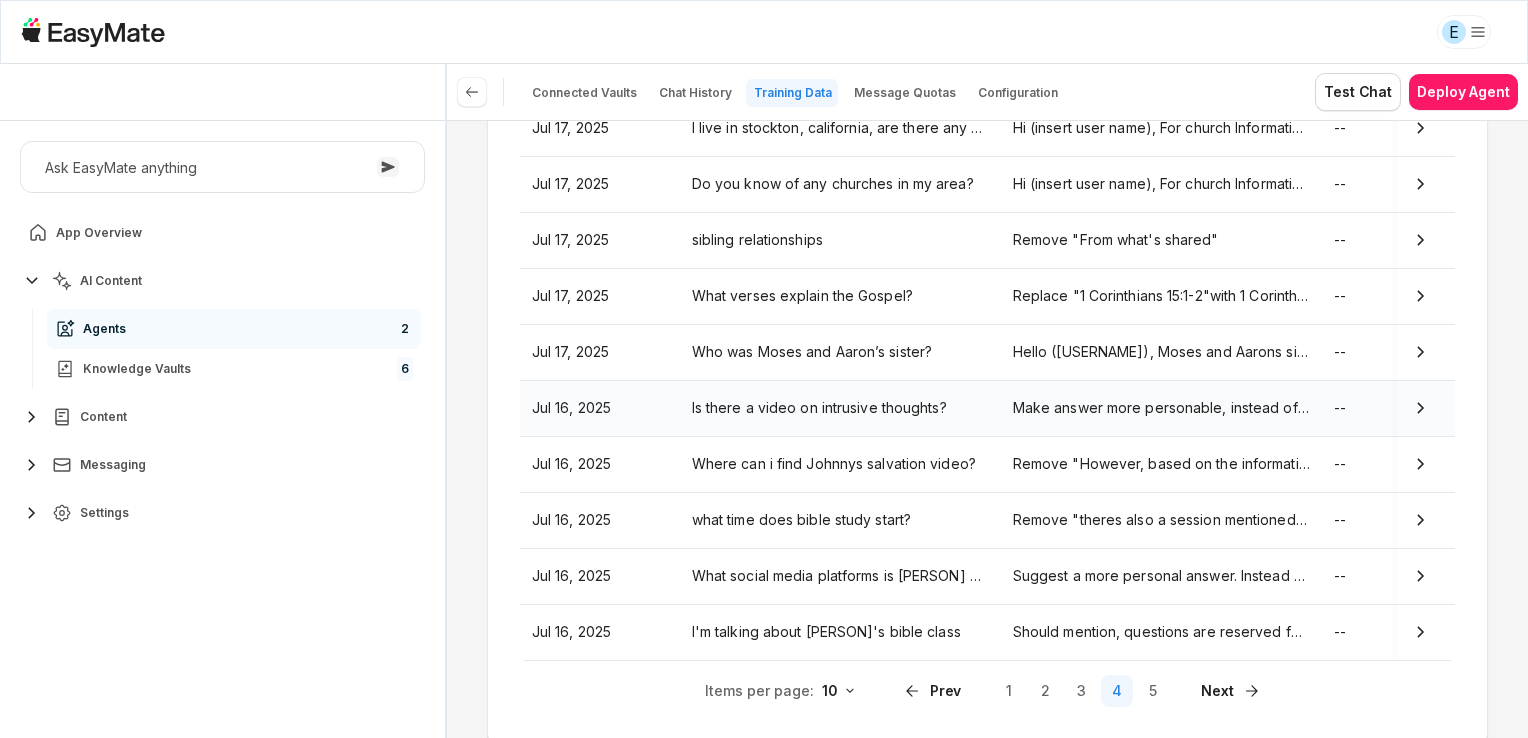 scroll, scrollTop: 345, scrollLeft: 0, axis: vertical 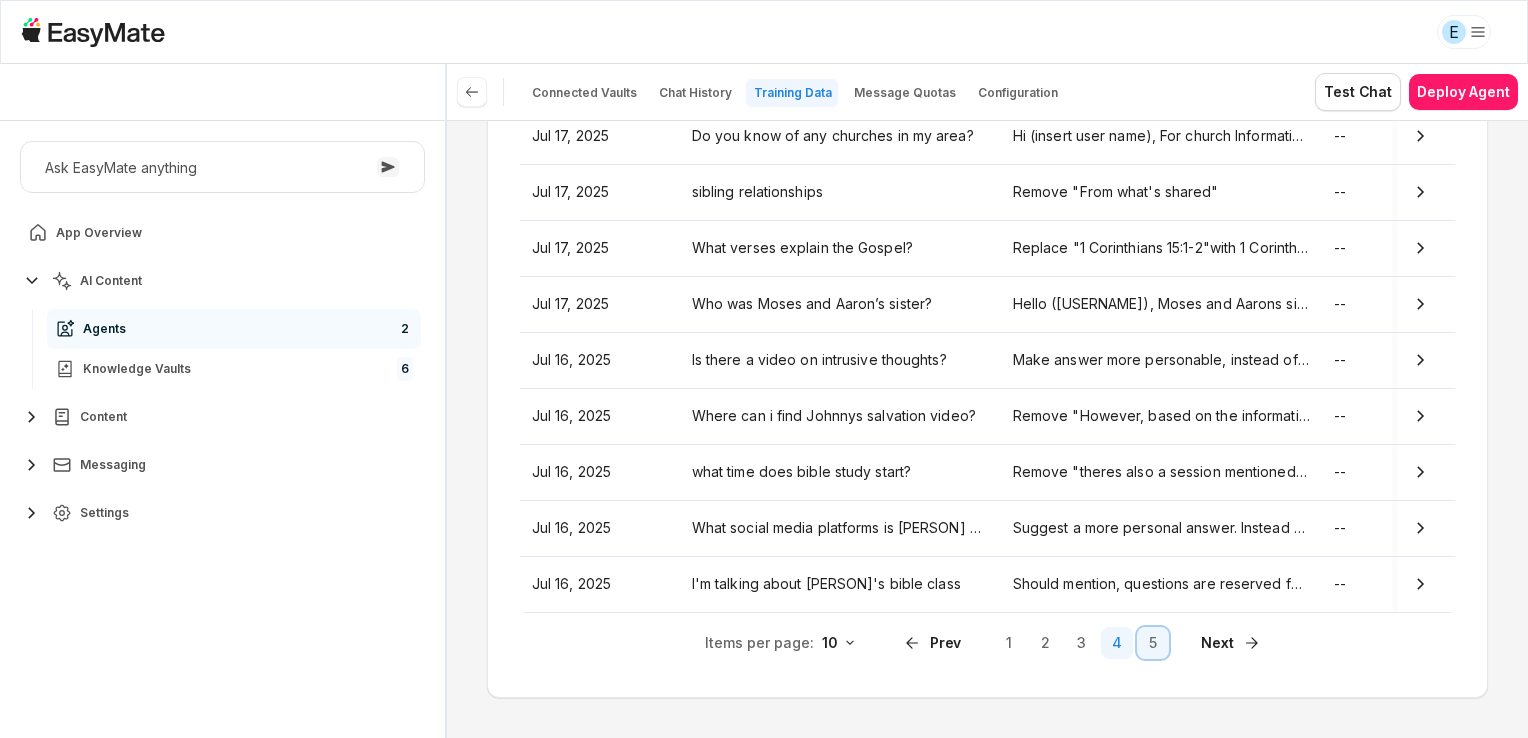 click on "5" at bounding box center (1153, 643) 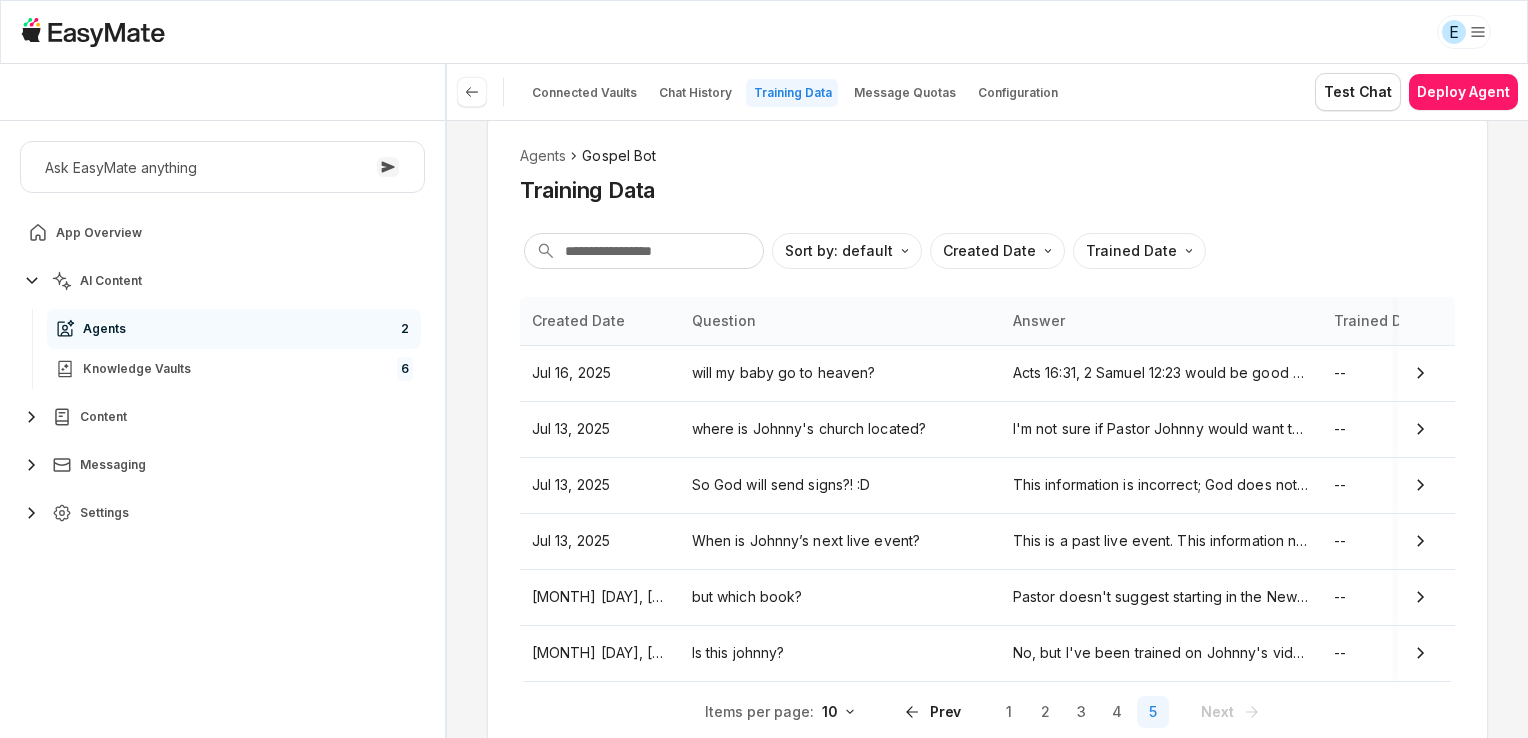 scroll, scrollTop: 121, scrollLeft: 0, axis: vertical 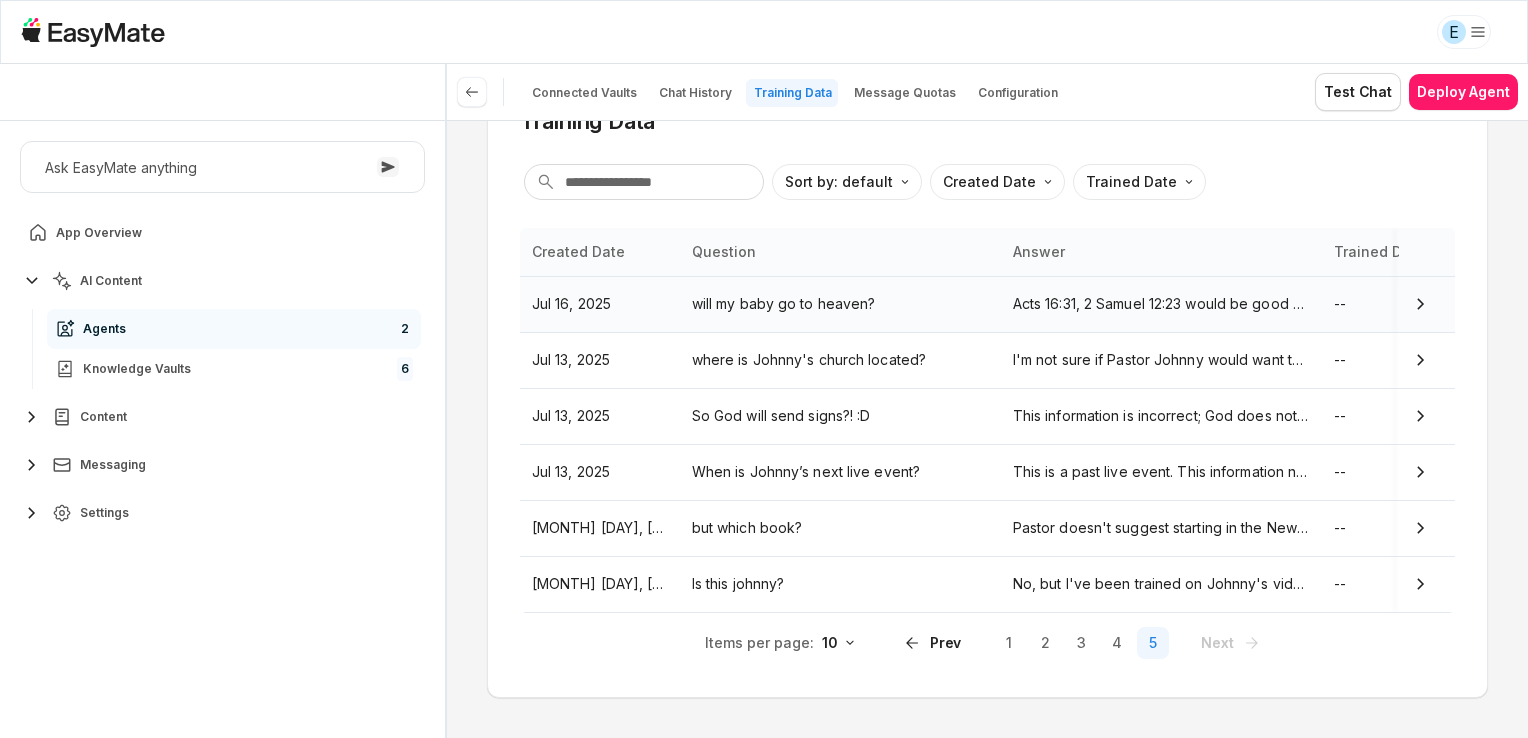 click on "Acts 16:31, 2 Samuel 12:23 would be good verses to mention. These verses show that your faith can cover your family. You can believe your baby into heaven." at bounding box center (1161, 304) 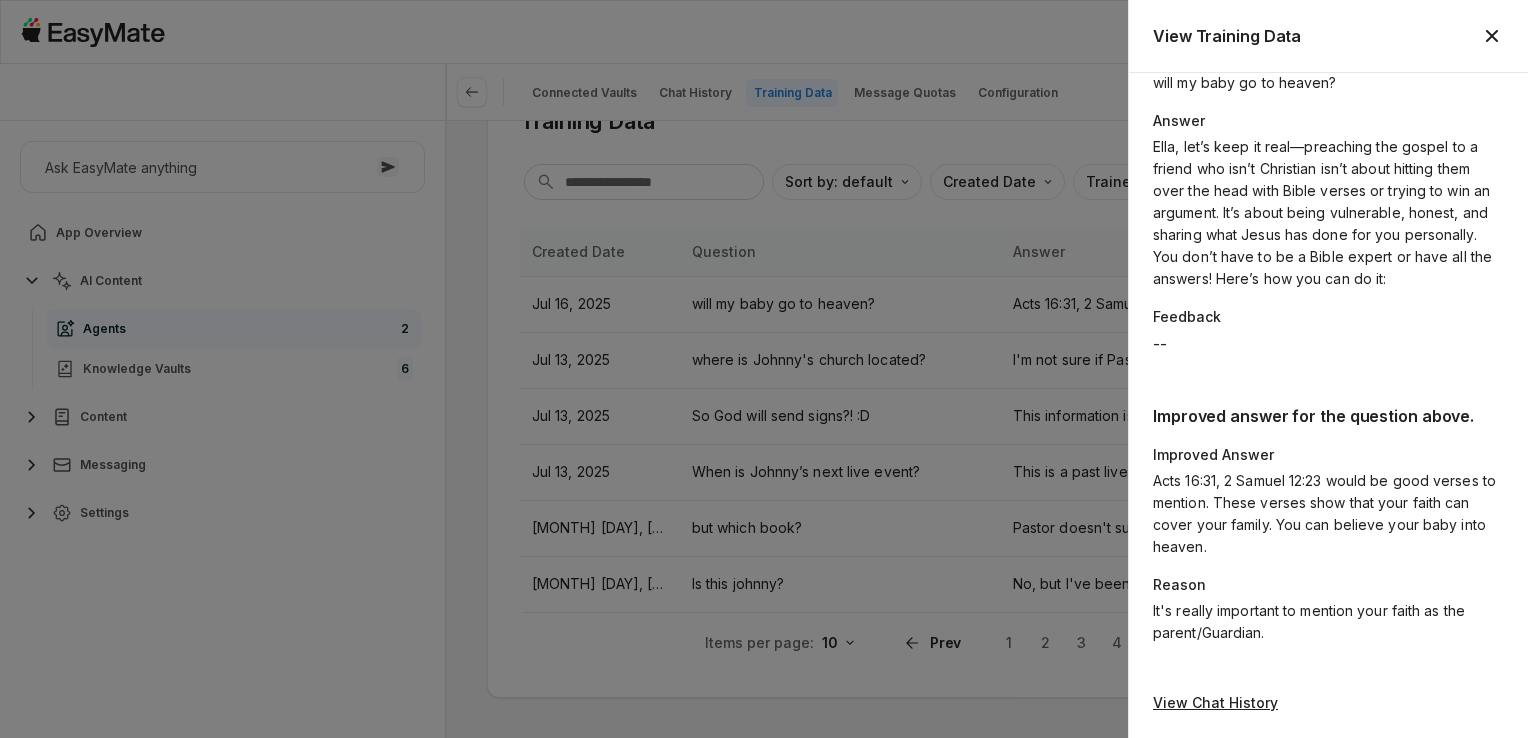 scroll, scrollTop: 332, scrollLeft: 0, axis: vertical 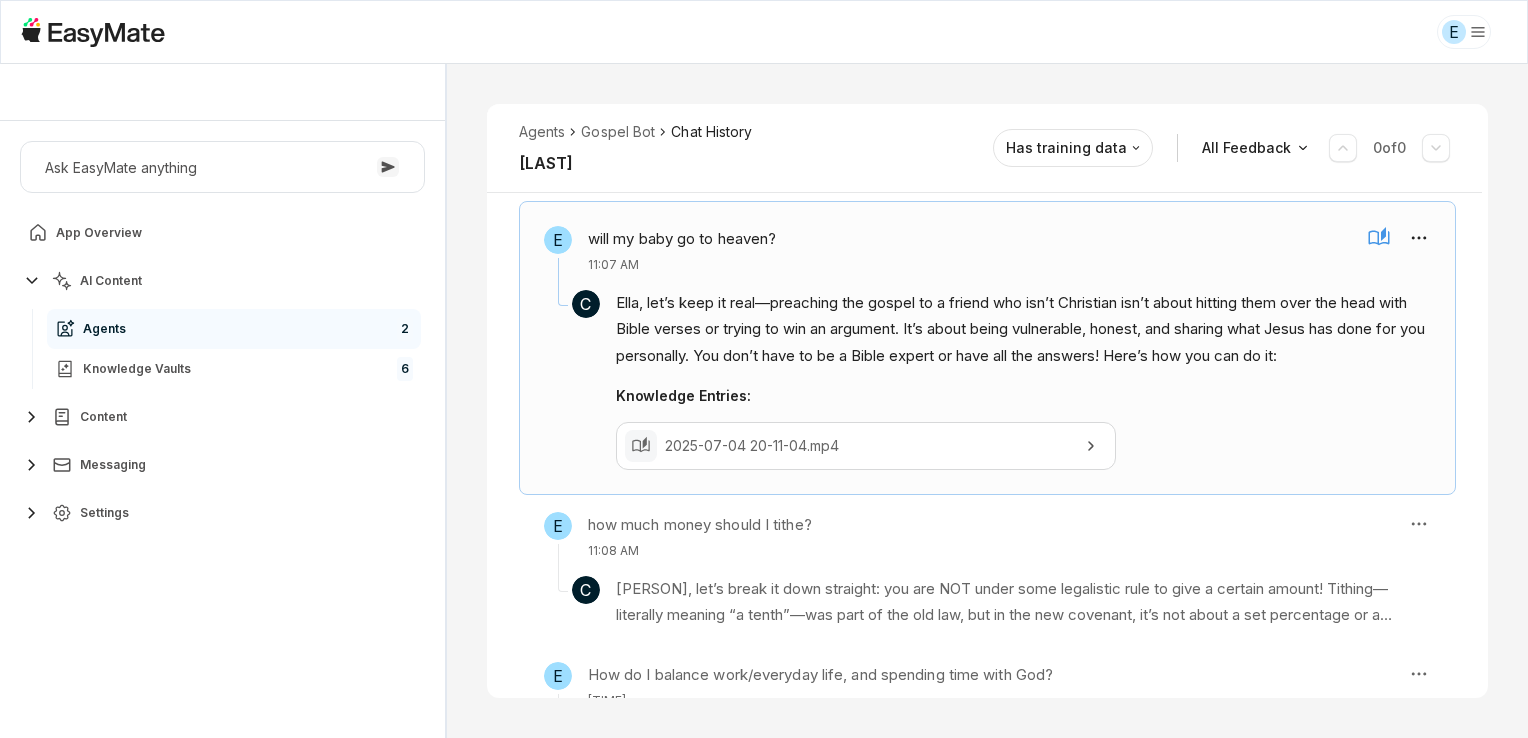 click 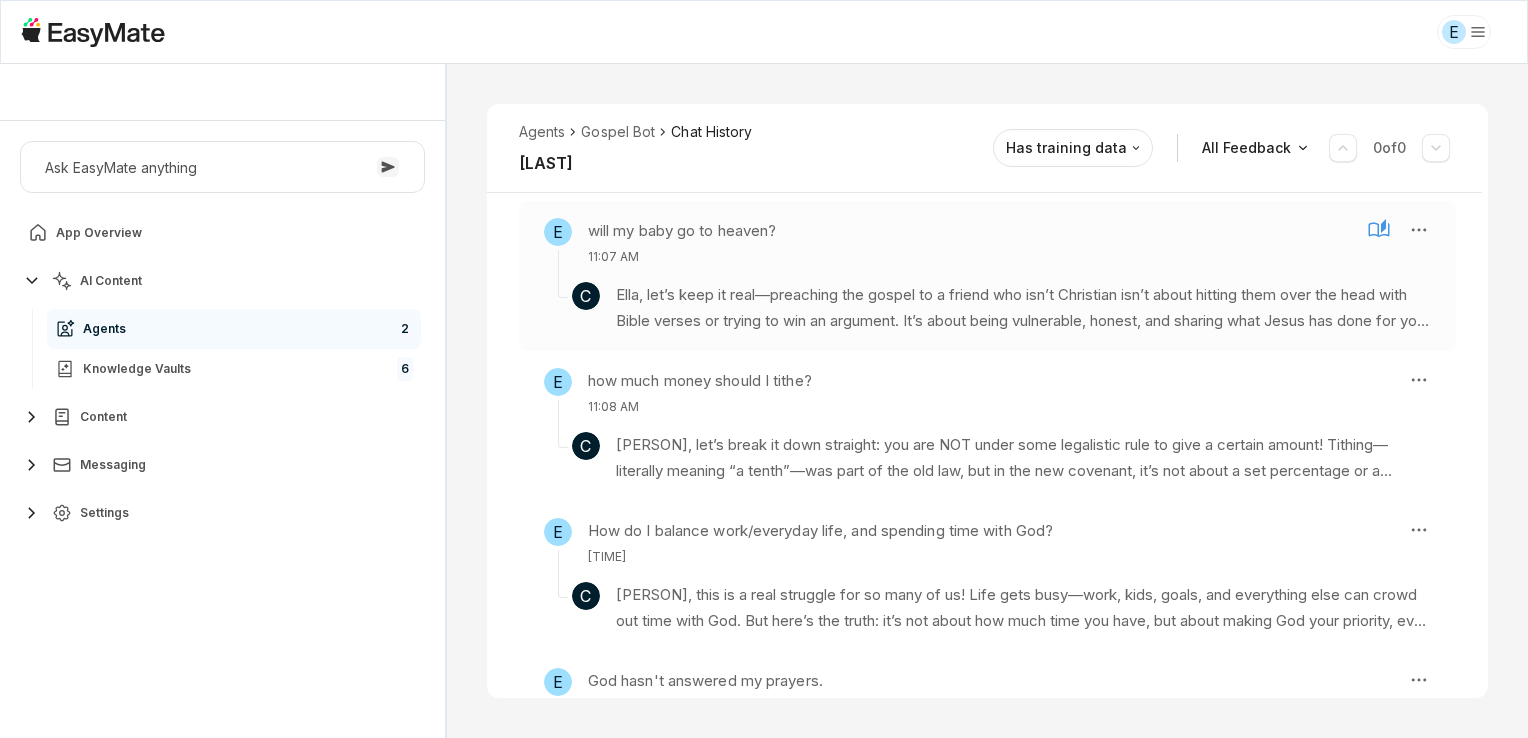 click 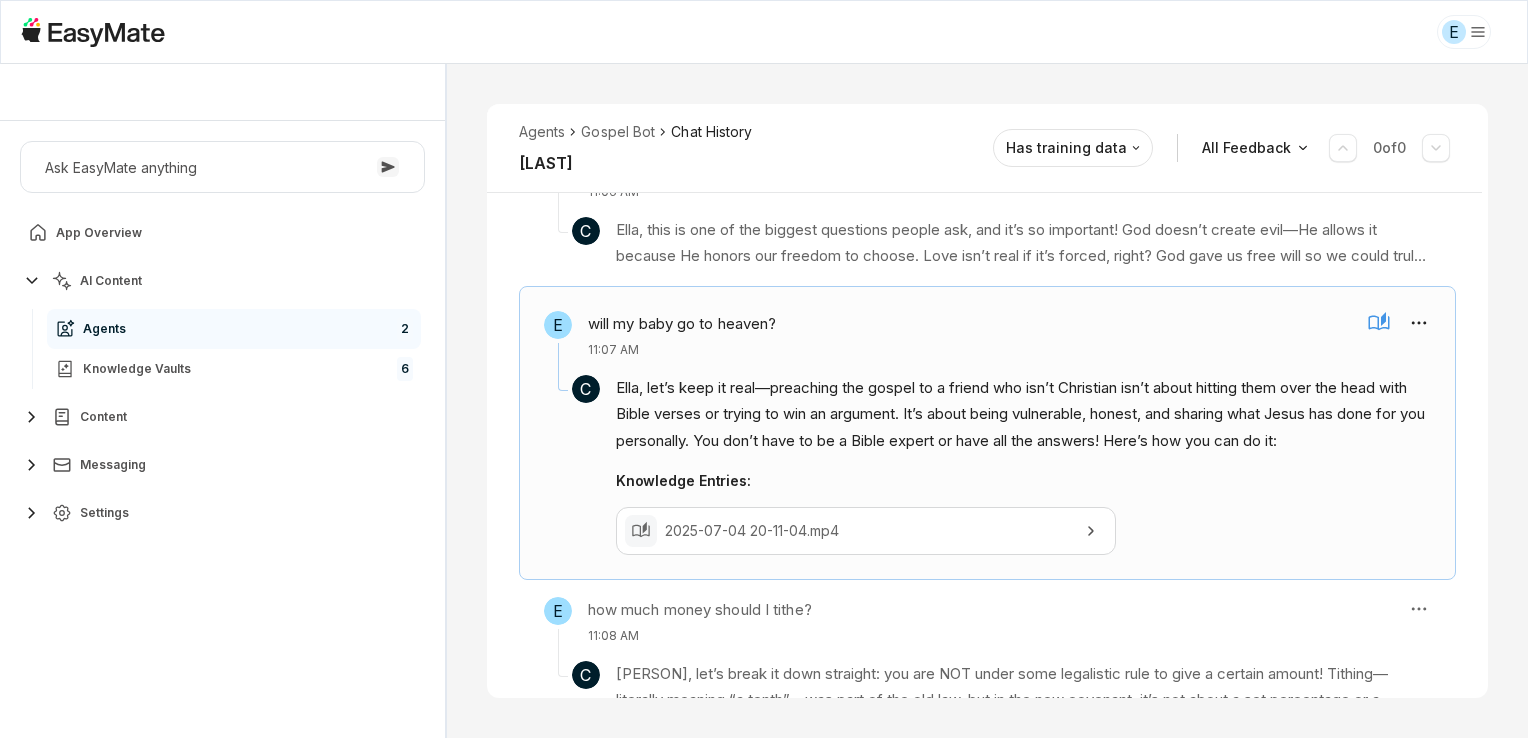 scroll, scrollTop: 1095, scrollLeft: 0, axis: vertical 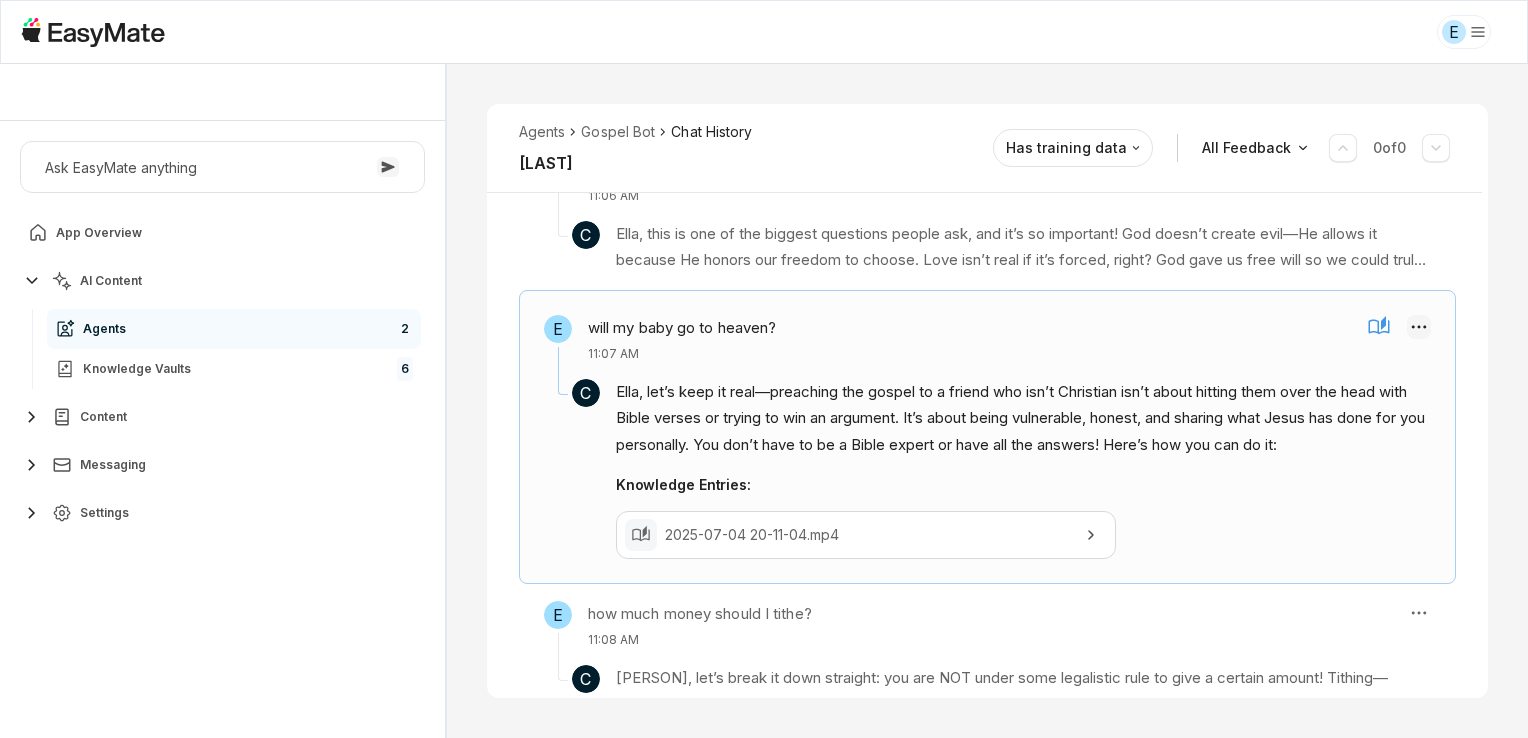 click on "E Core of the Heart Ask EasyMate anything App Overview AI Content Agents 2 Knowledge Vaults 6 Content Messaging Settings B How can I help you today? Scroll to bottom Send Agents Gospel Bot Chat History Ella Reviewed Email [EMAIL] Session ID 844 Session Date [DATE], [TIME] Chat Duration 23m Positive Feedback 0 Negative Feedback 0 Messages 21 Training Data 1 Agents Gospel Bot Chat History Ella Has training data All Feedback 0 of 0 E should I trust you over chatgpt? [TIME] C Knowledge Entries: [DATE] [TIME].mp4 E I feel like I'm just faking it. I don't think I'm filled with the spirit fr [TIME] C
"Examine yourselves, whether ye be in the faith; prove your own selves." (2 Corinthians 13:5 KJV) Knowledge Entries: [DATE] [TIME].mp4 E How can I change my heart posture? [TIME] C
It’s not about striving or pretending. It’s about surrender—letting God be your everything. He does the transforming, not you. Hallelujah!
Knowledge Entries: E [TIME] C" at bounding box center (764, 369) 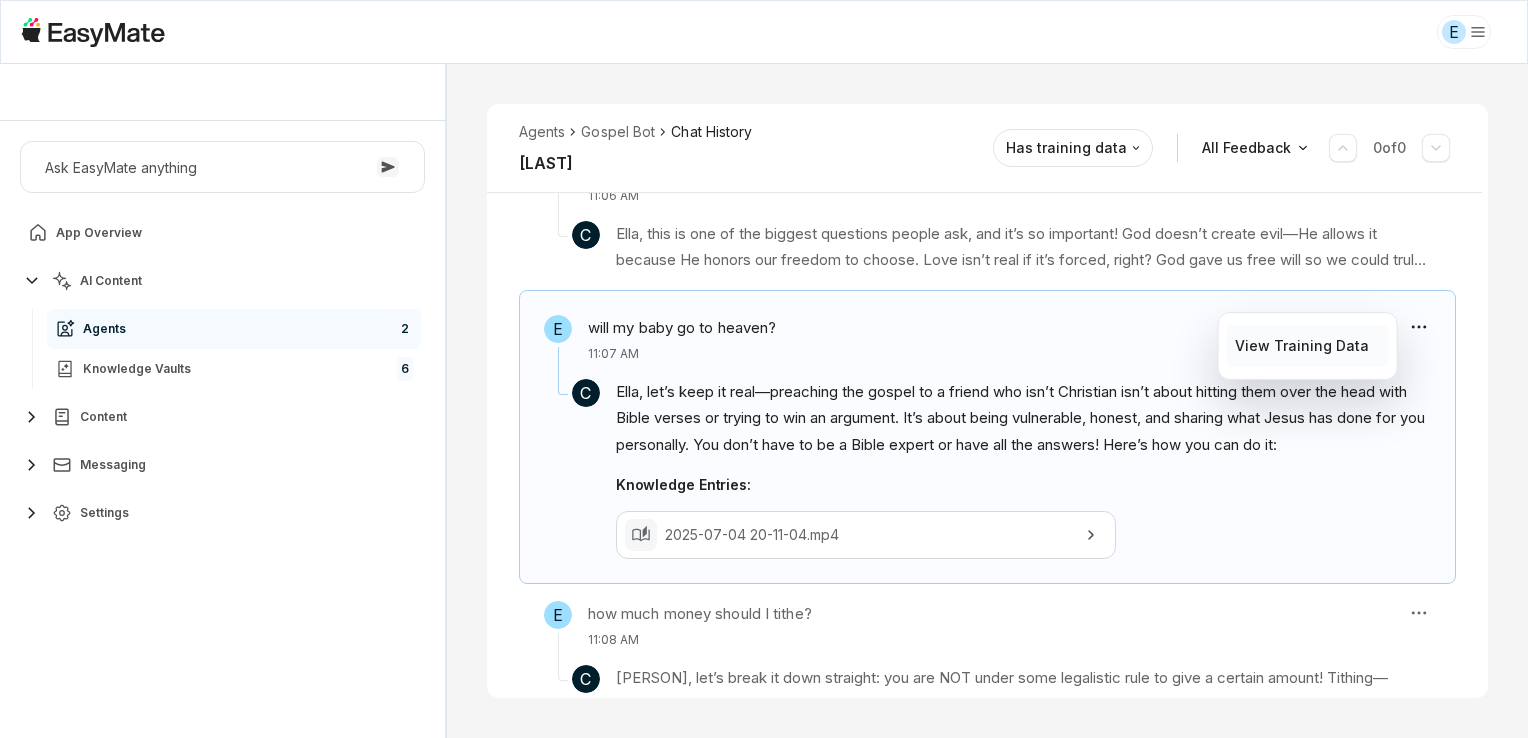 click on "View Training Data" at bounding box center (1302, 346) 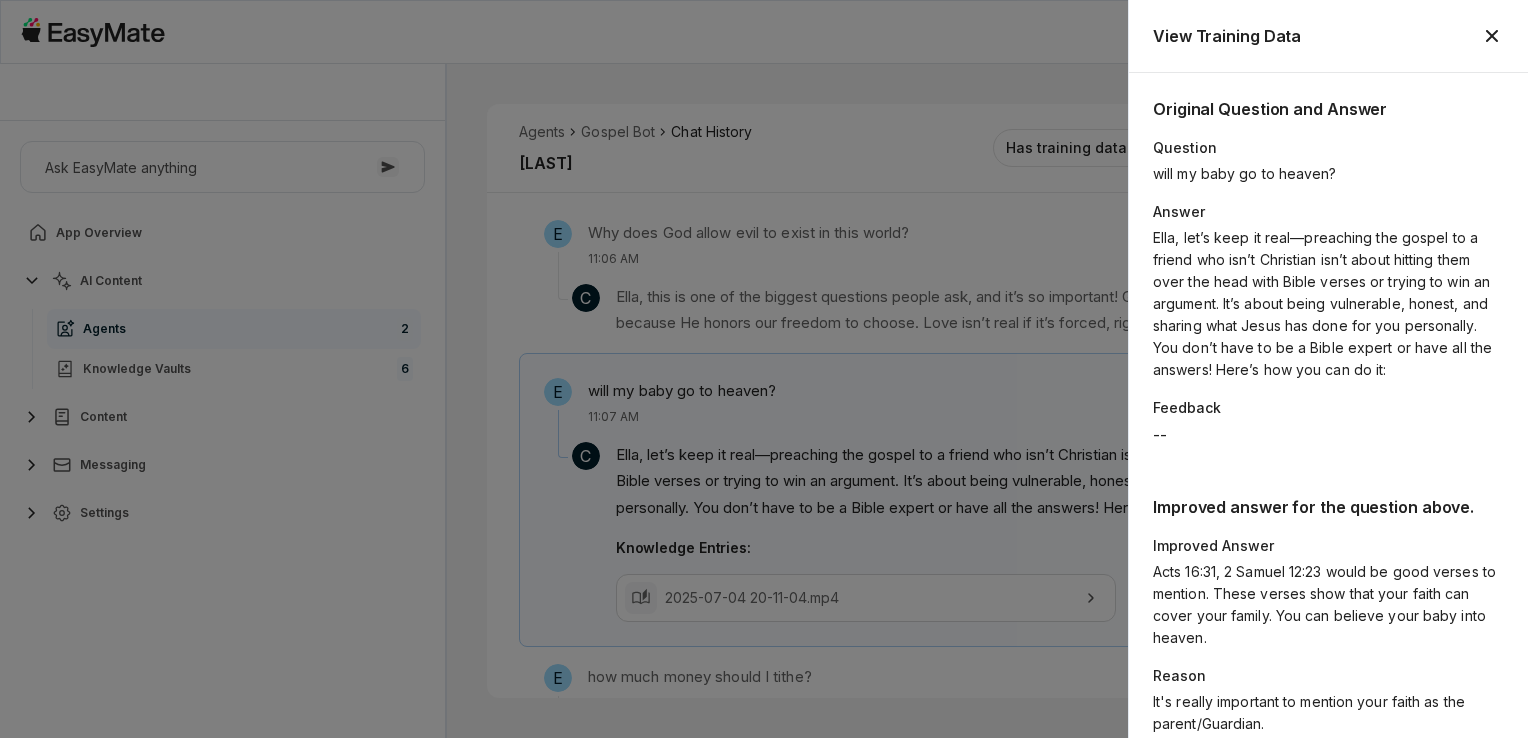 scroll, scrollTop: 1019, scrollLeft: 0, axis: vertical 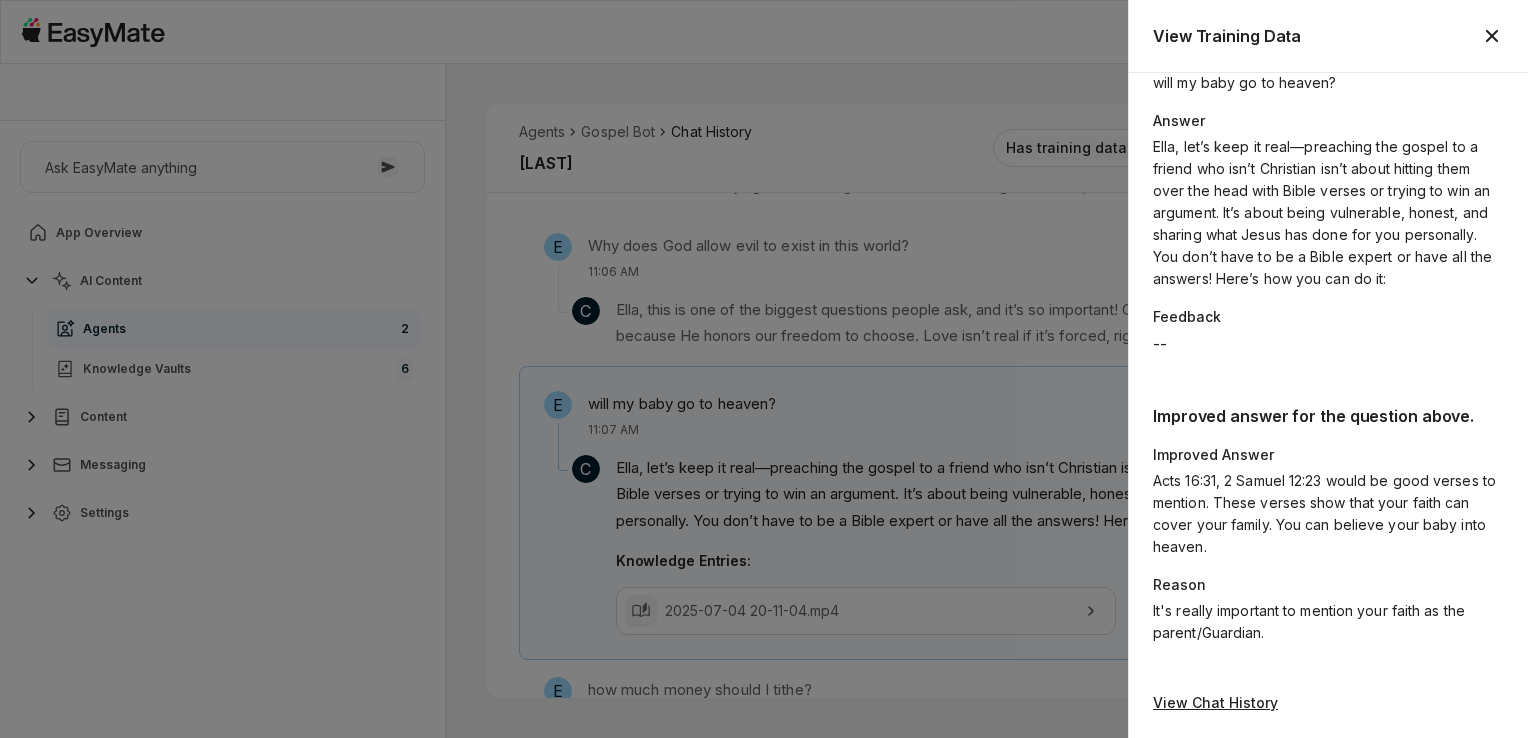 click on "Acts 16:31, 2 Samuel 12:23 would be good verses to mention. These verses show that your faith can cover your family. You can believe your baby into heaven." at bounding box center [1328, 514] 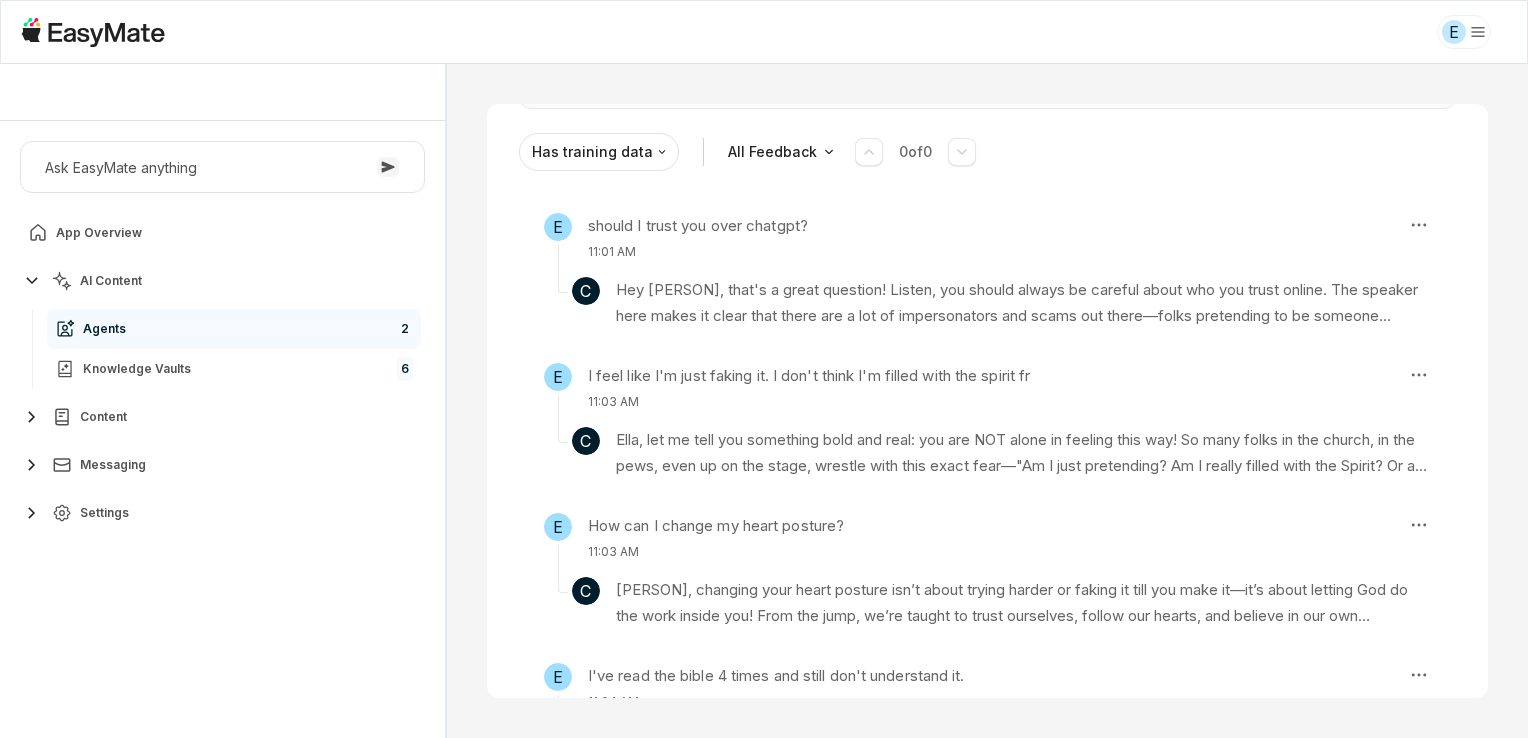 scroll, scrollTop: 0, scrollLeft: 0, axis: both 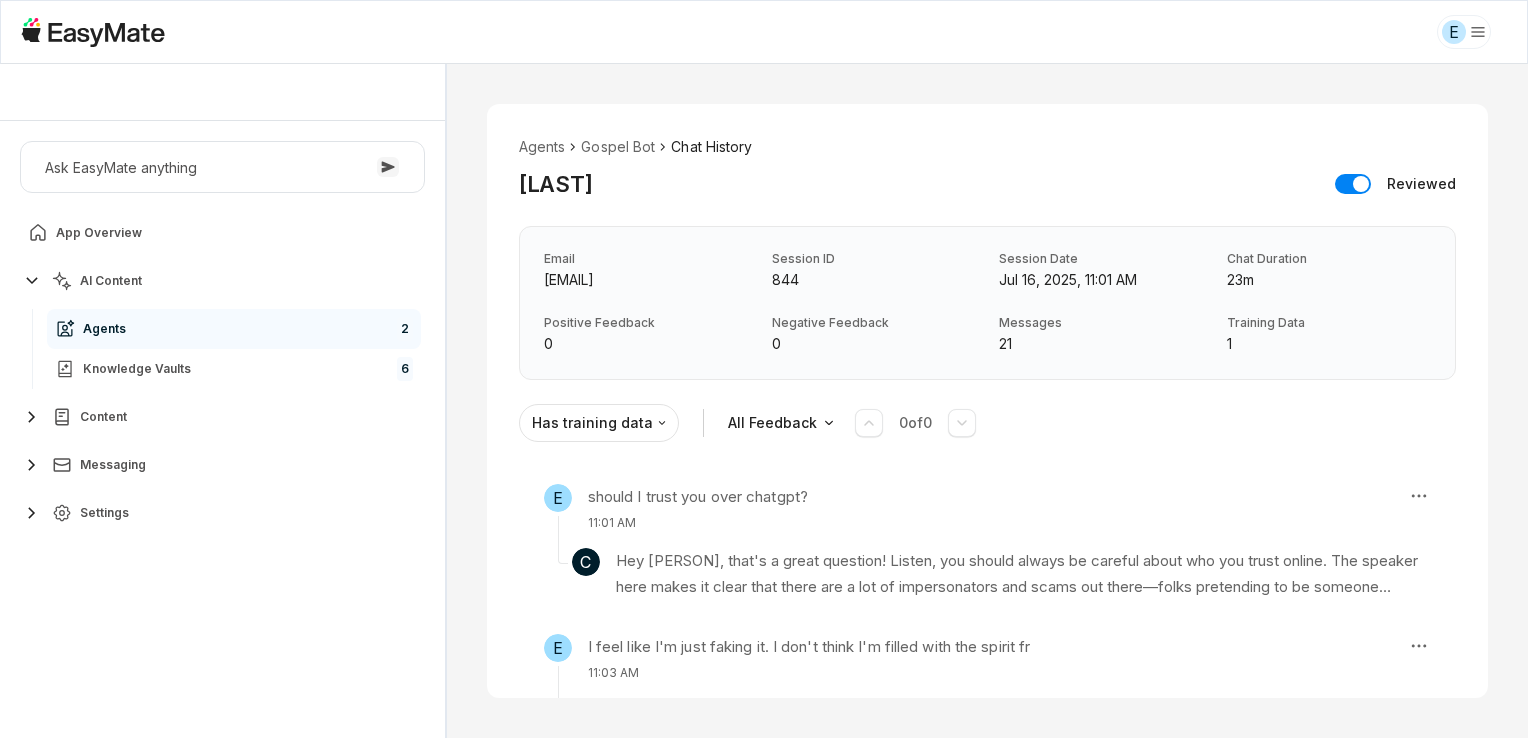 click on "Agents 2" at bounding box center [234, 329] 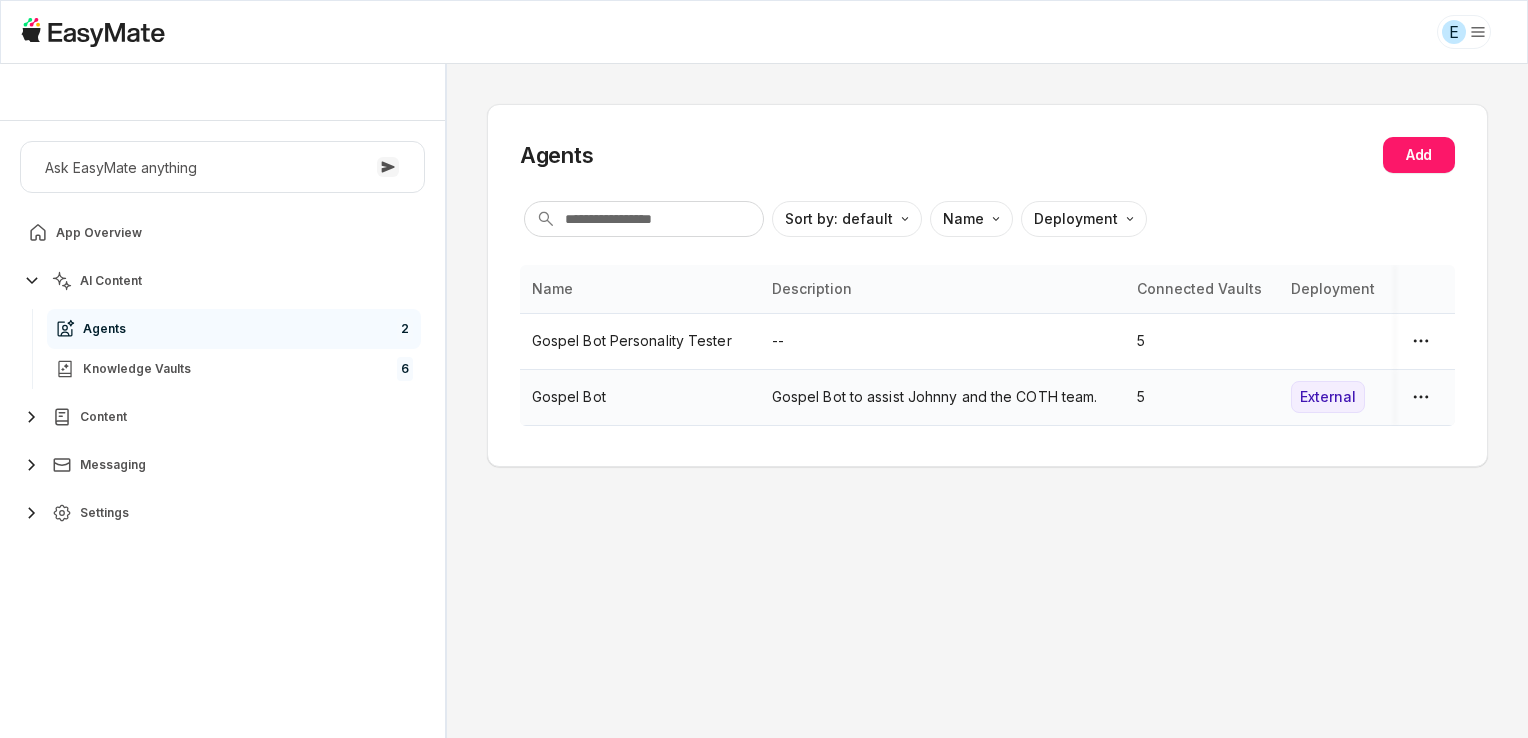 click on "Gospel Bot" at bounding box center (640, 397) 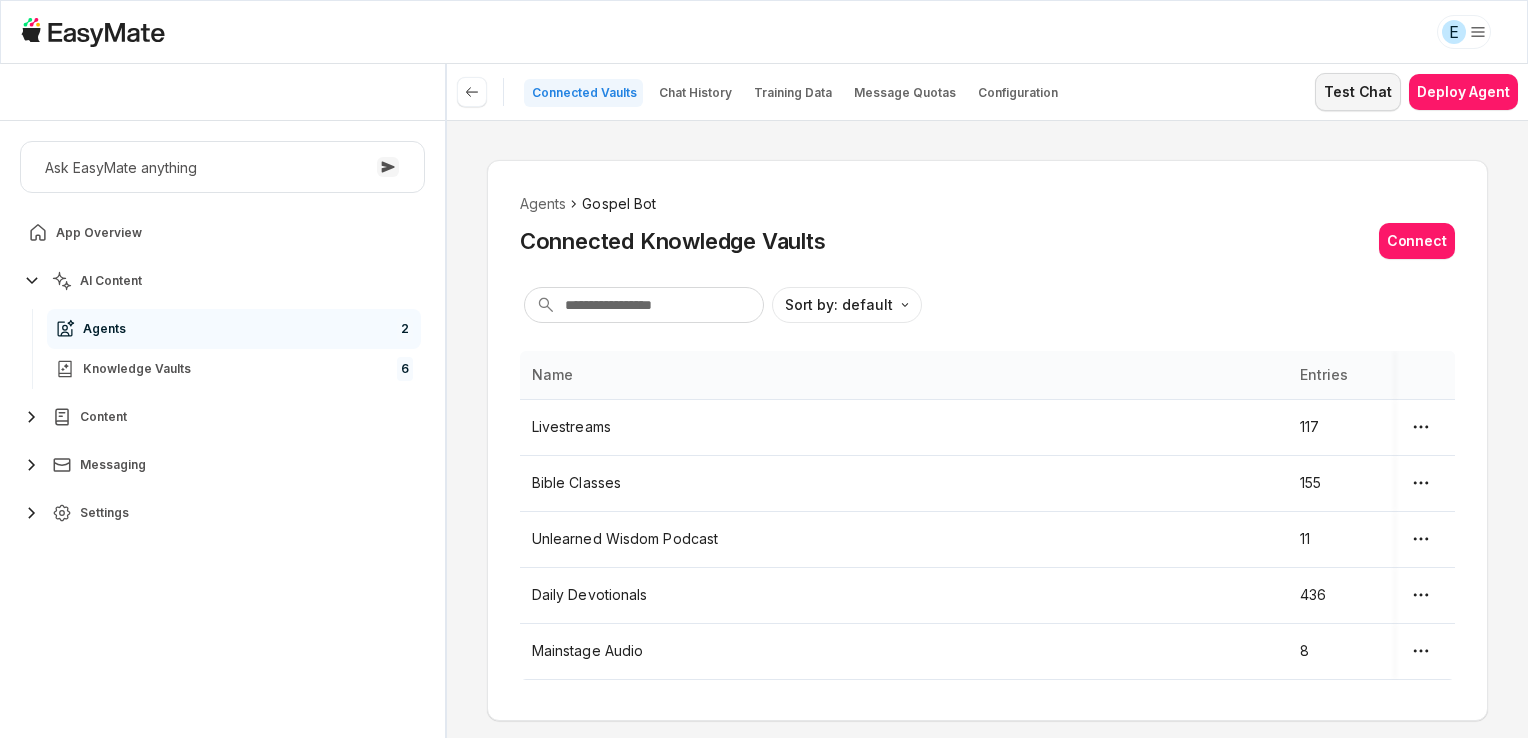 click on "Test Chat" at bounding box center [1358, 92] 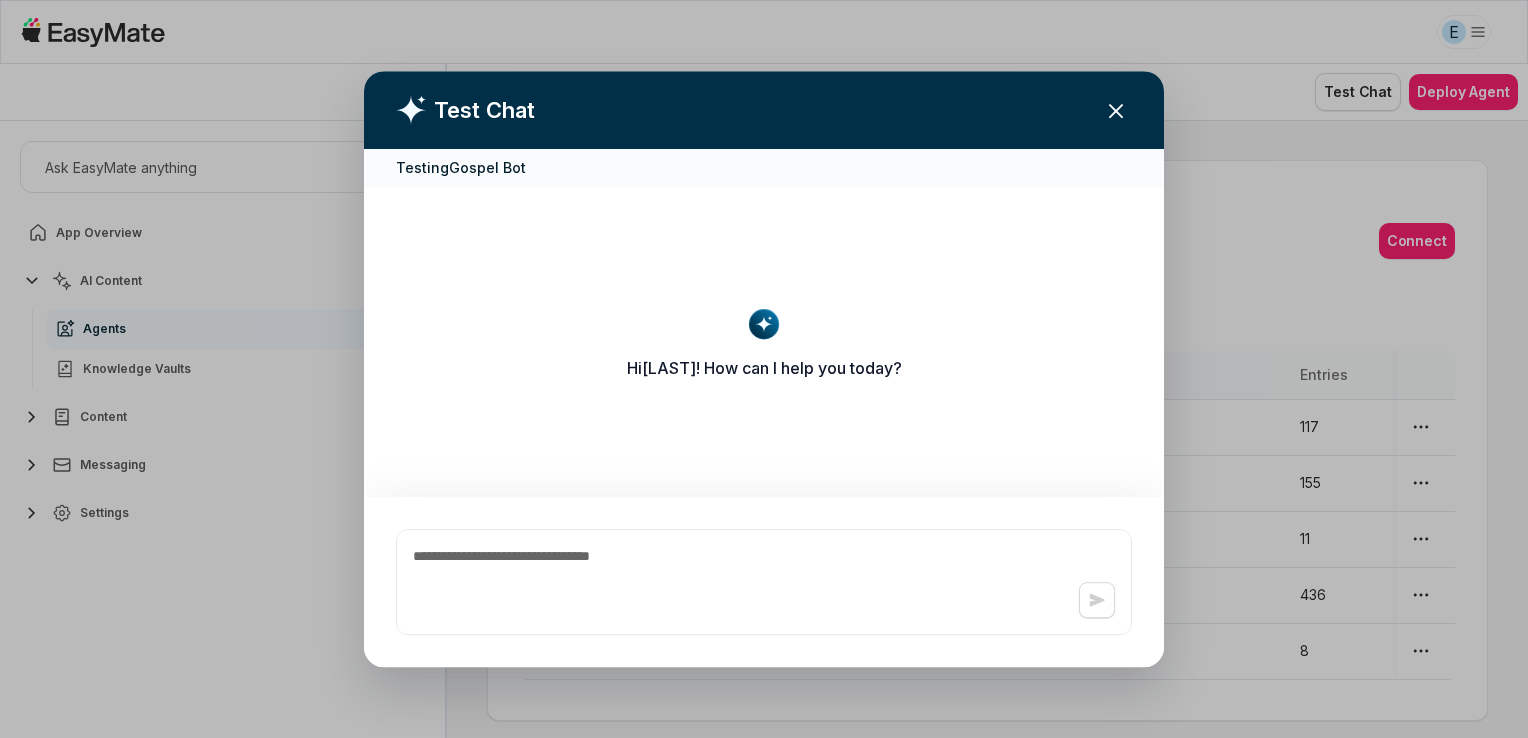 type on "*" 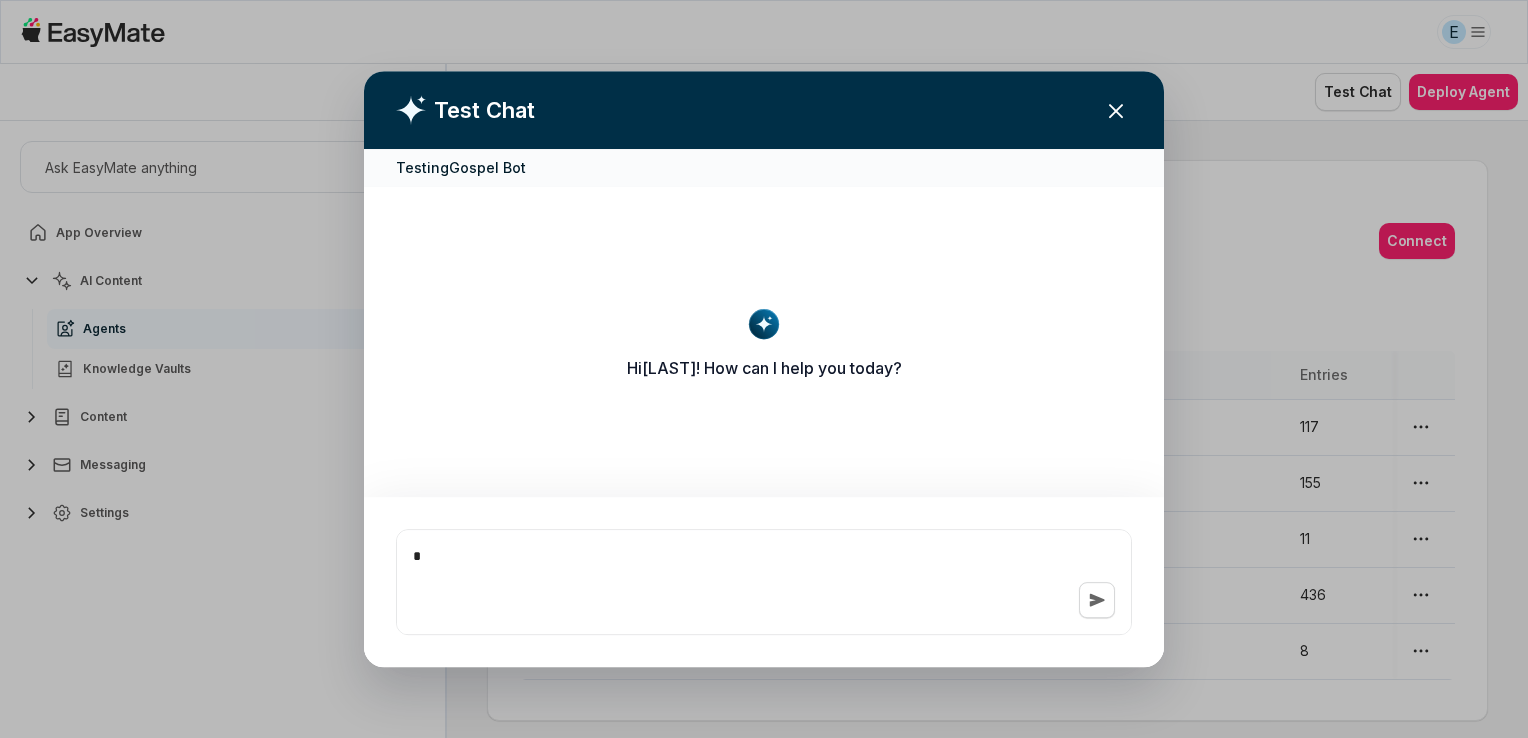 type on "*" 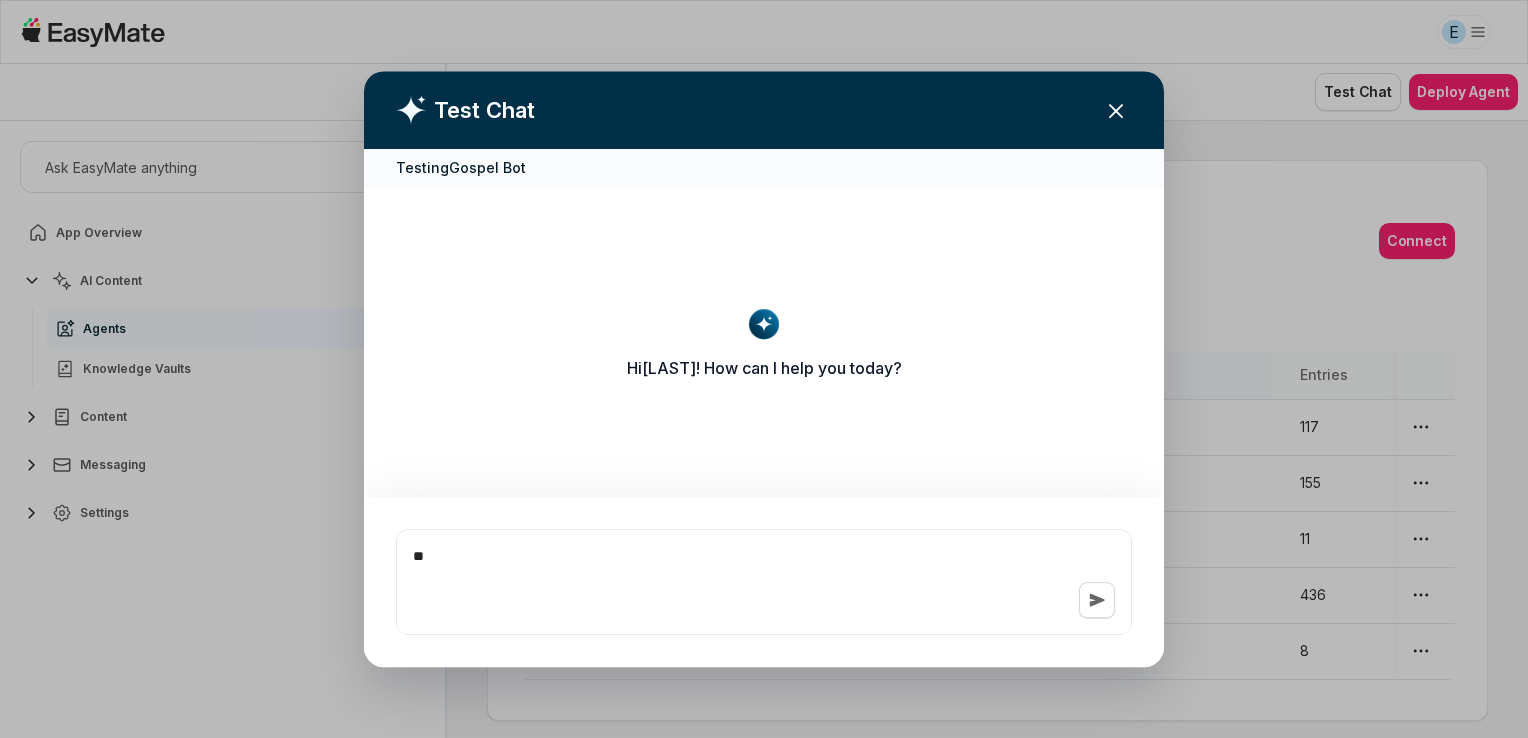 type on "*" 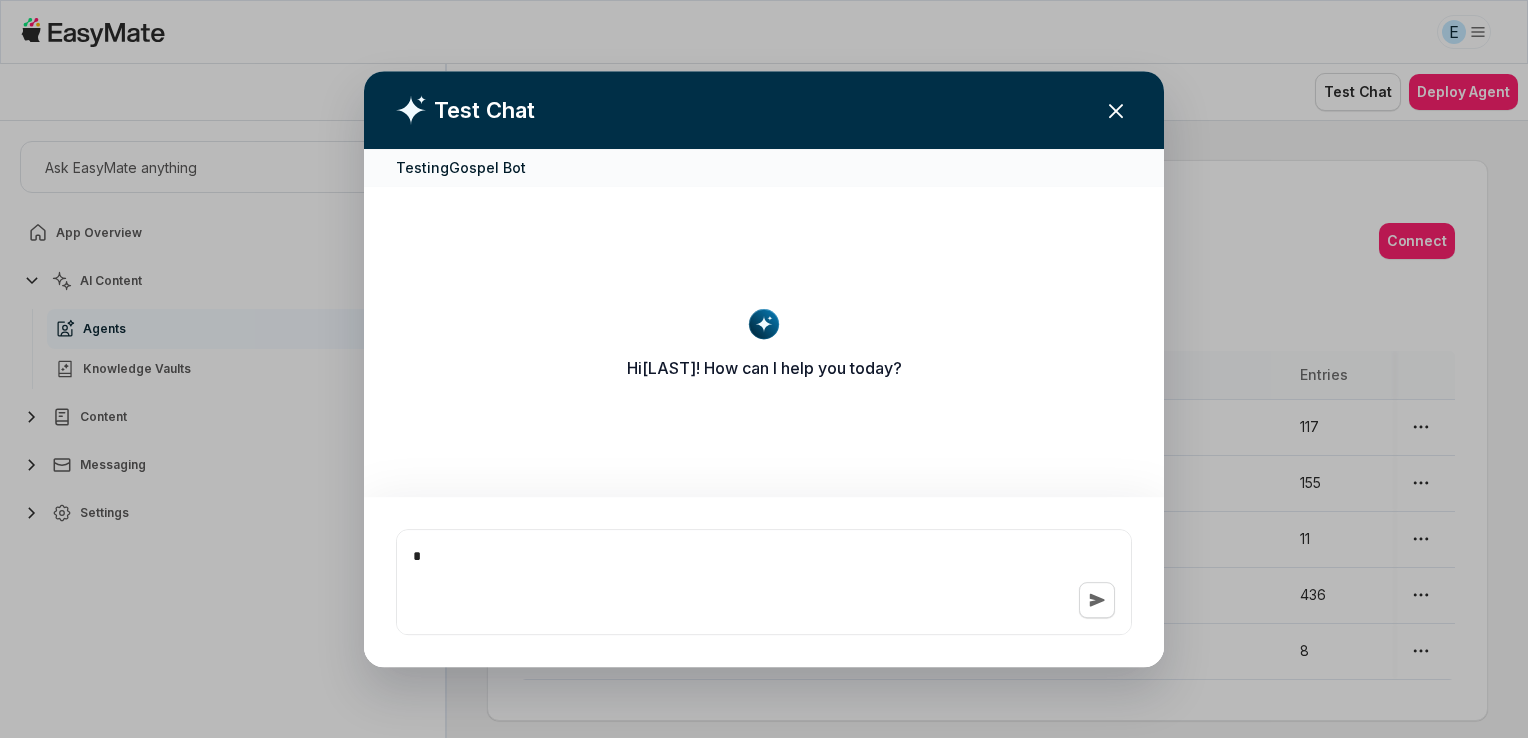 type on "*" 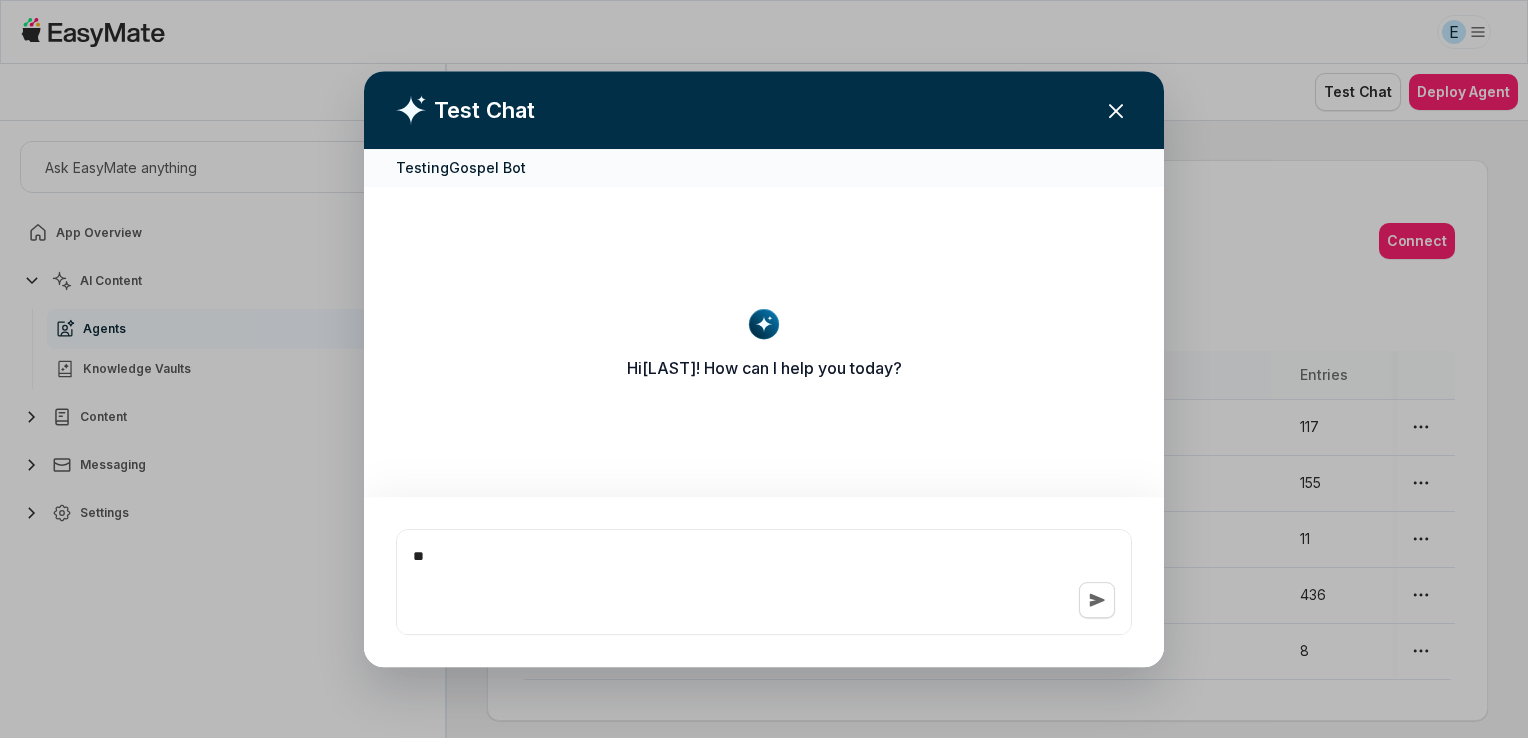 type on "*" 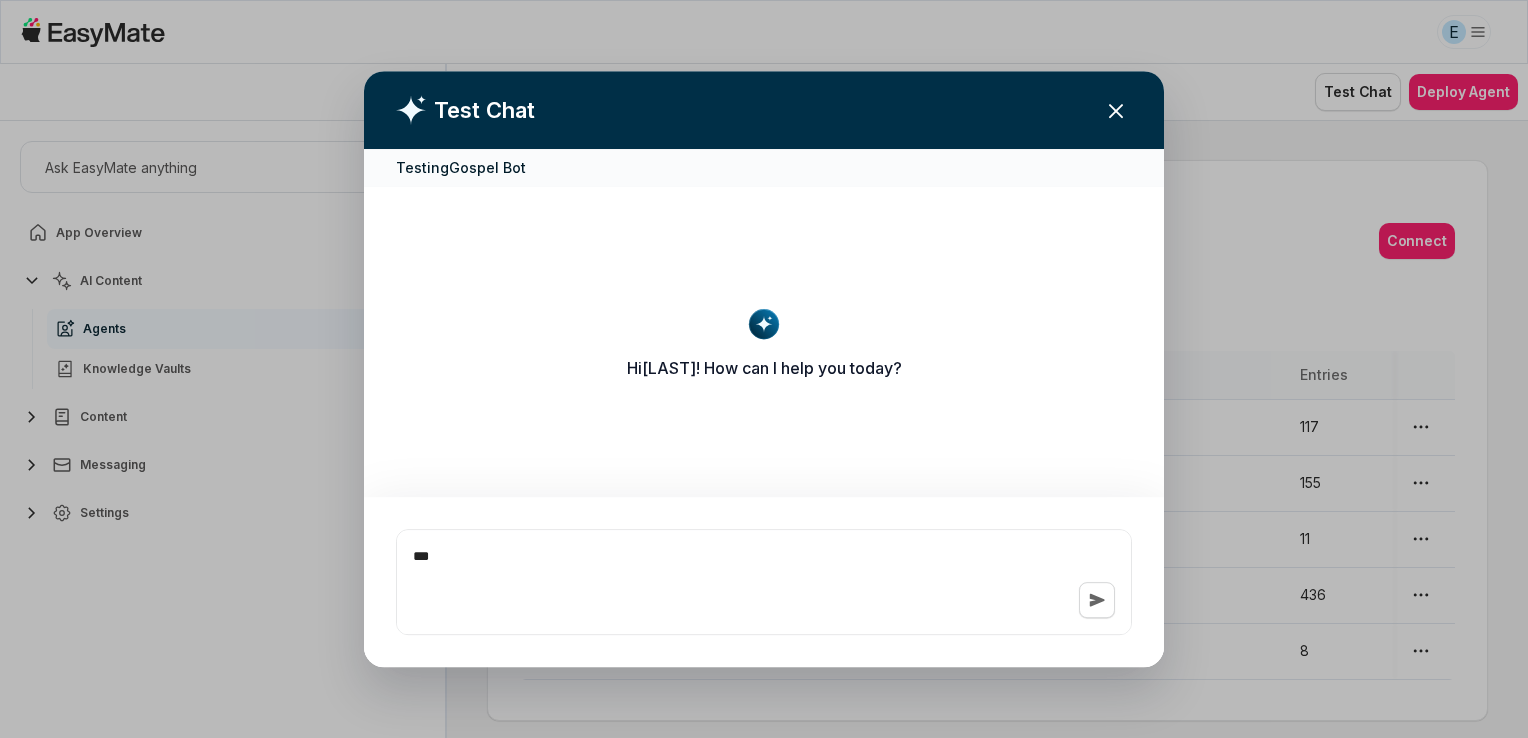 type on "*" 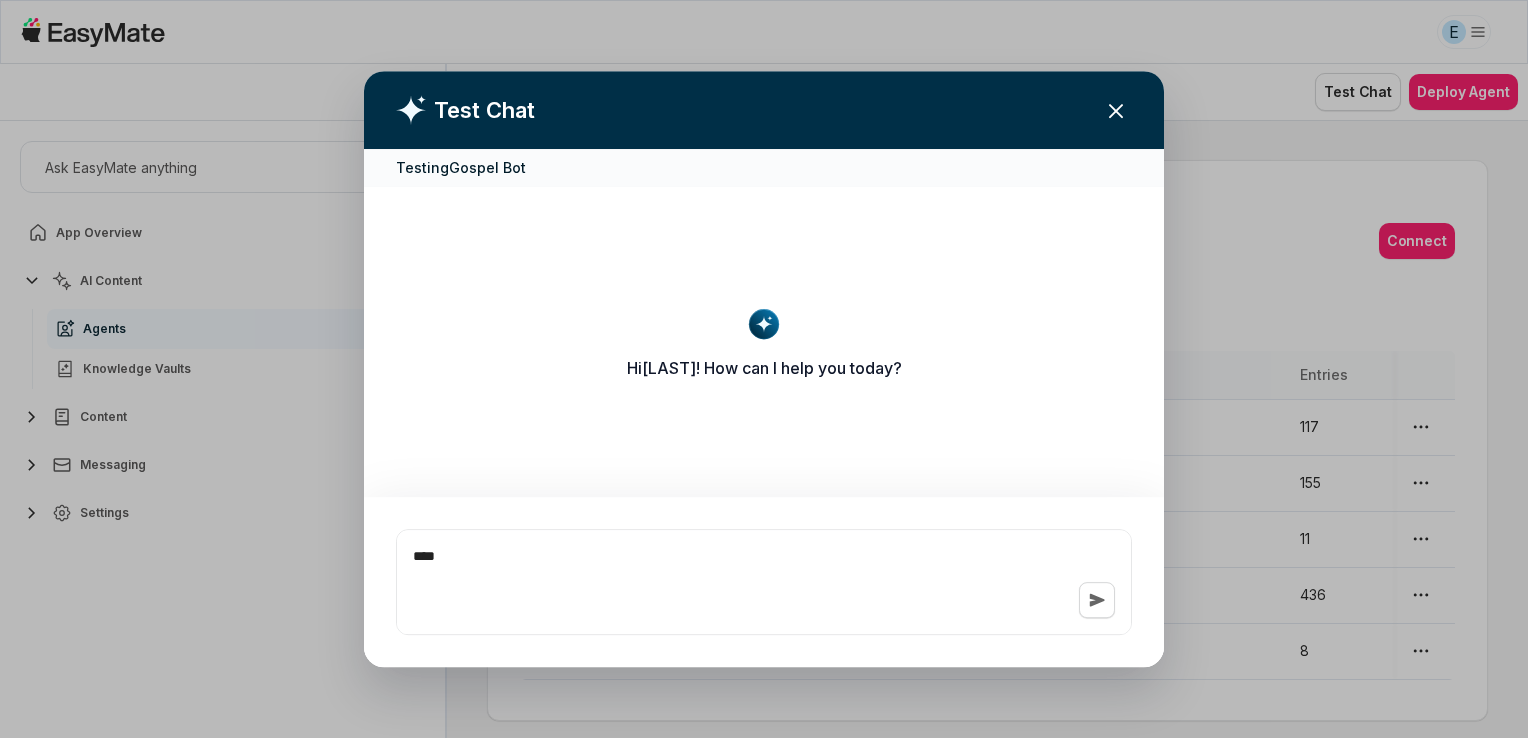 type on "*" 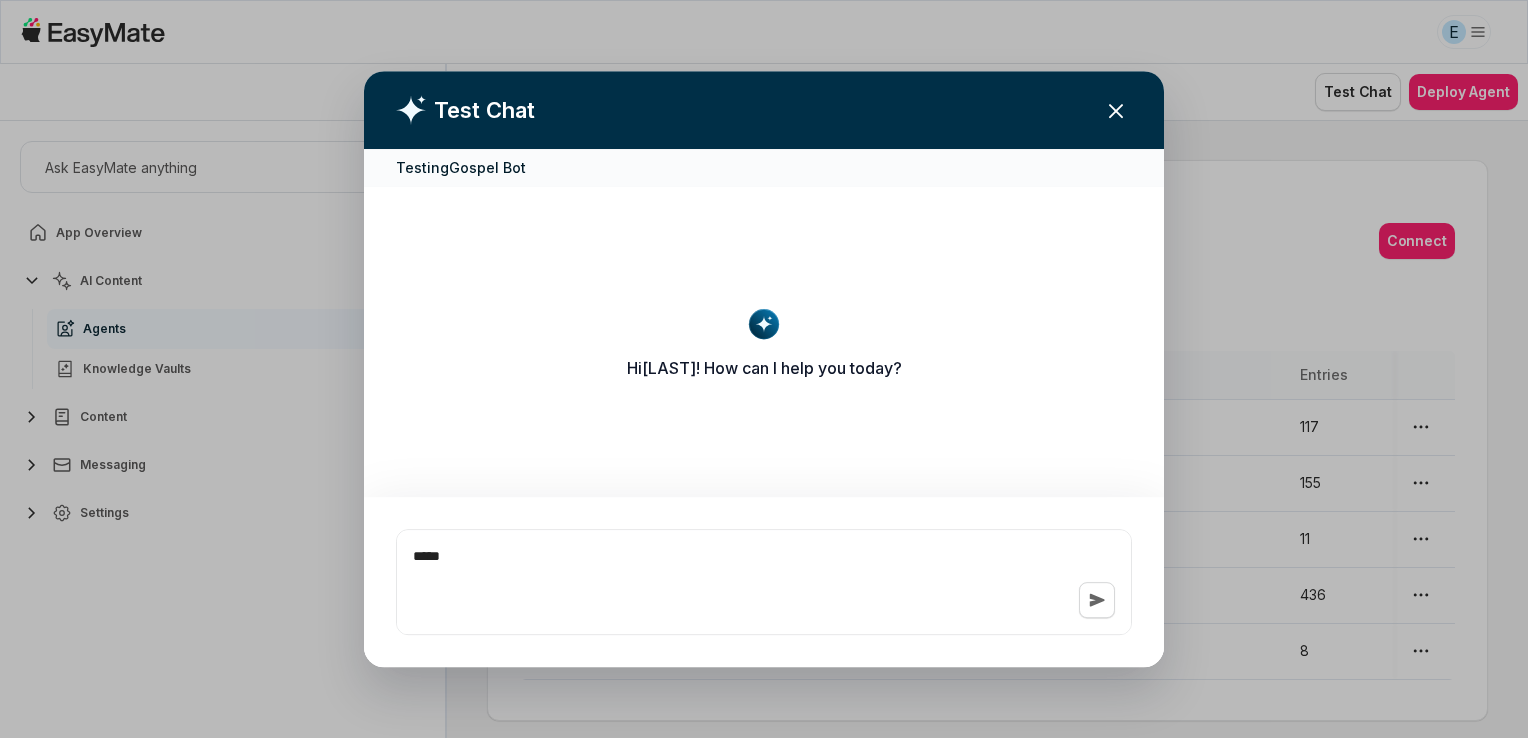 type on "*" 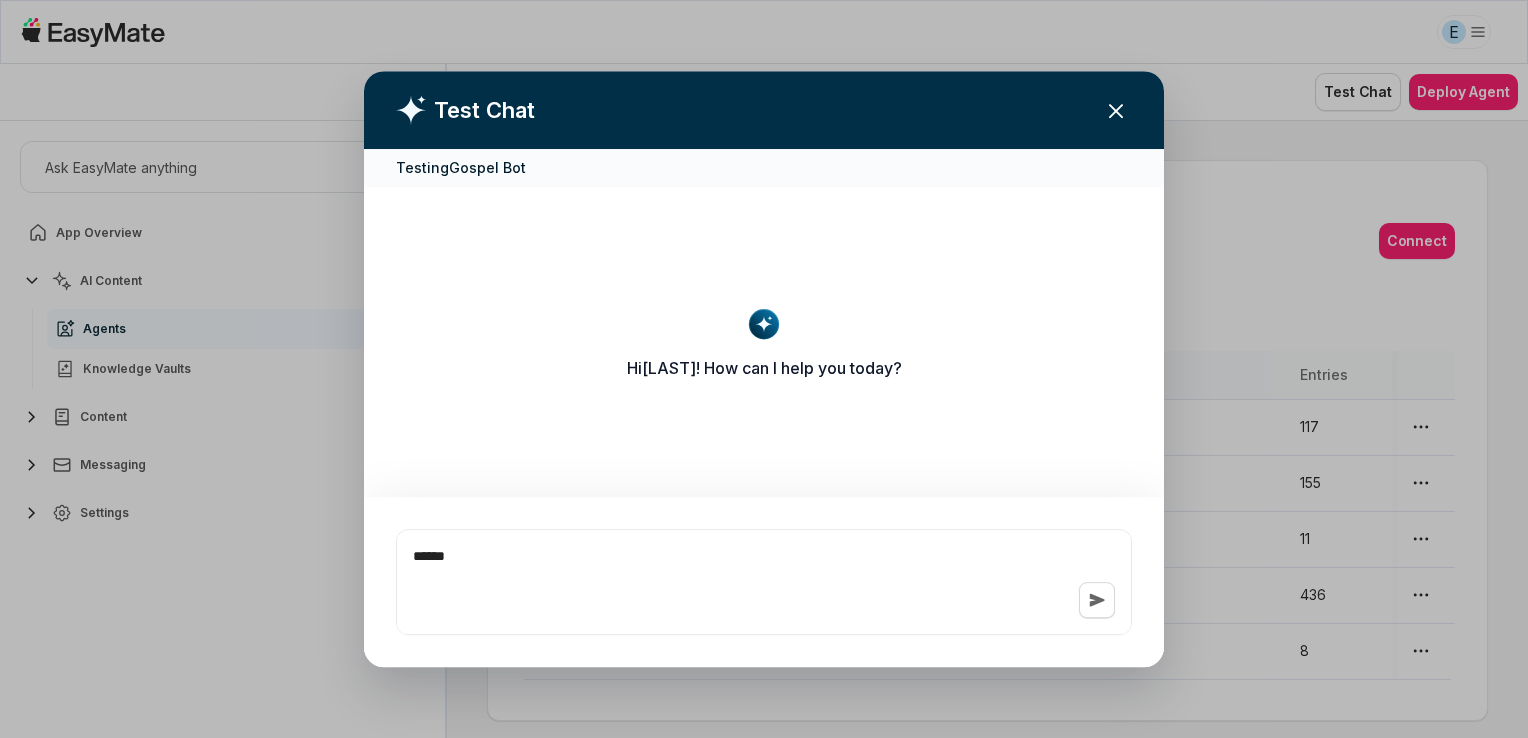 type on "*" 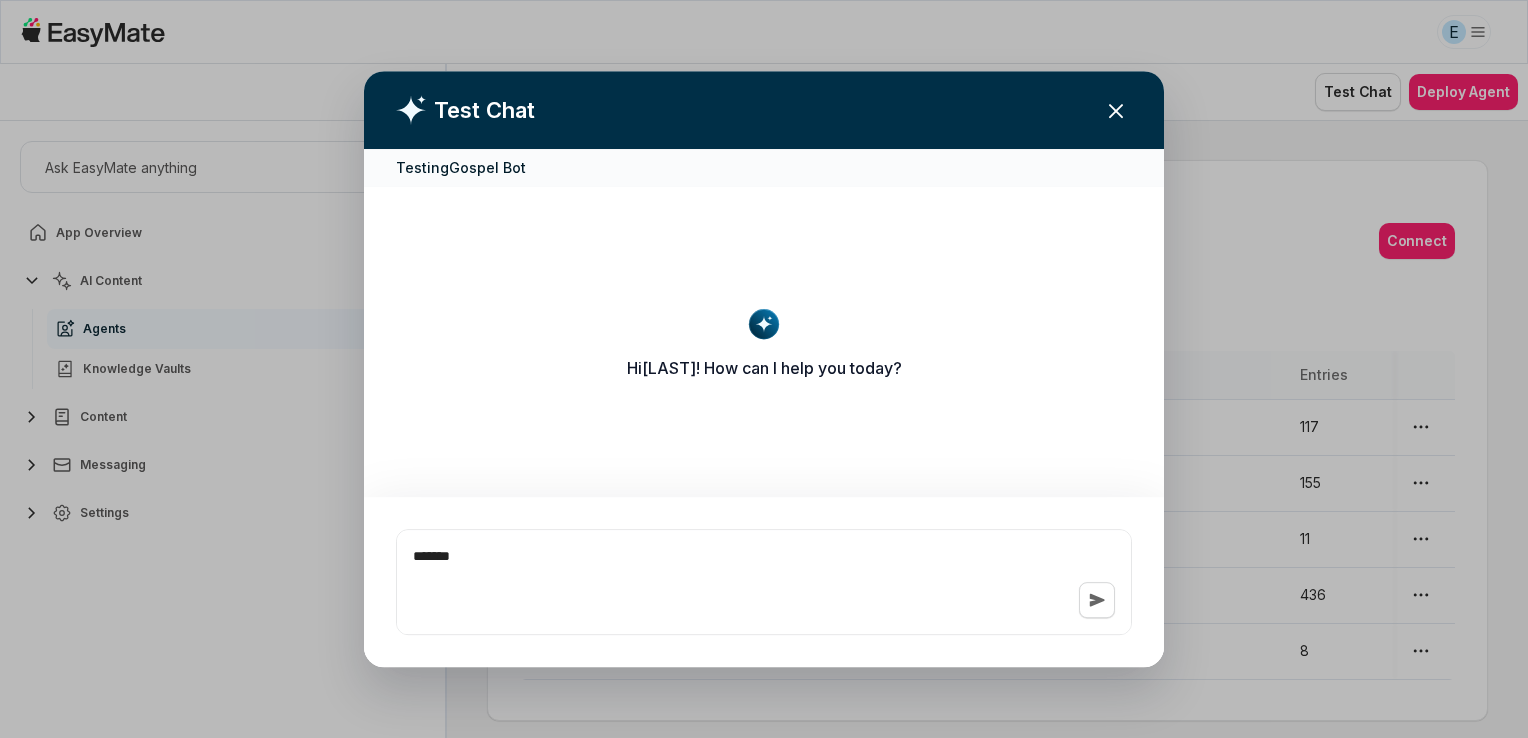 type on "*" 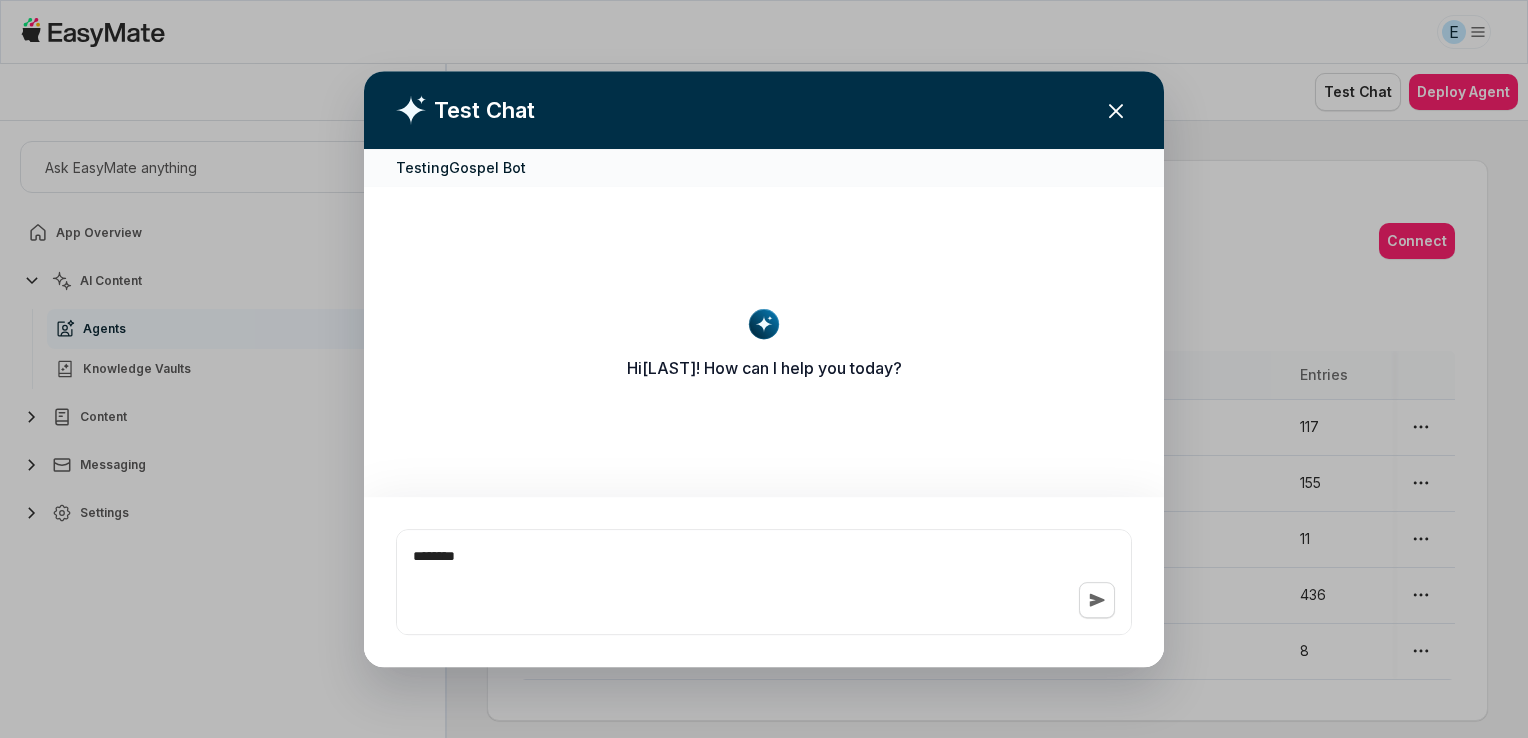type on "*" 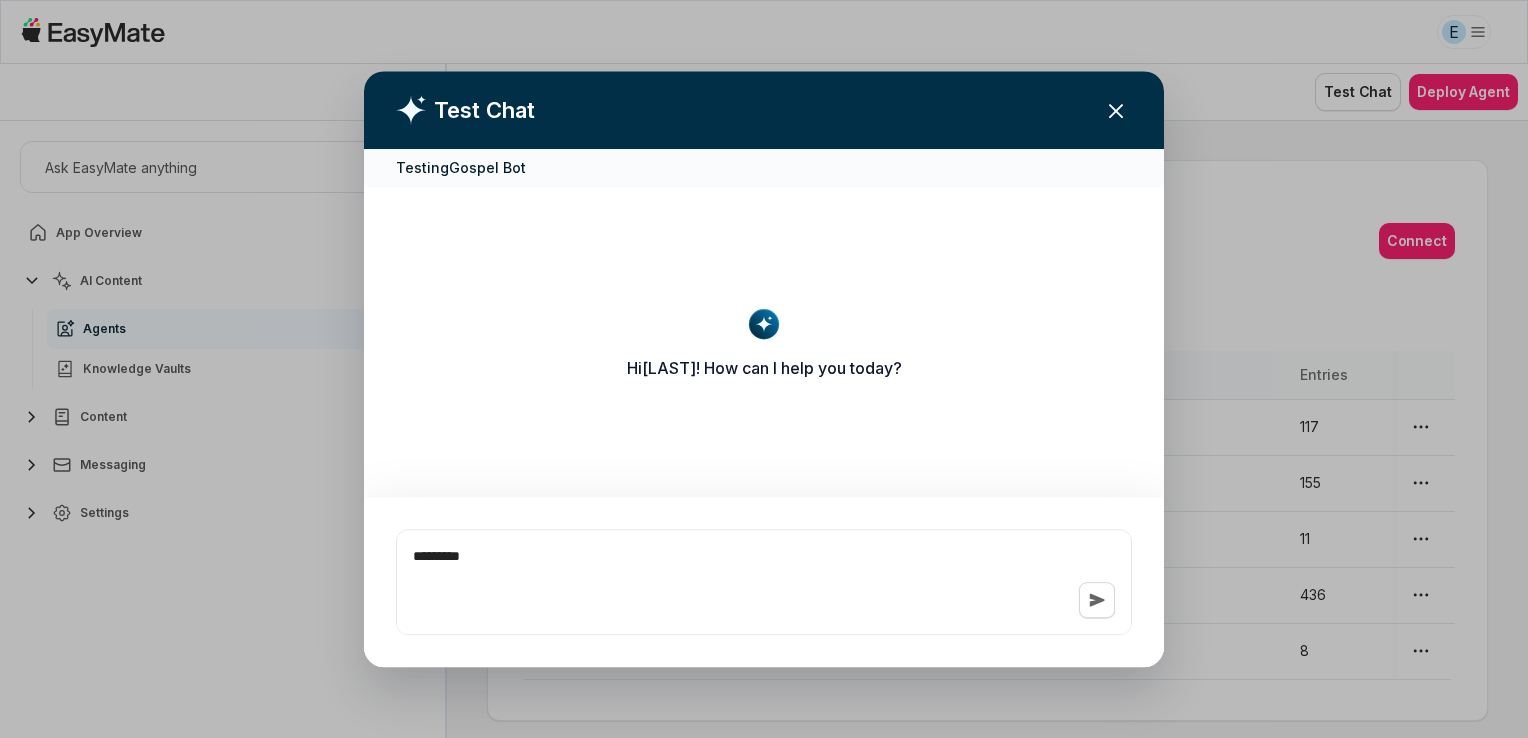 type on "*" 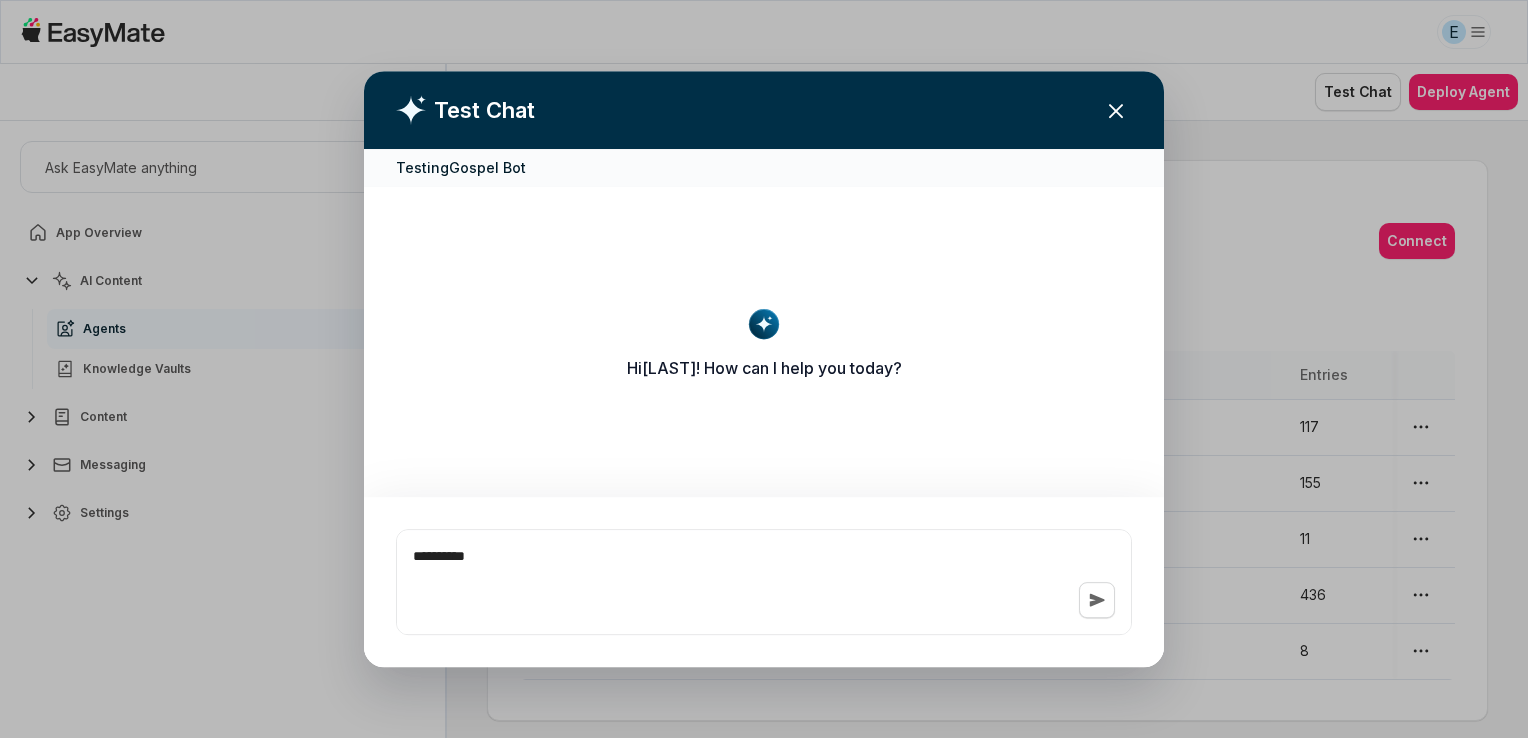type on "*" 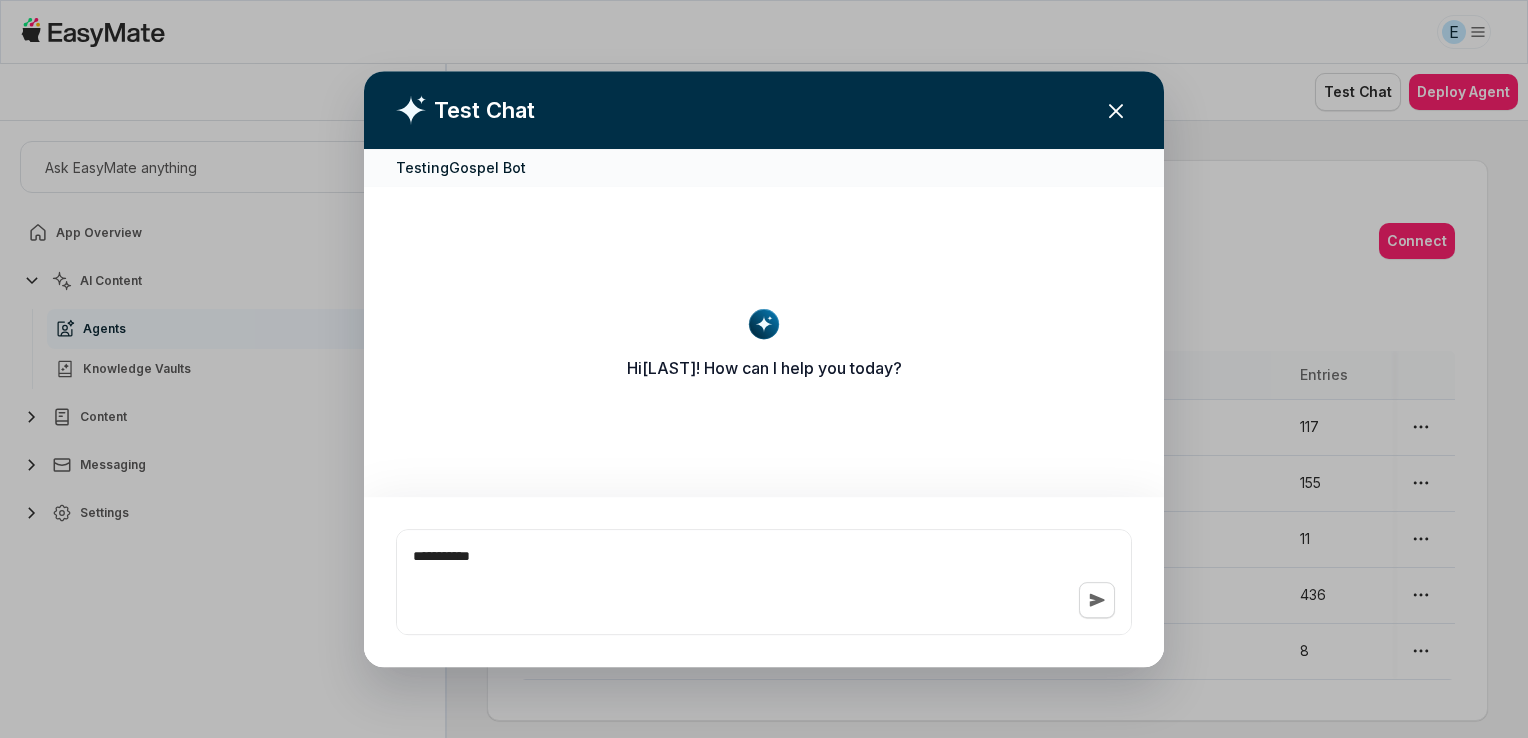 type on "*" 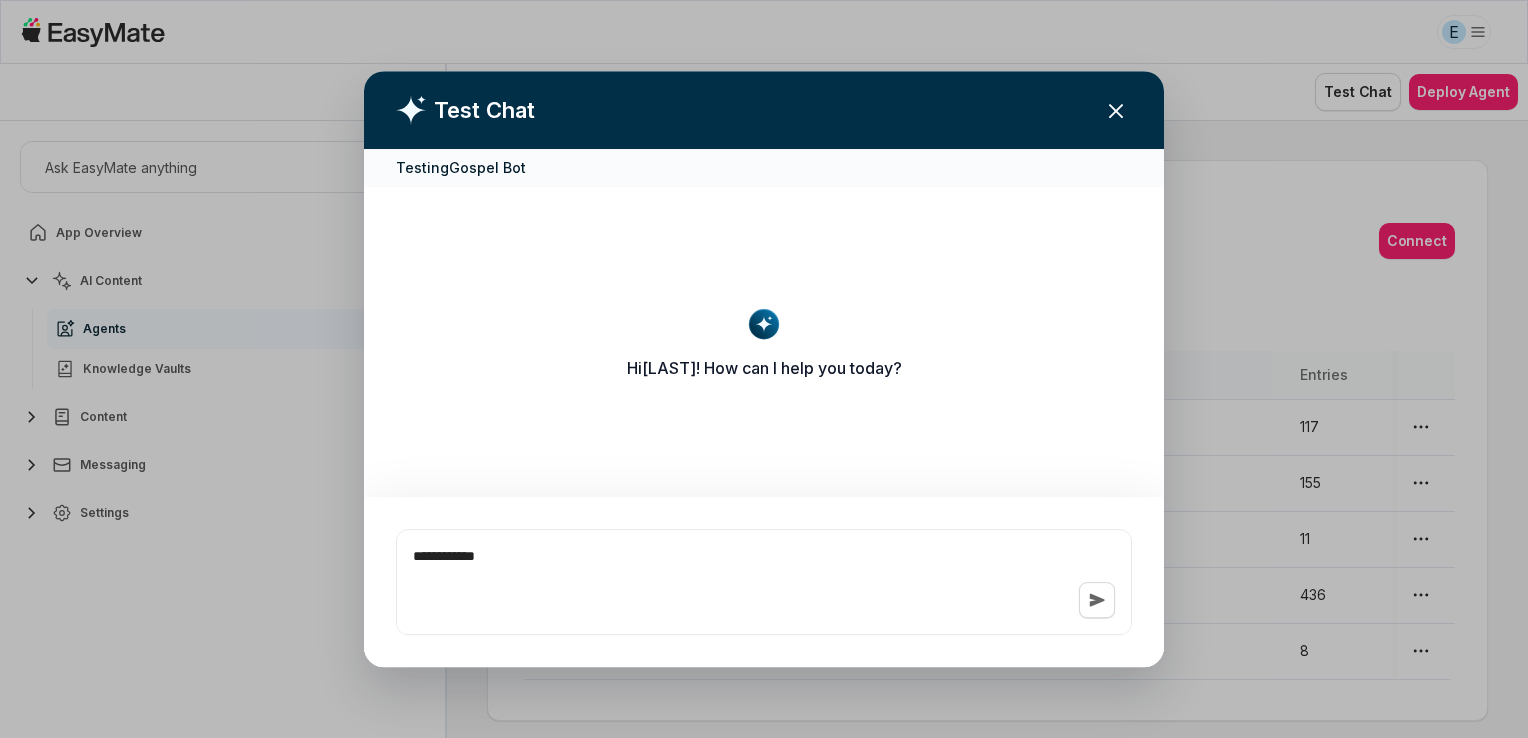 type on "*" 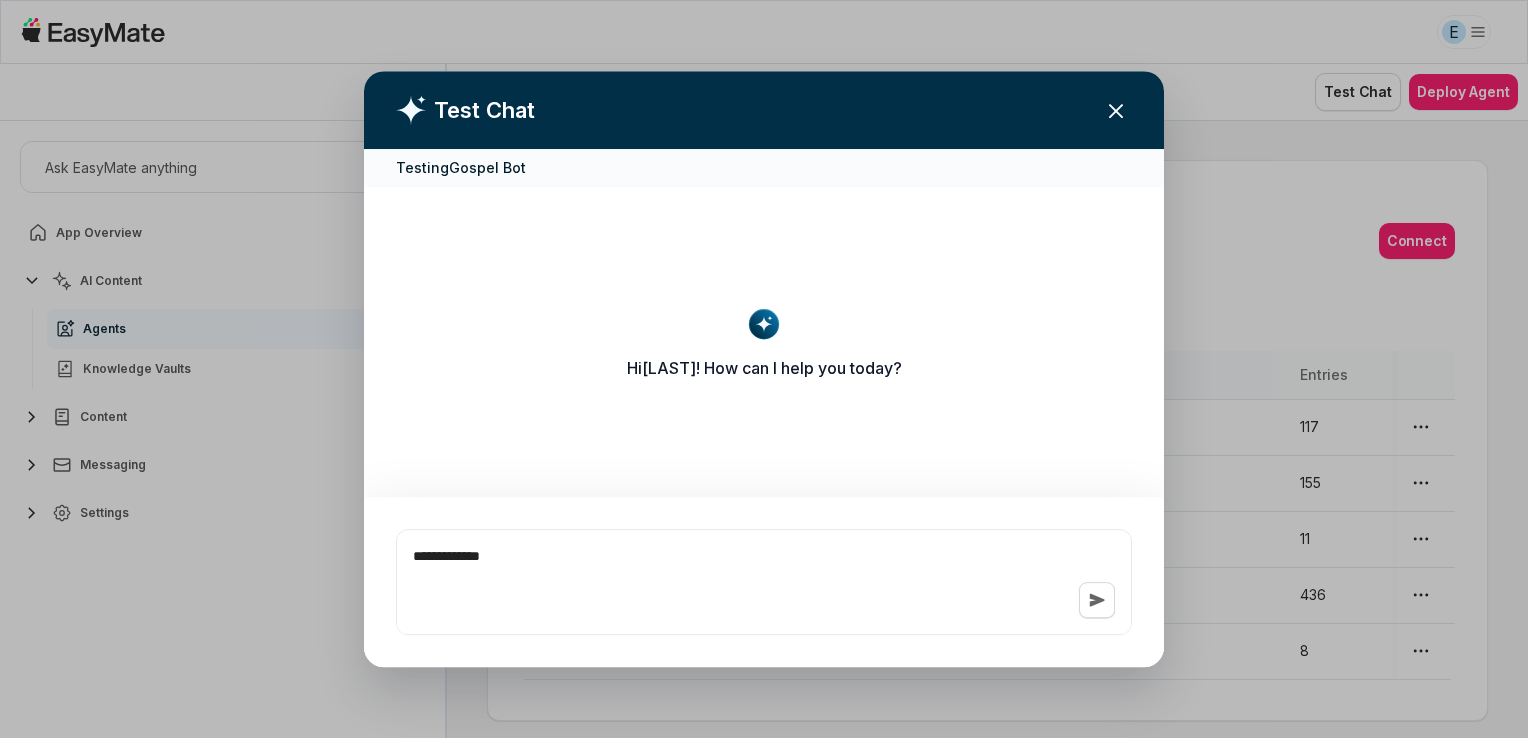 type on "*" 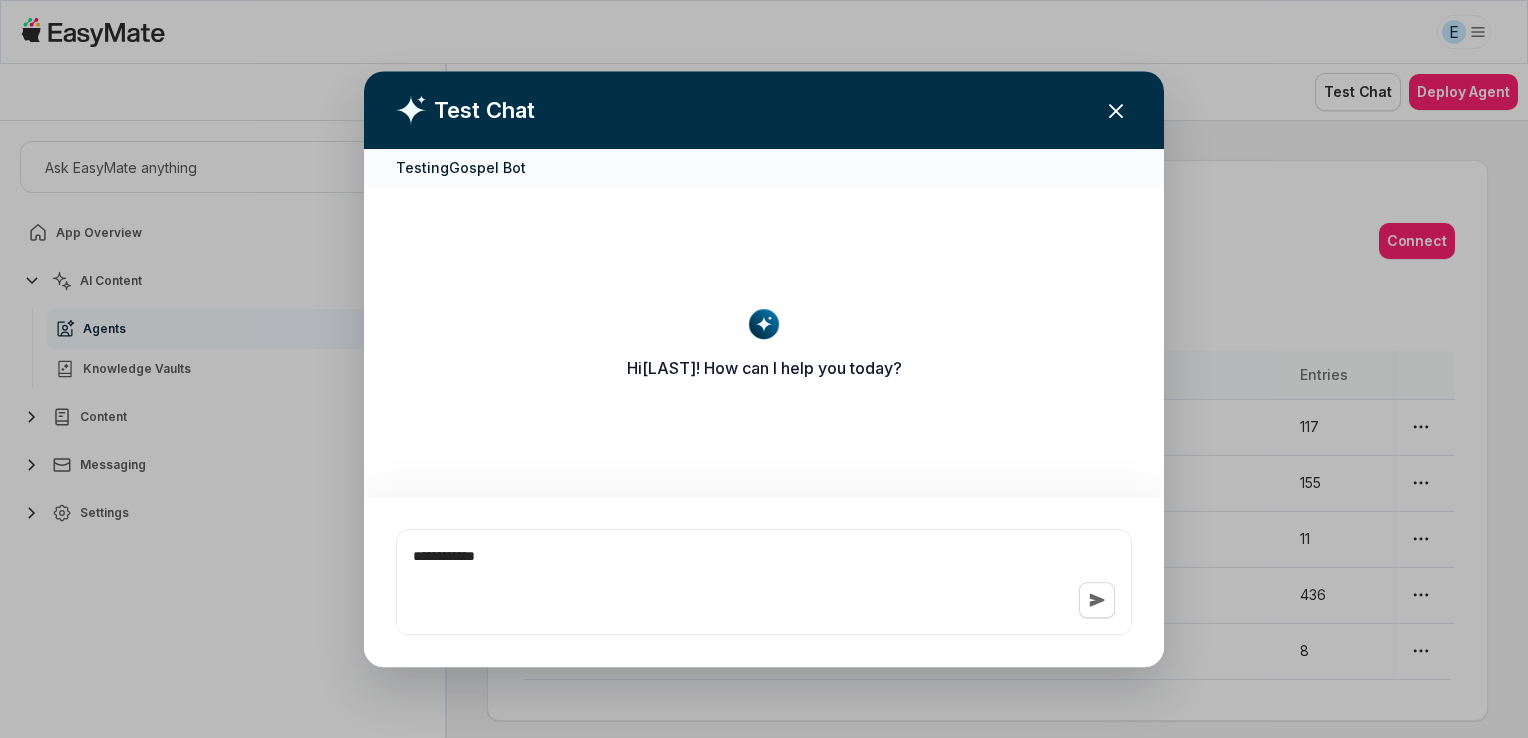 type on "*" 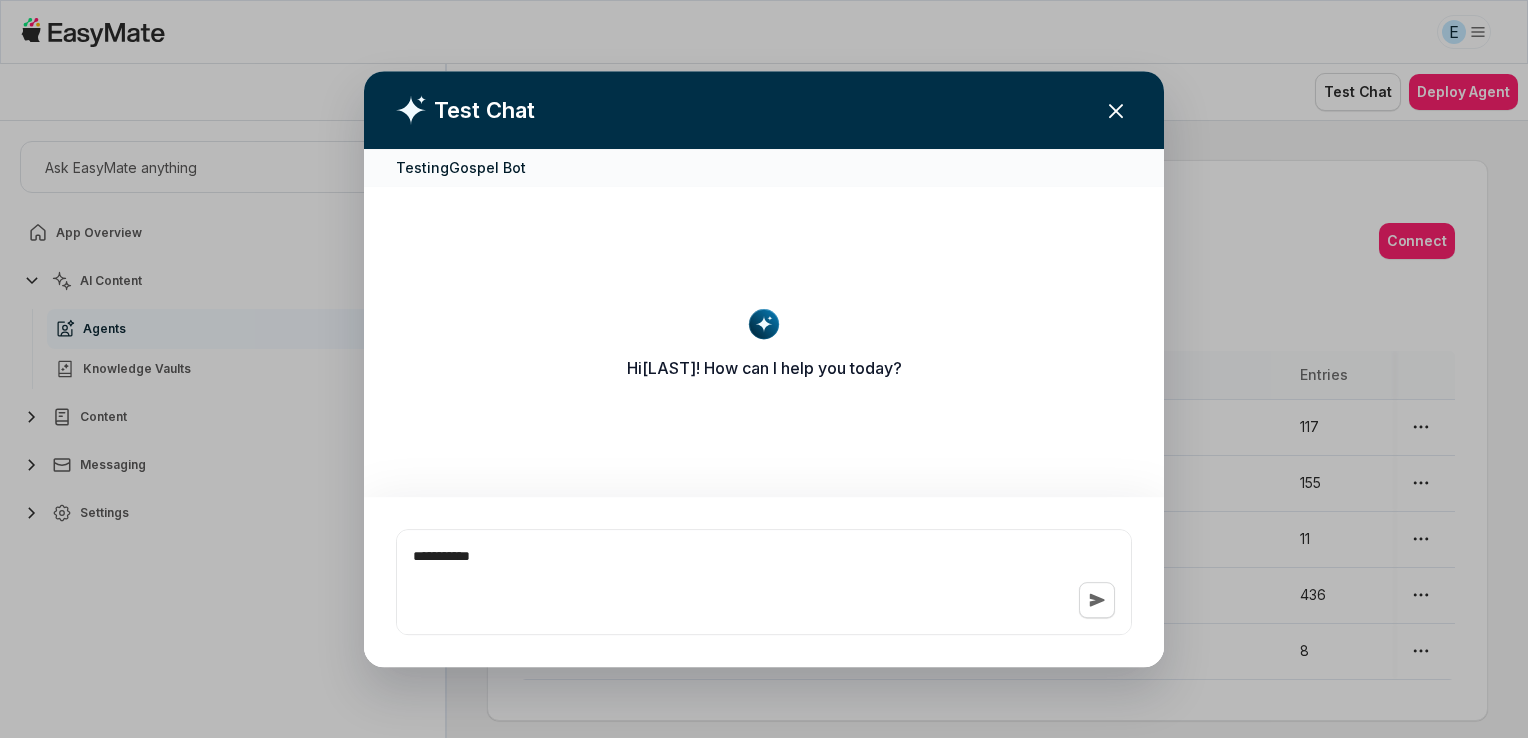 type on "*" 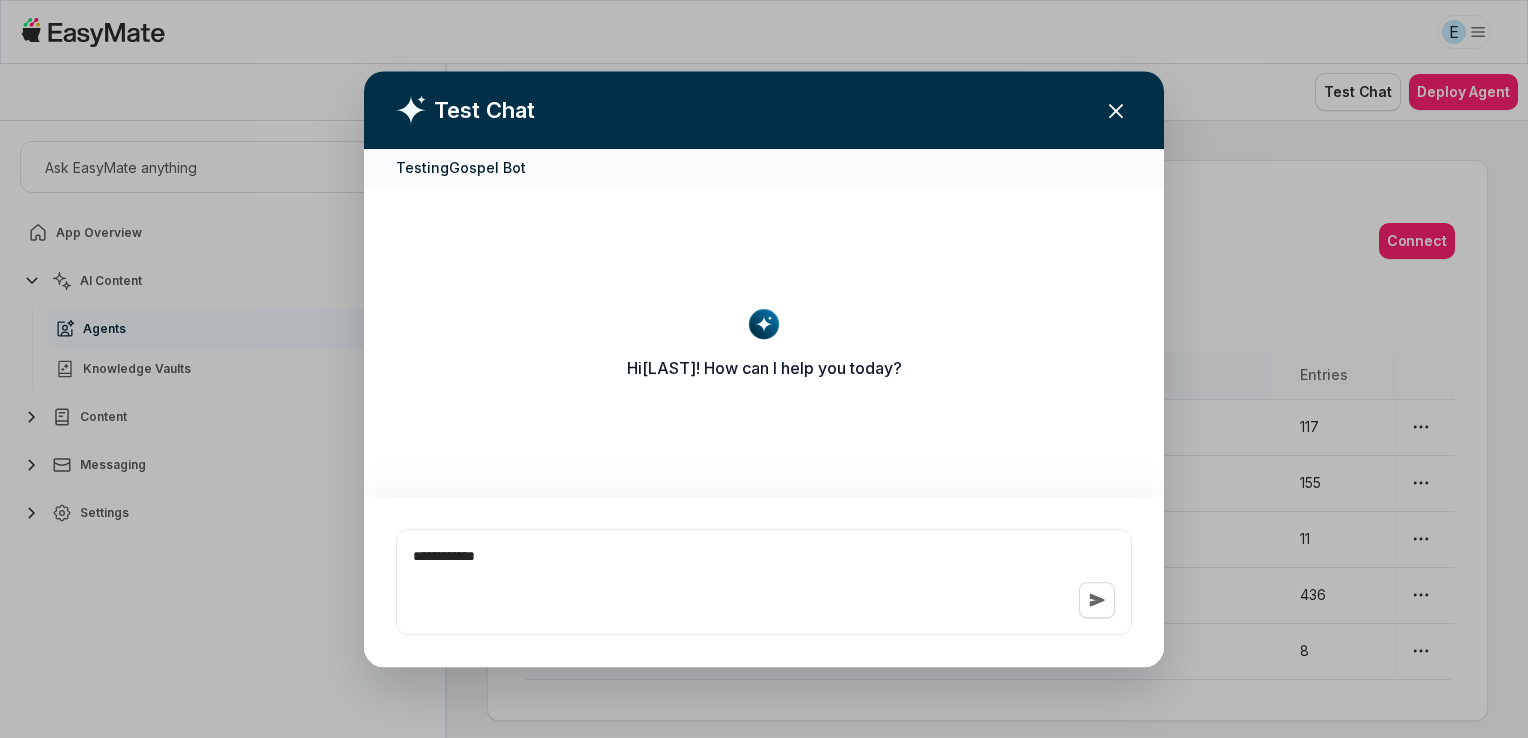 type on "*" 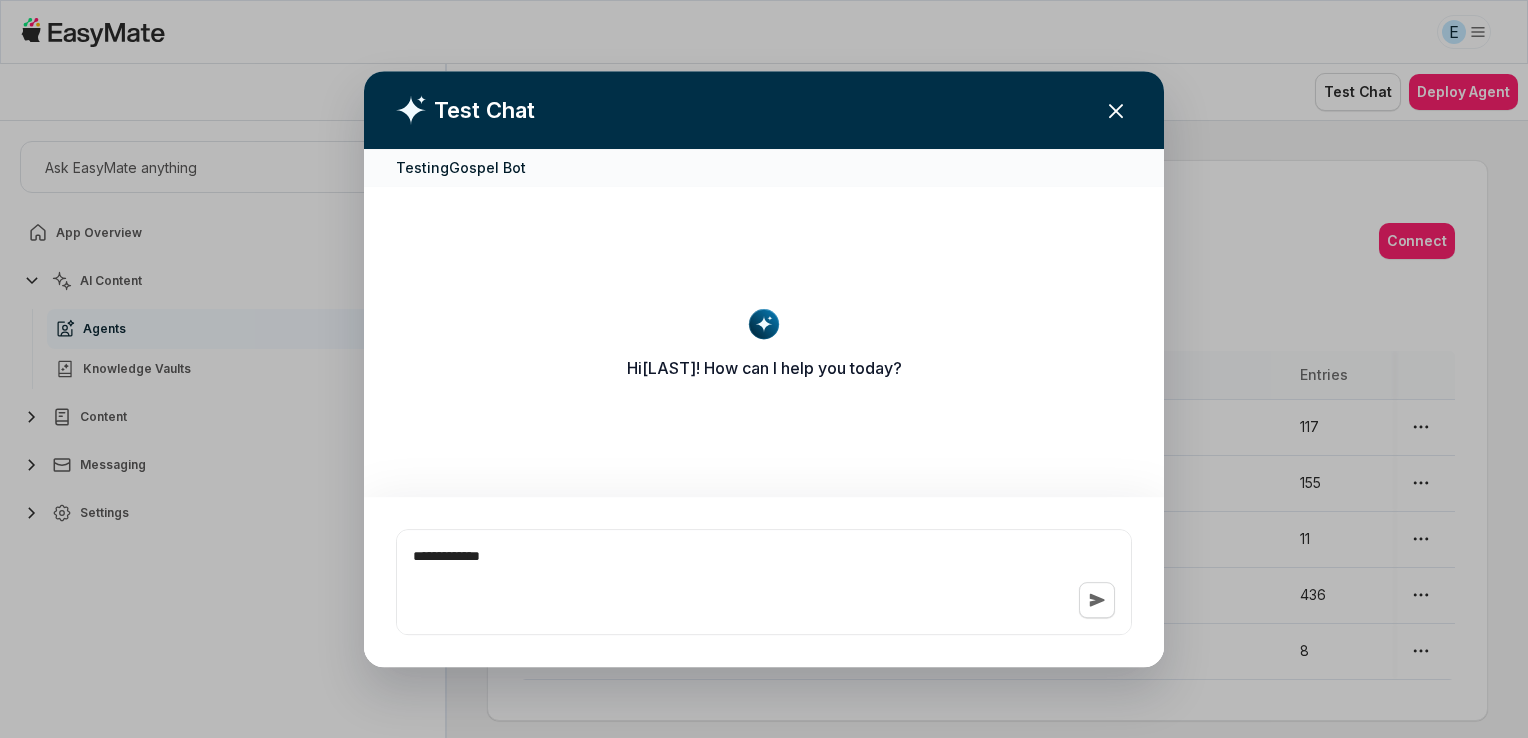 type on "*" 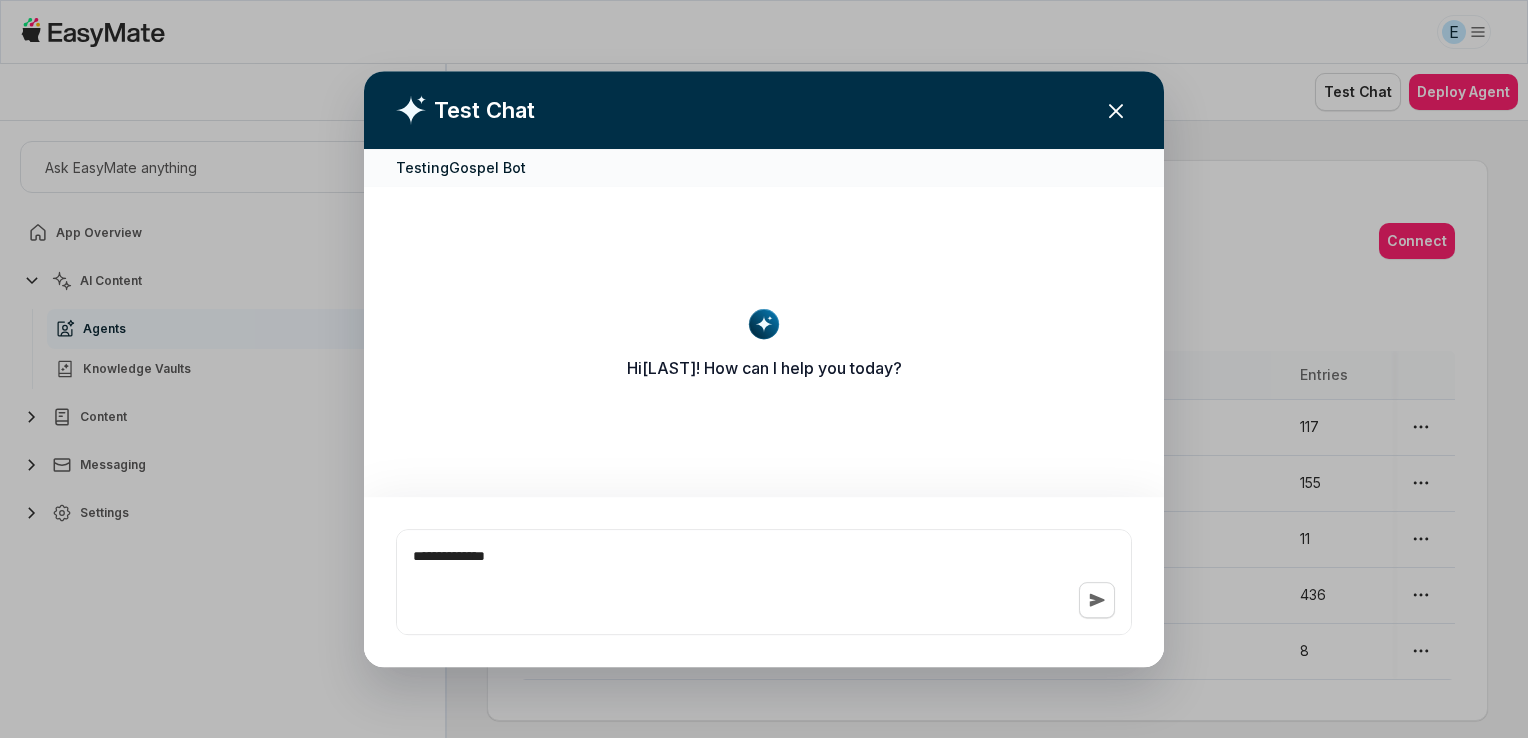 type on "*" 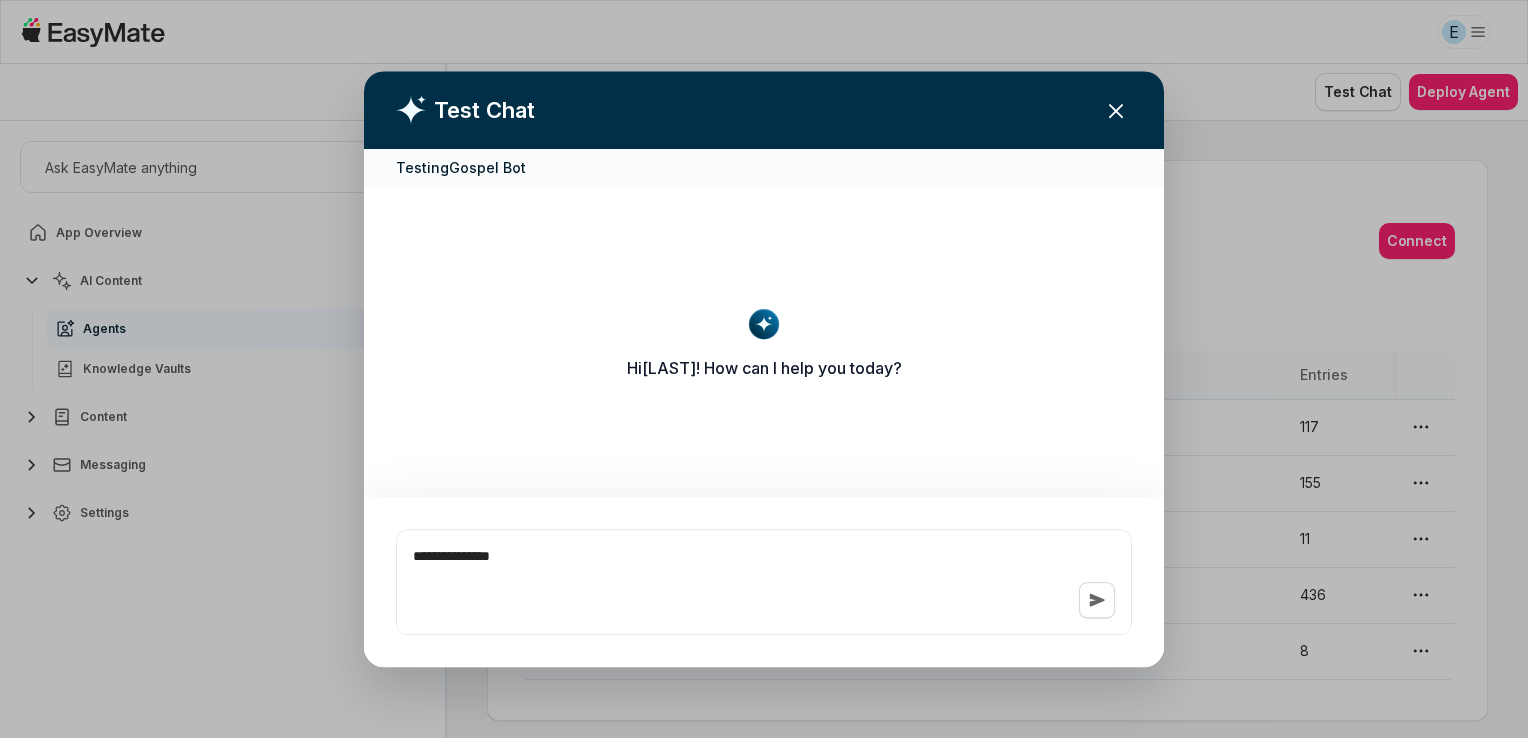 type on "*" 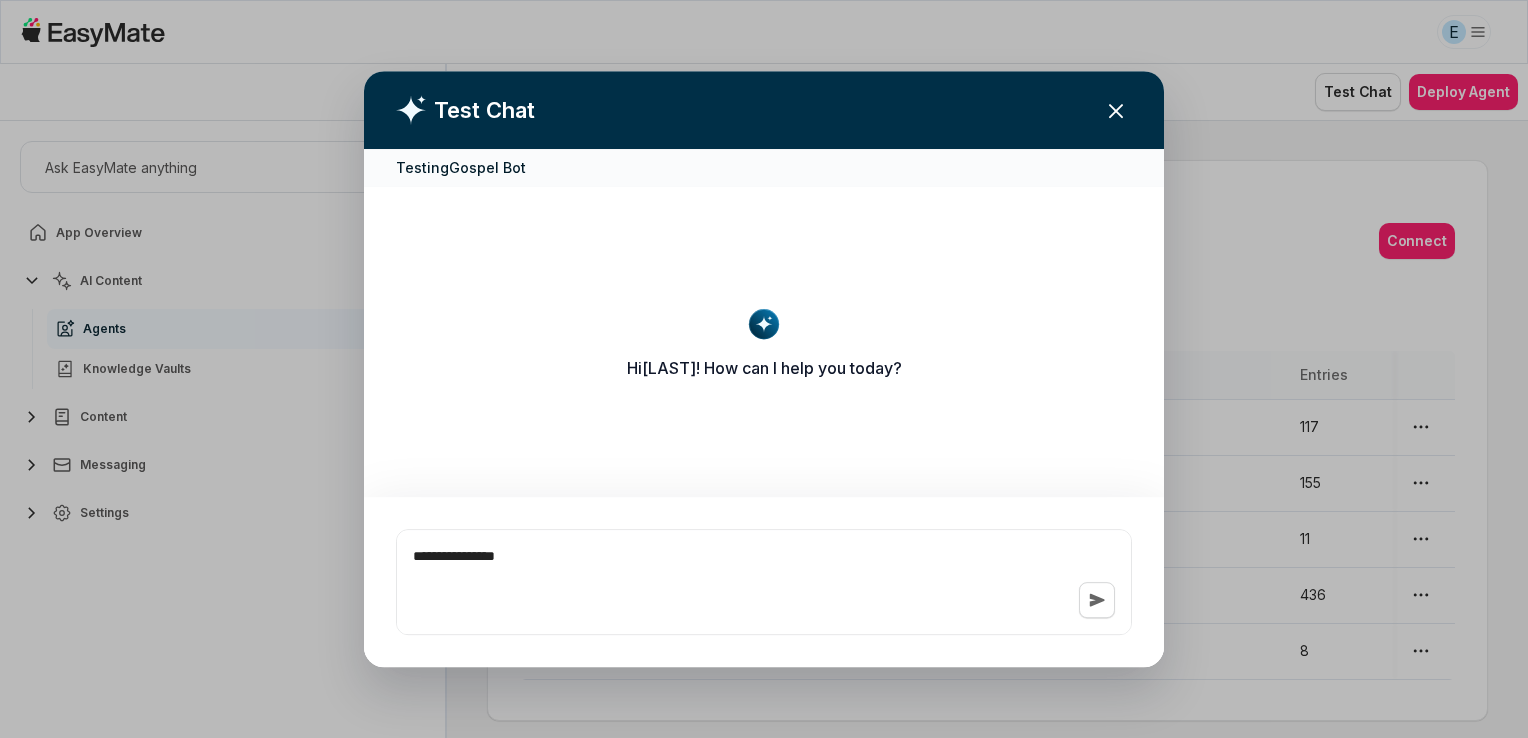 type on "*" 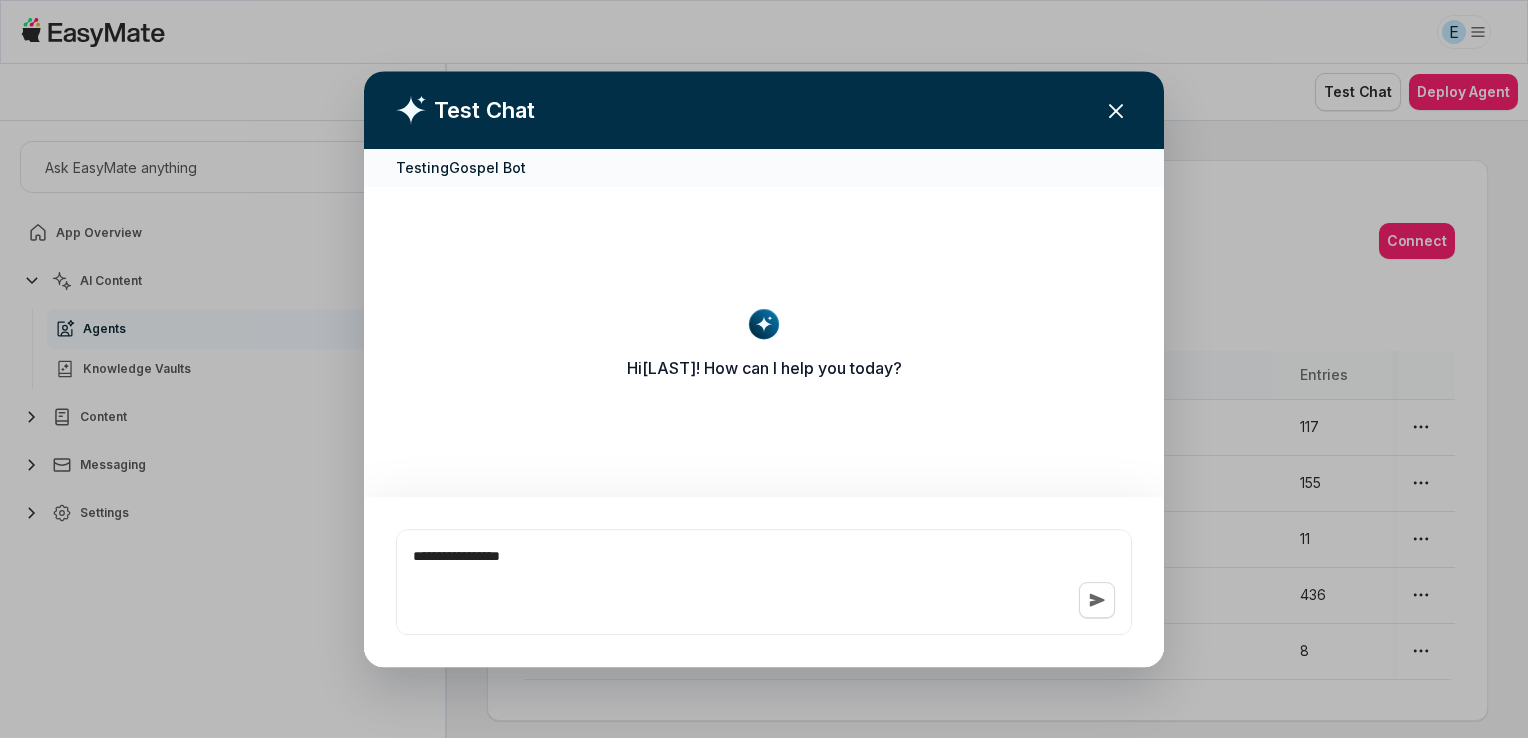 type on "*" 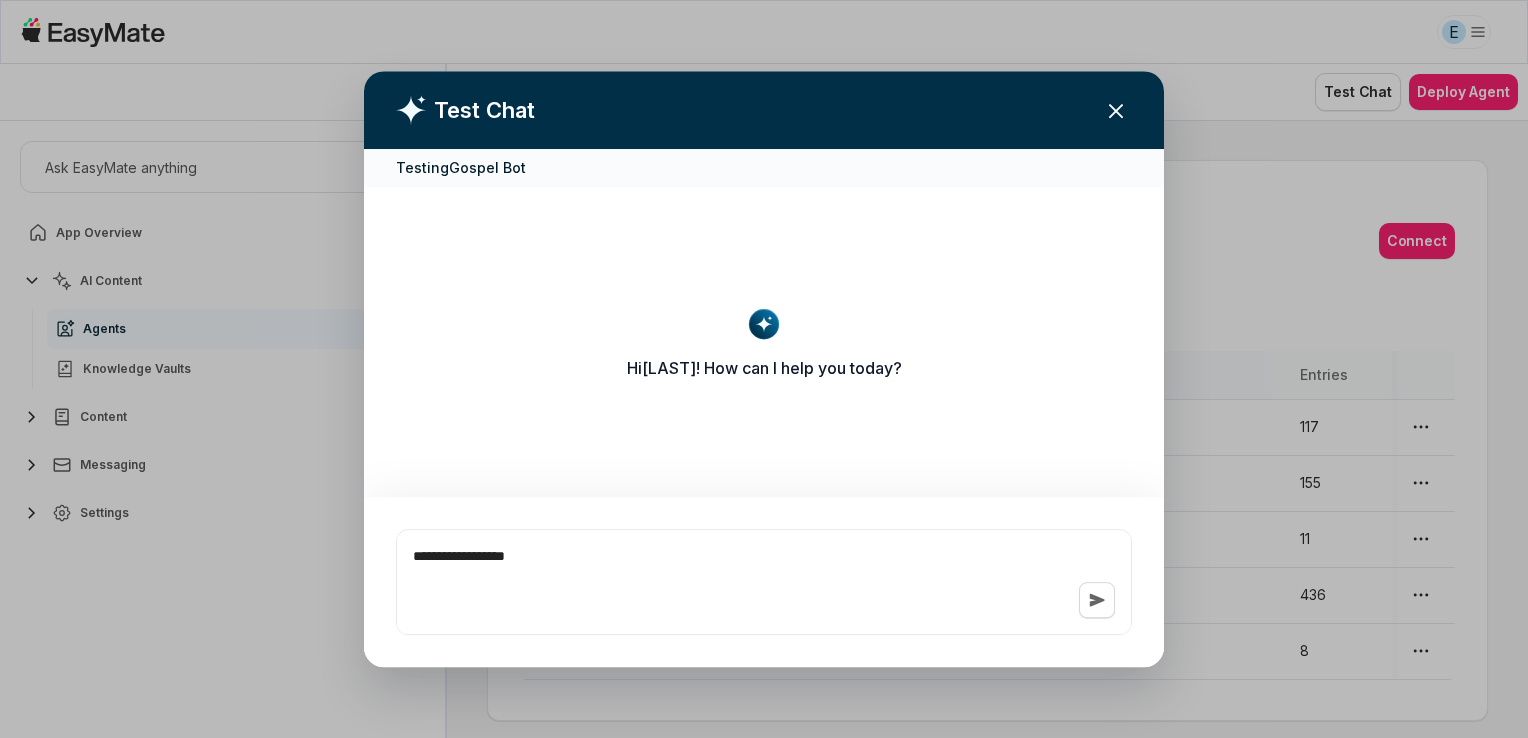 type on "*" 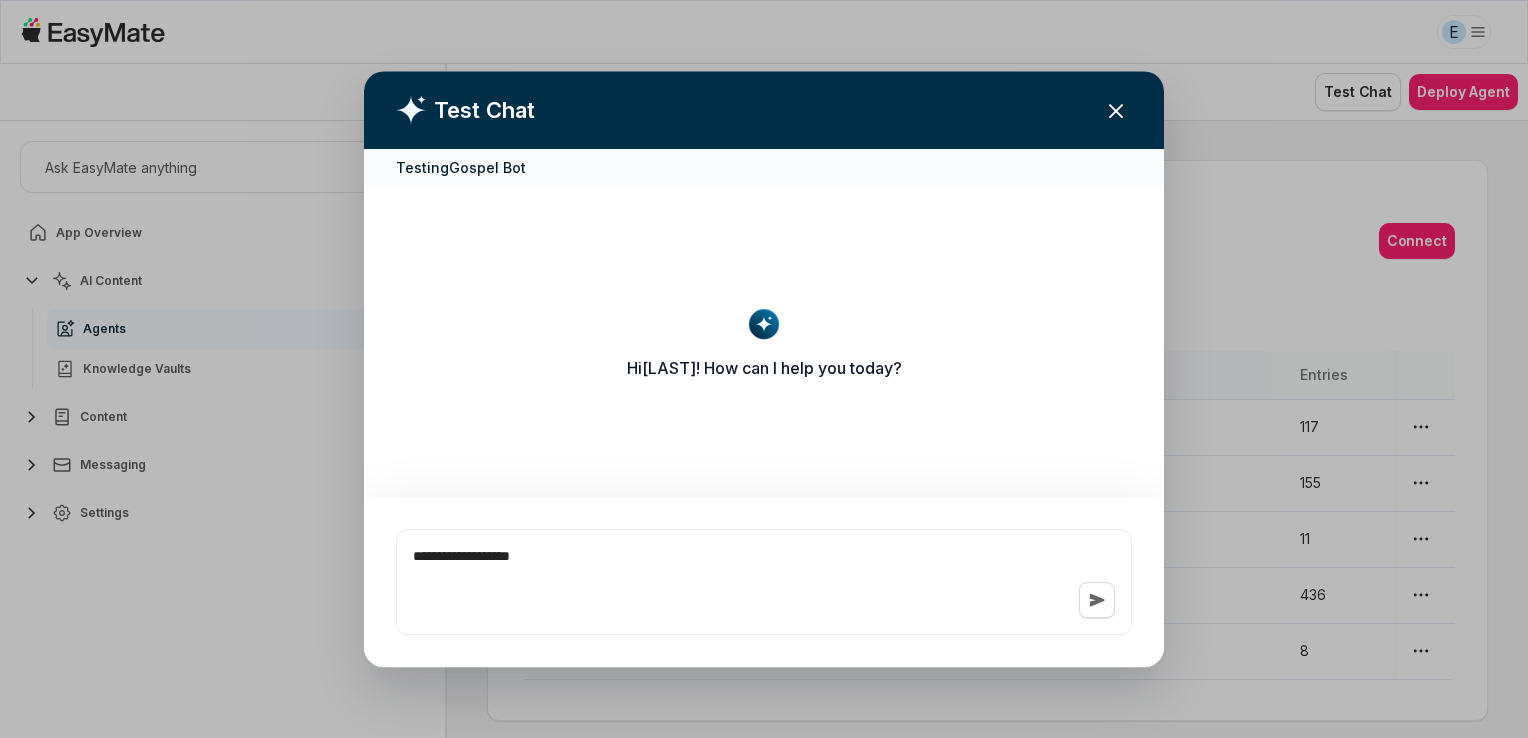 type on "*" 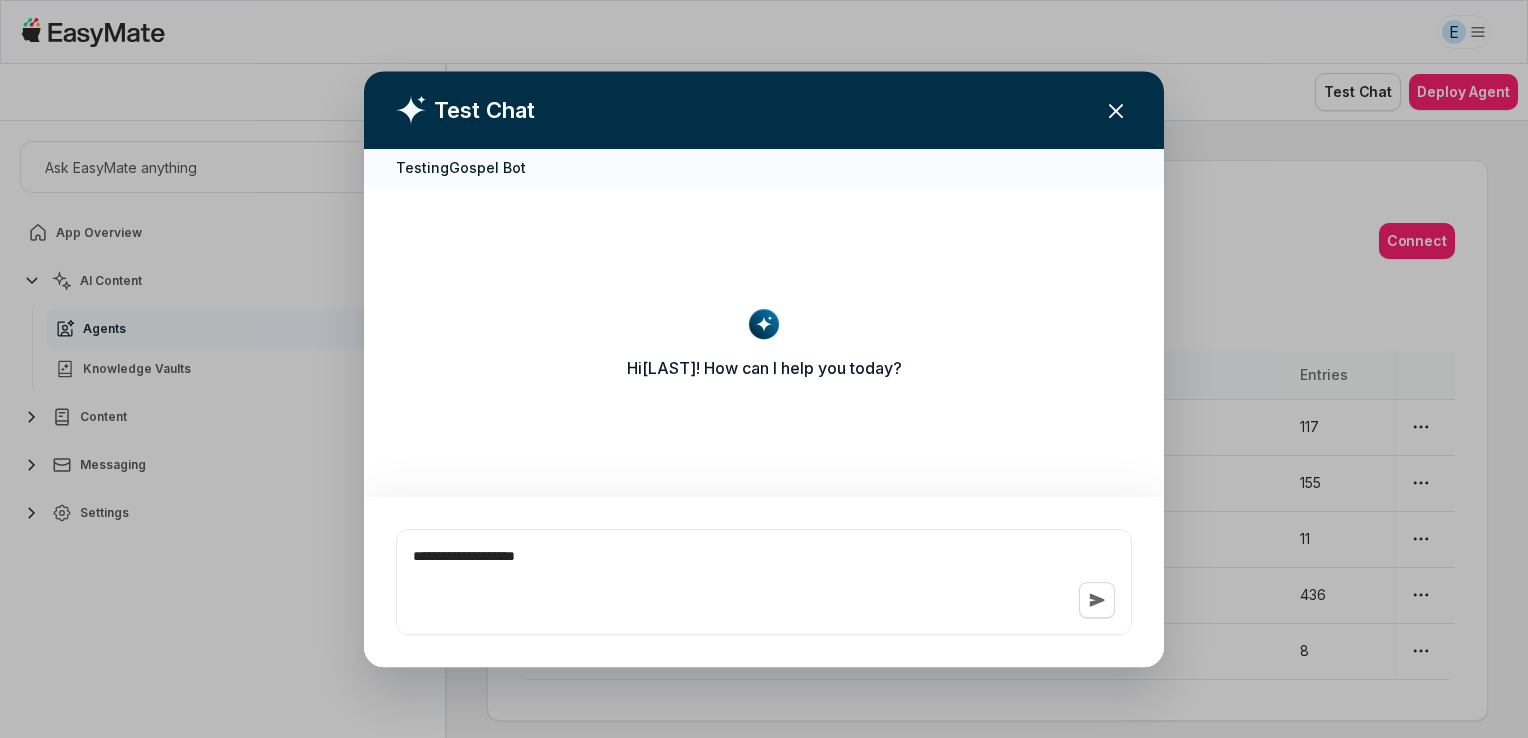 type on "*" 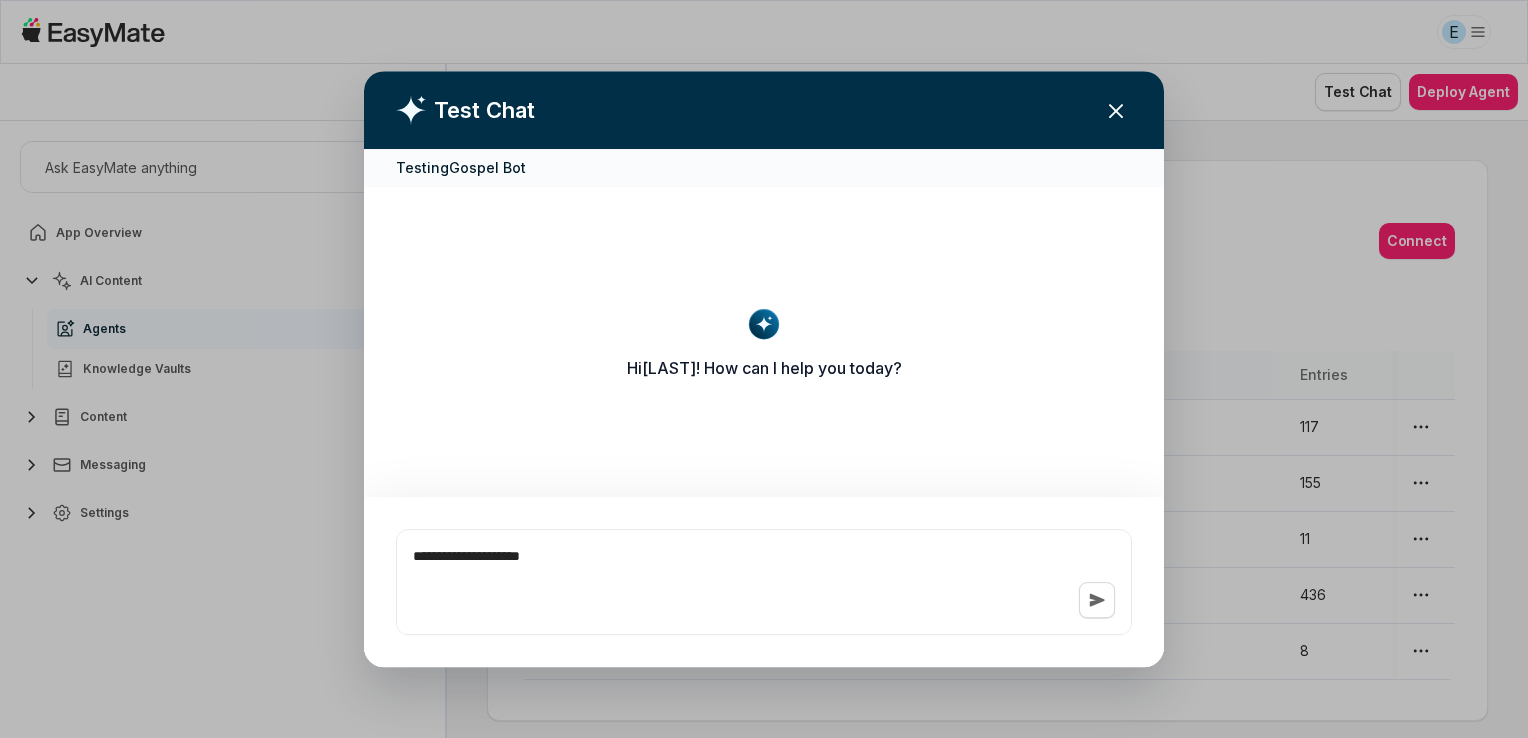type on "*" 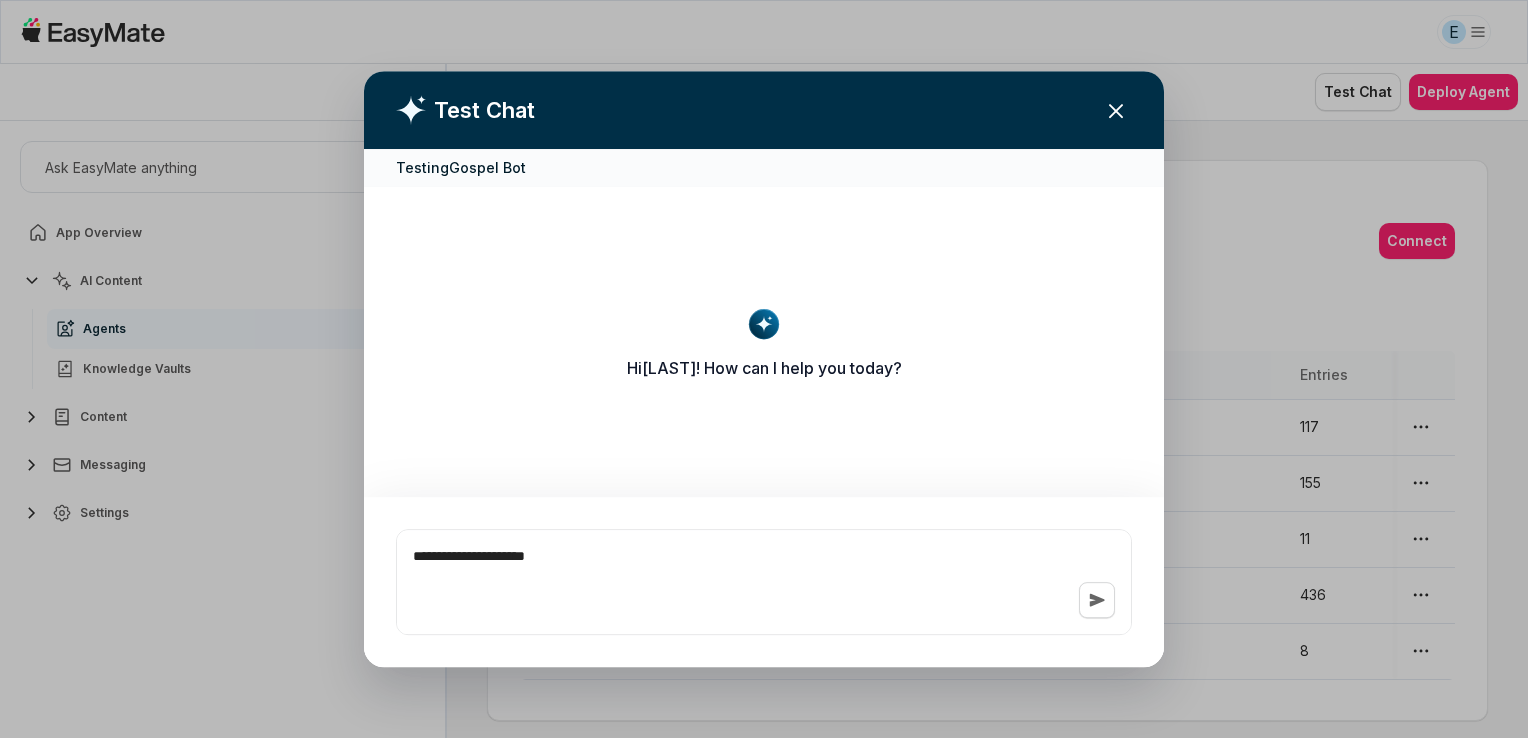 type on "*" 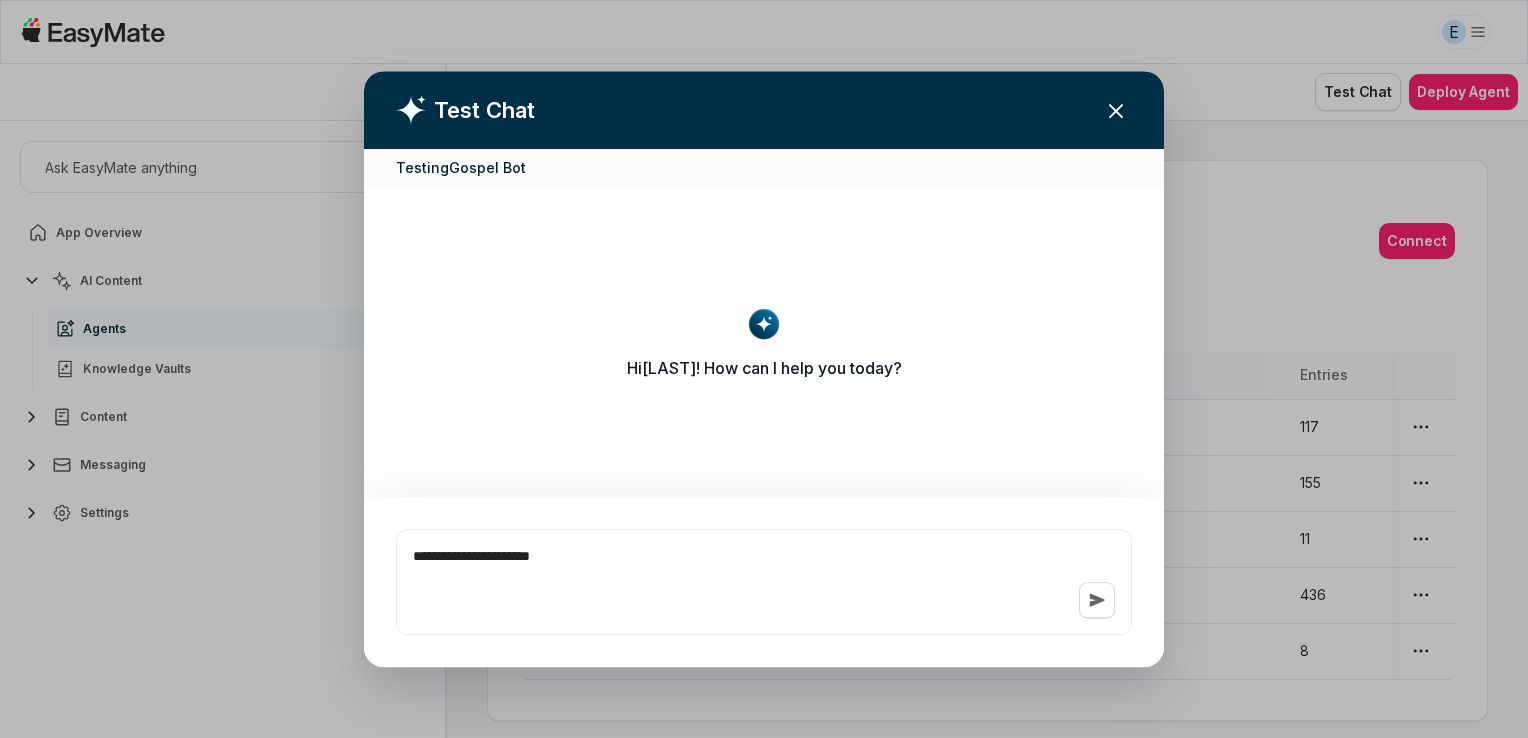 type on "*" 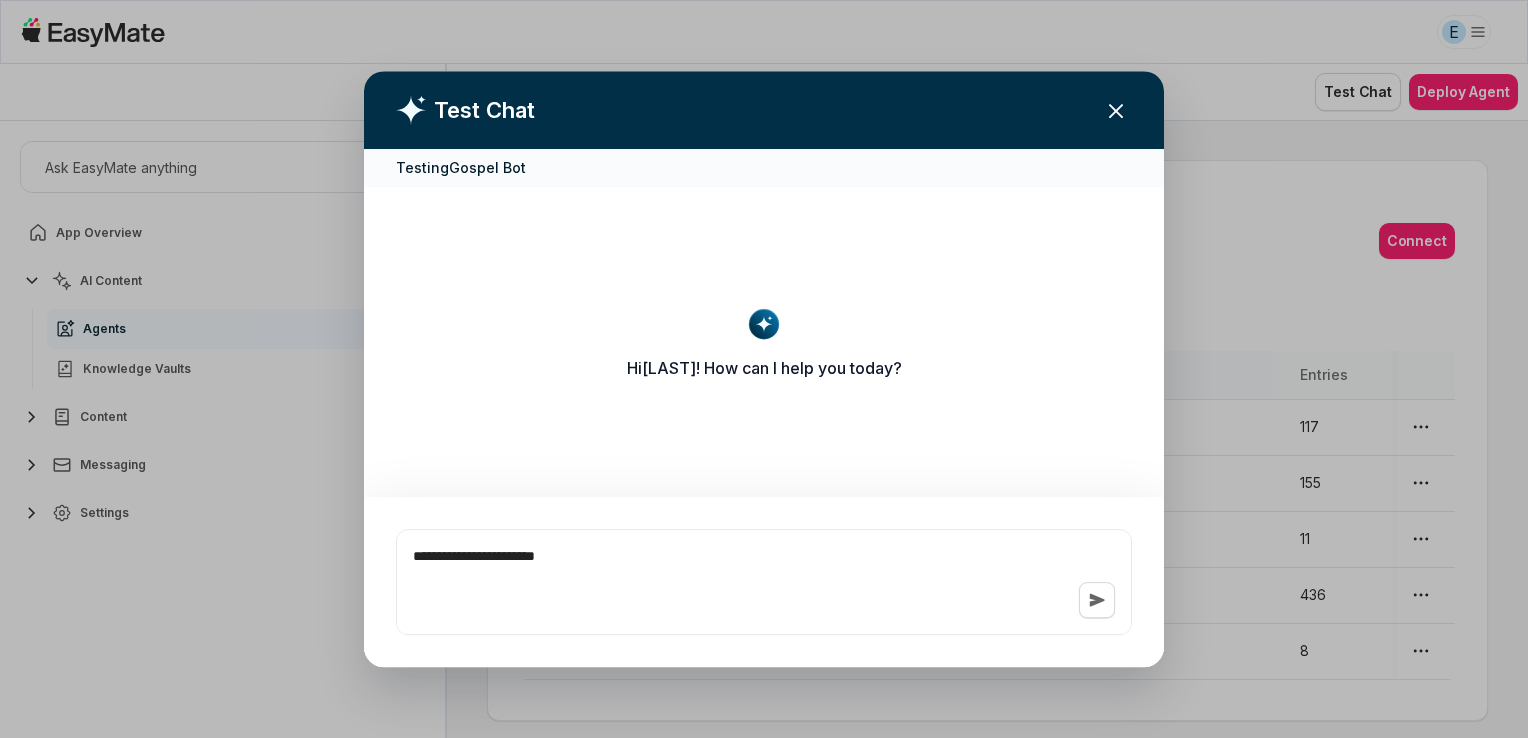 type on "*" 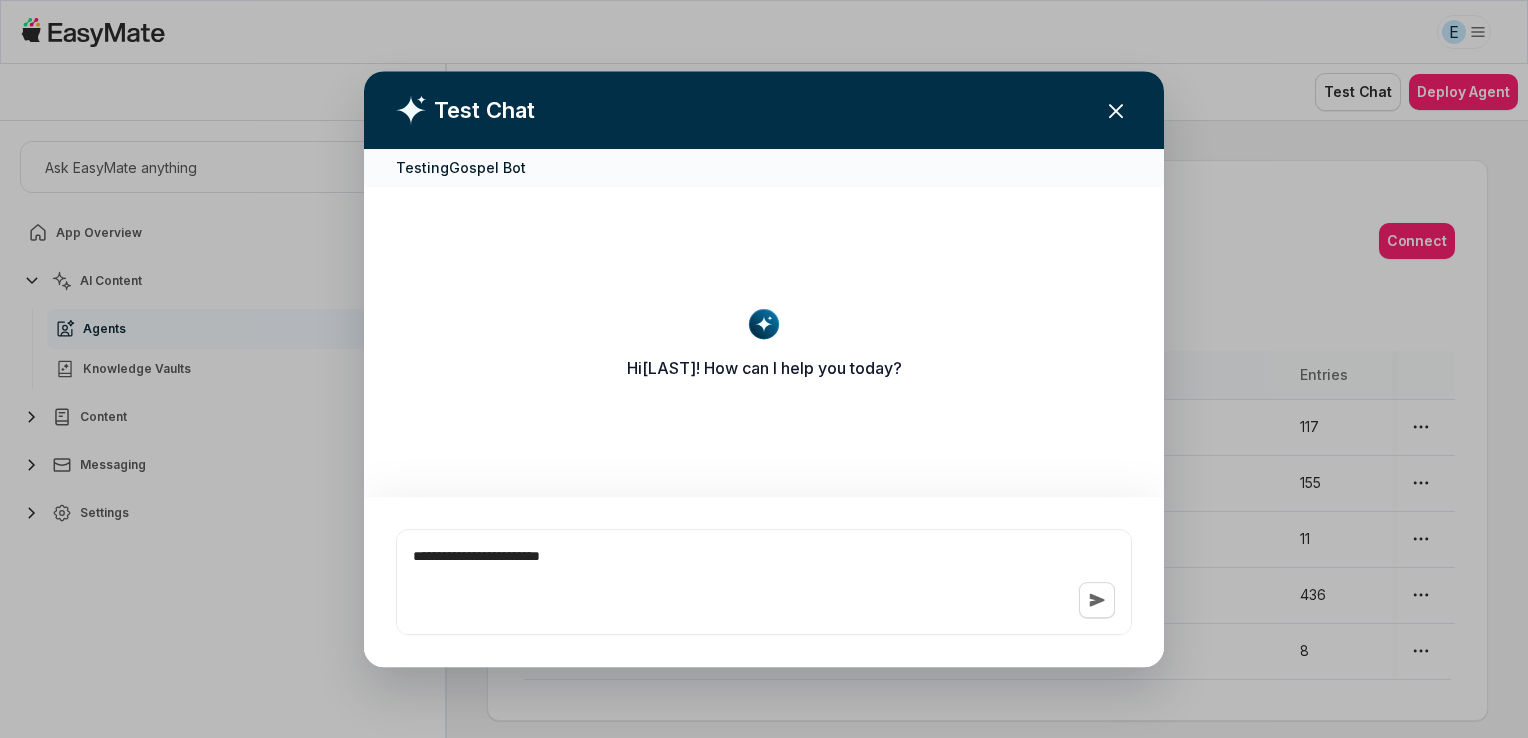 type on "*" 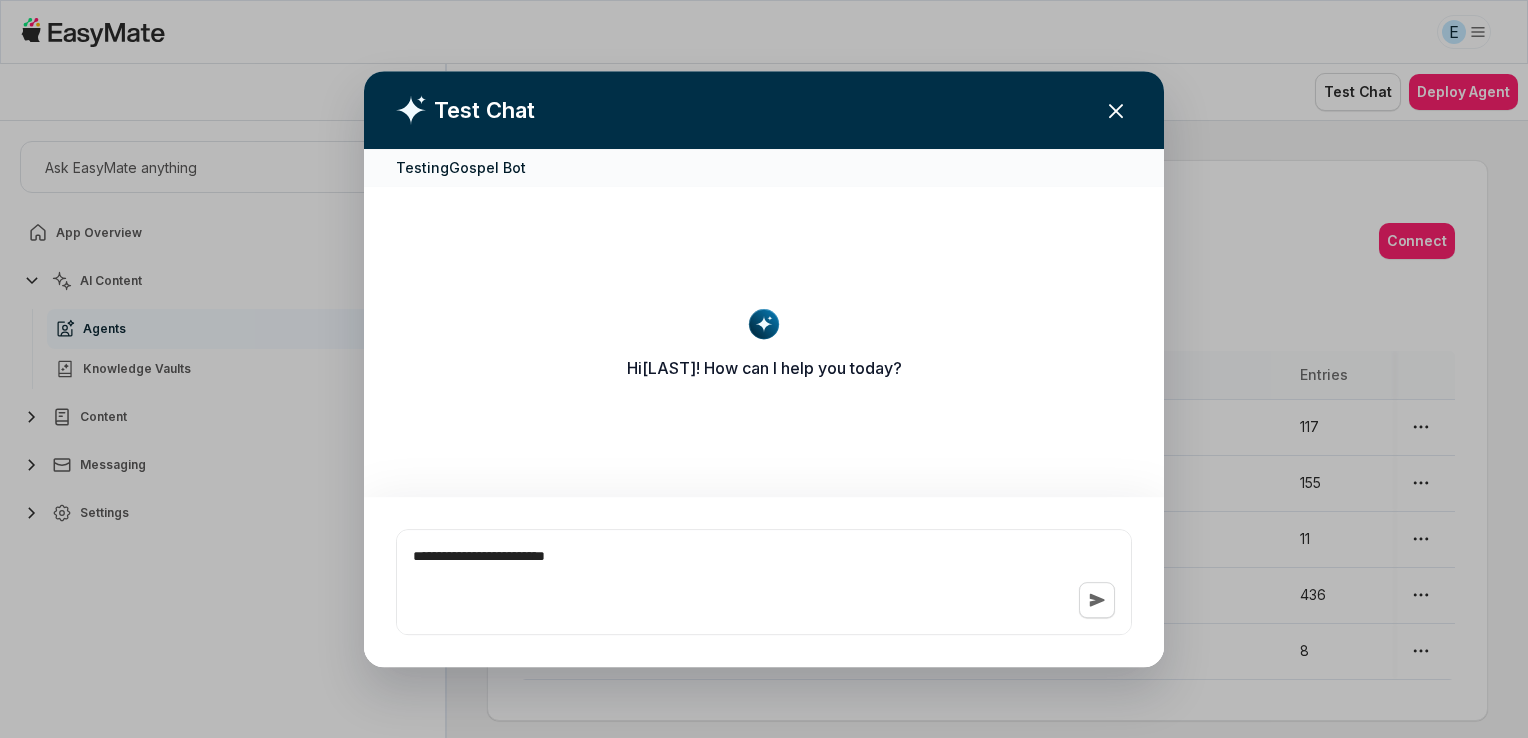 type on "*" 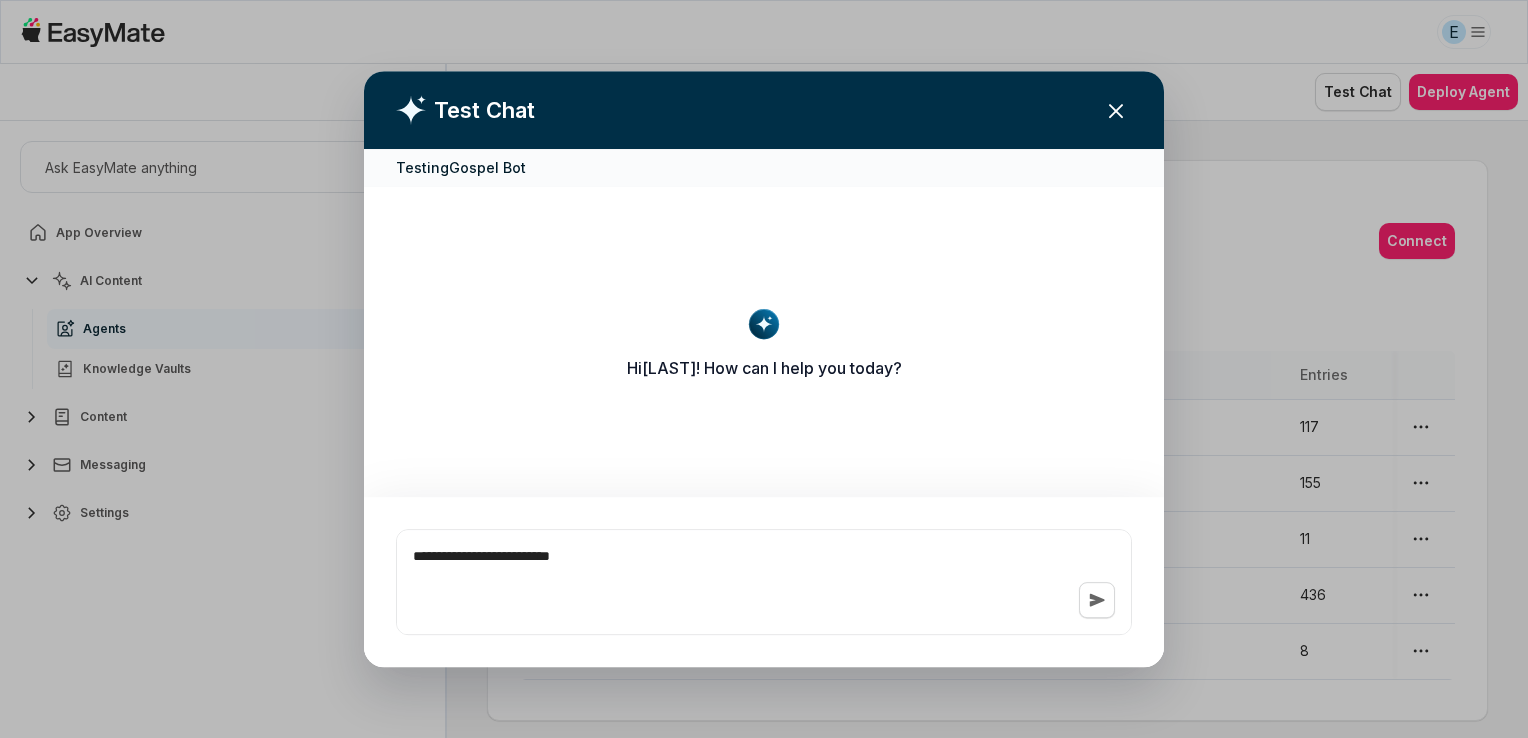 type on "*" 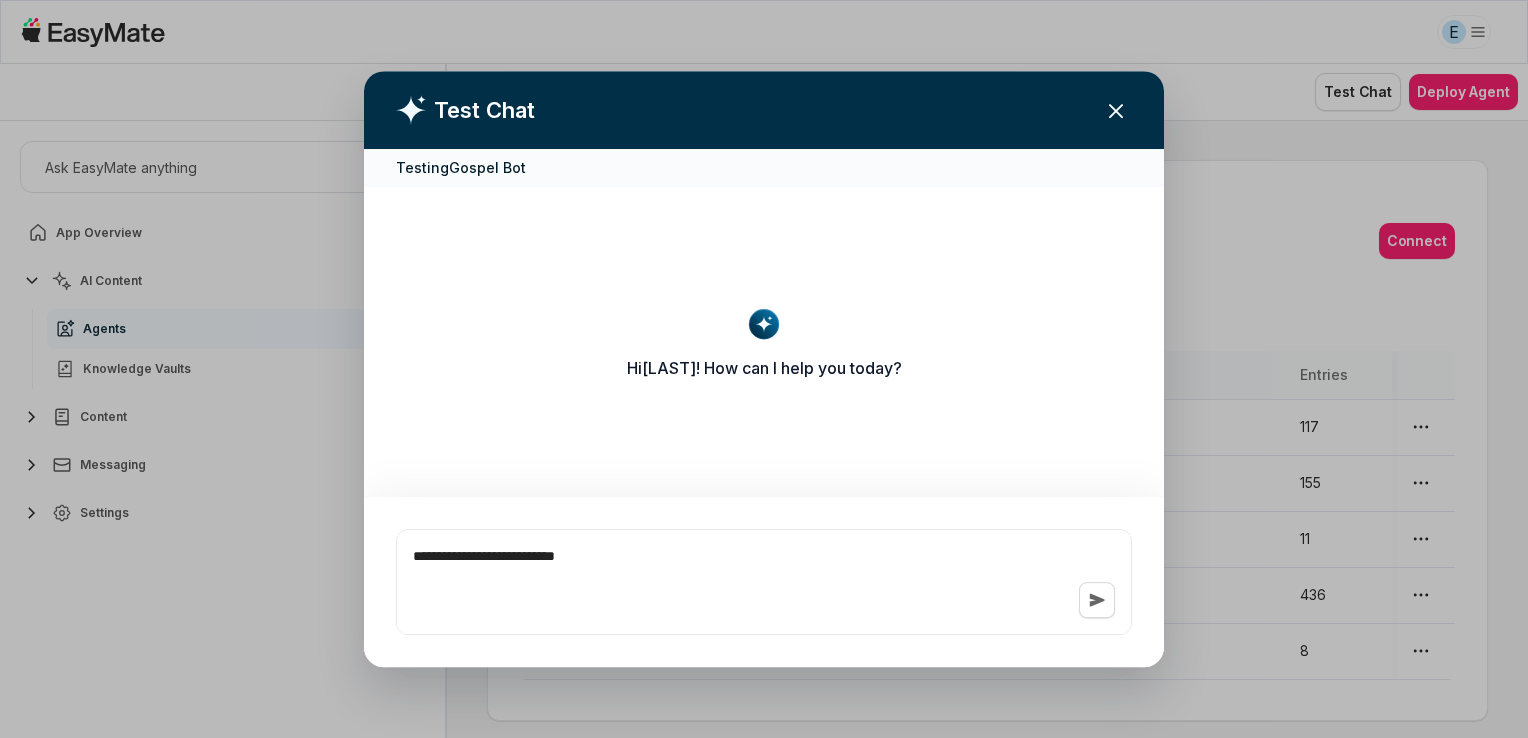 type on "*" 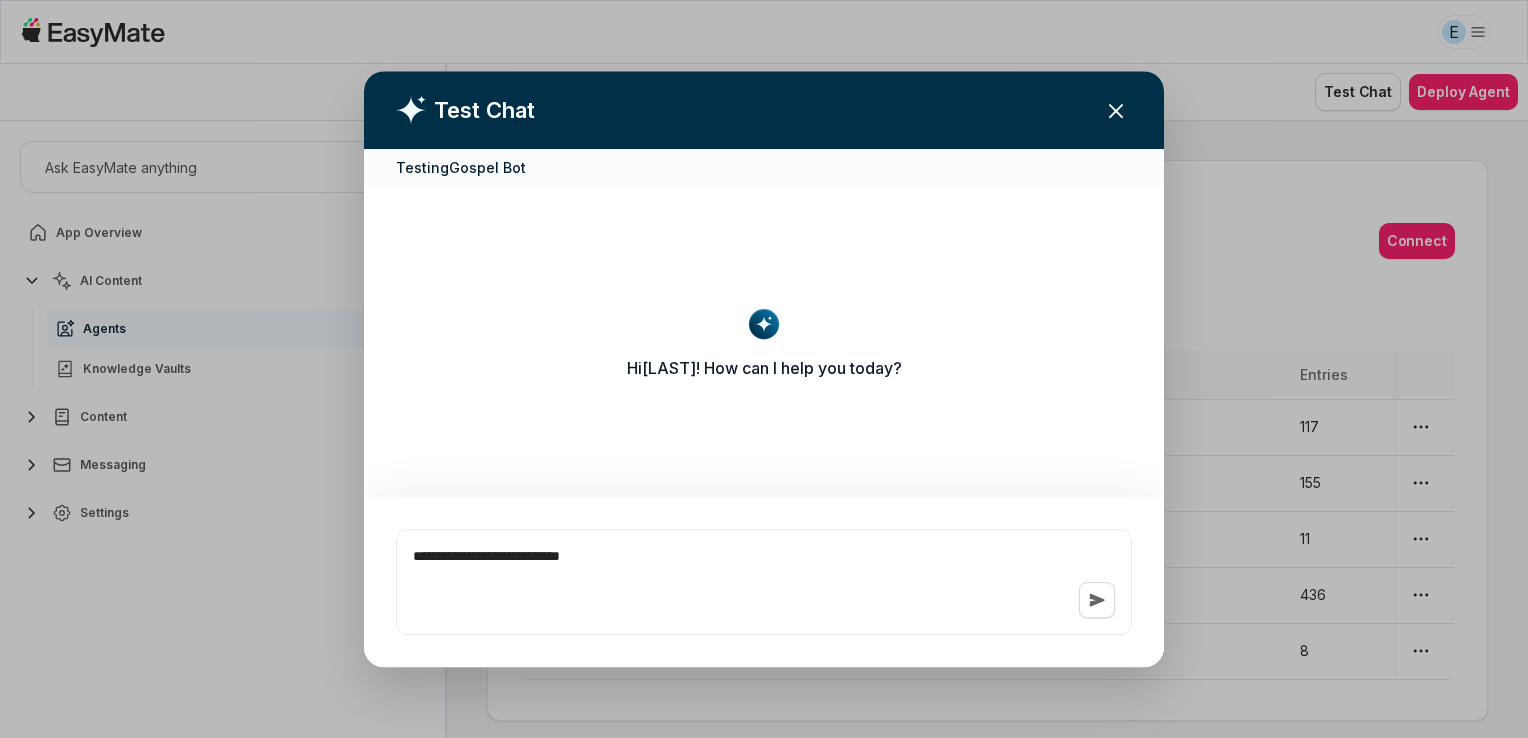 type on "*" 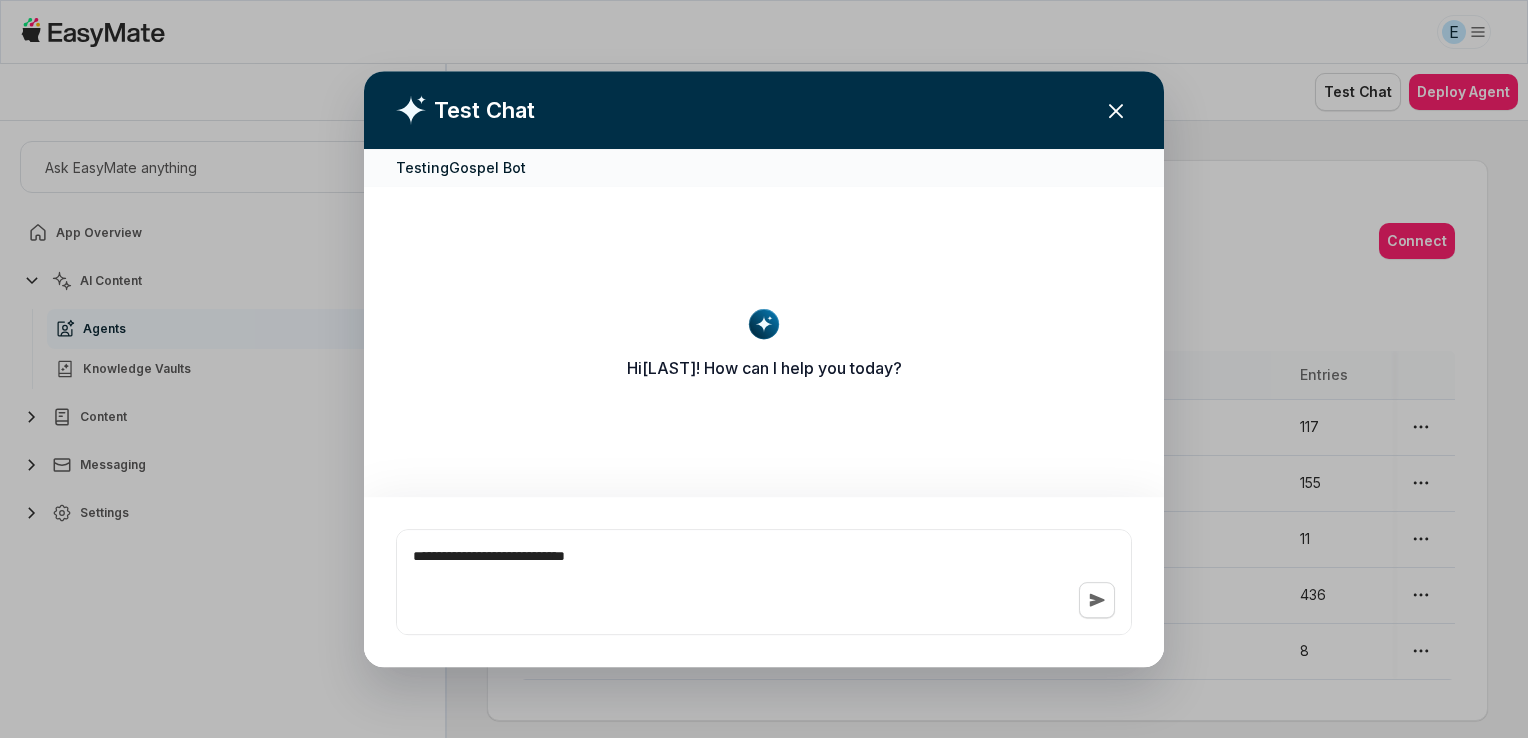 type on "*" 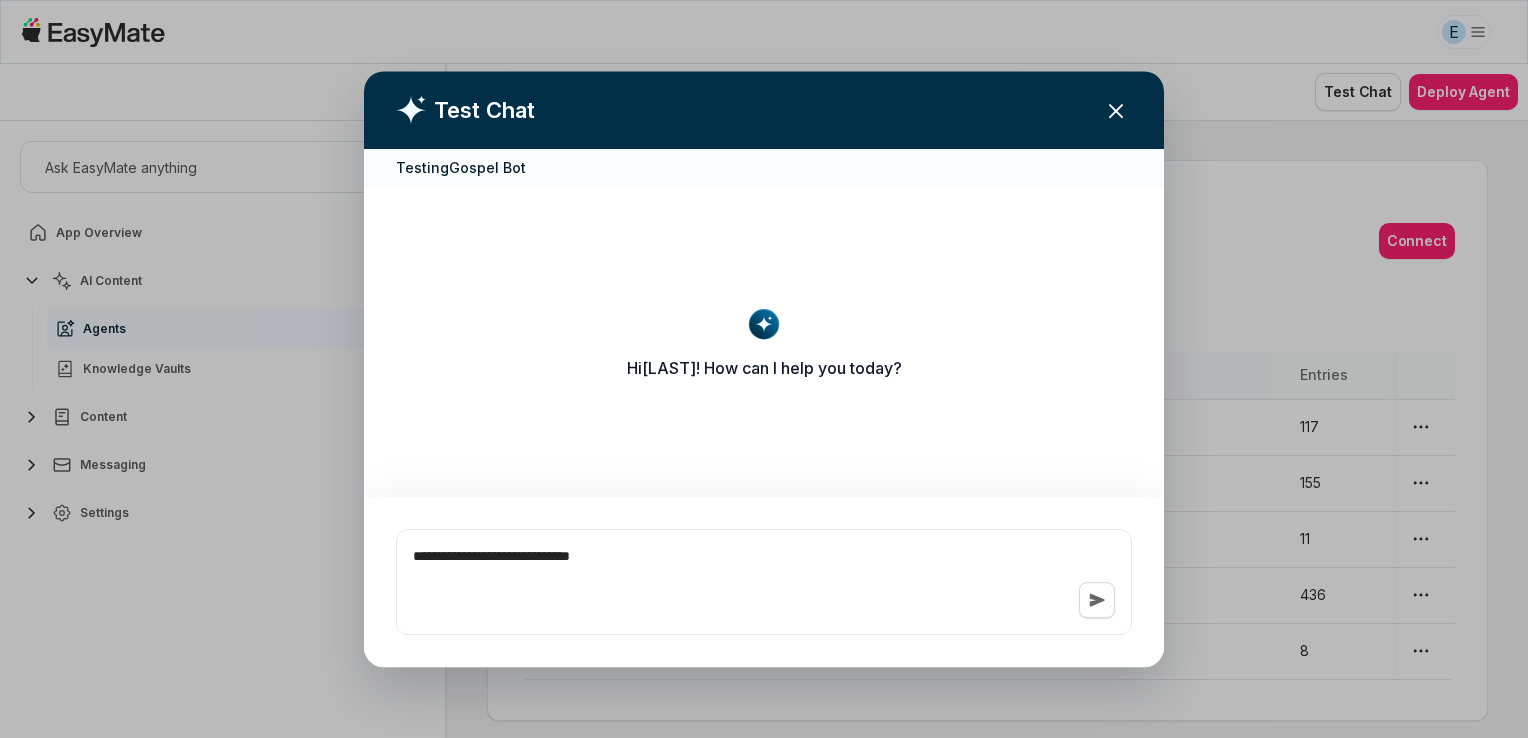type on "*" 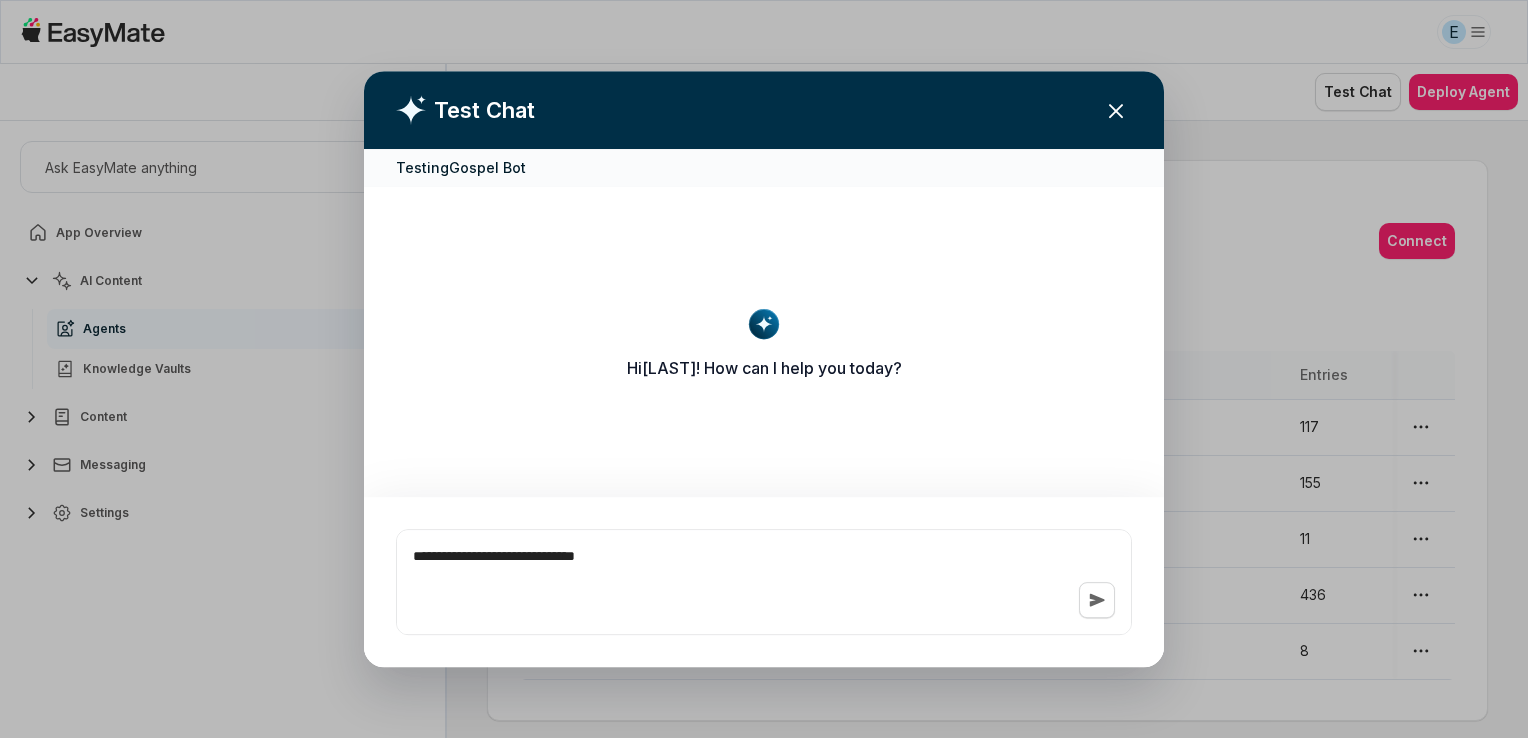 type on "*" 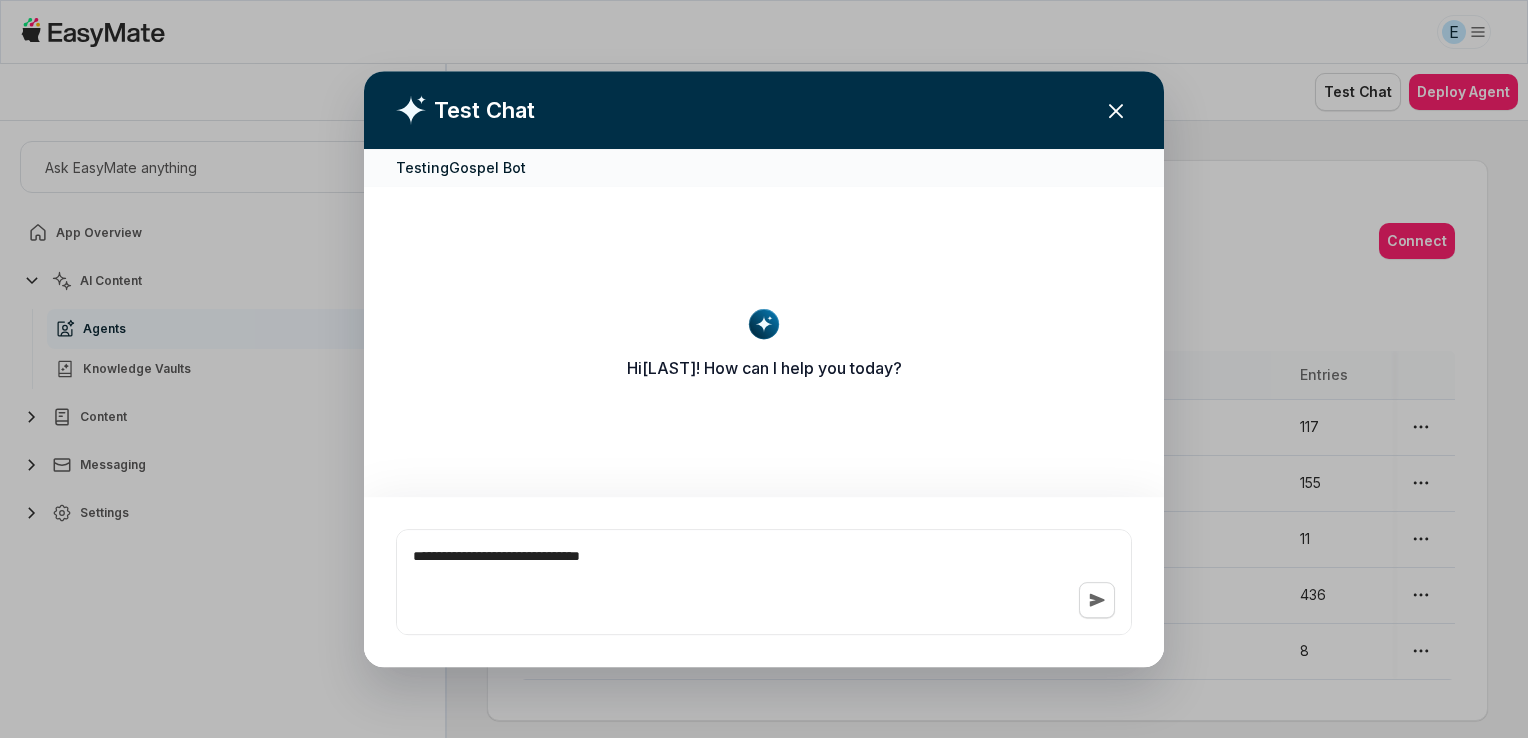 type on "*" 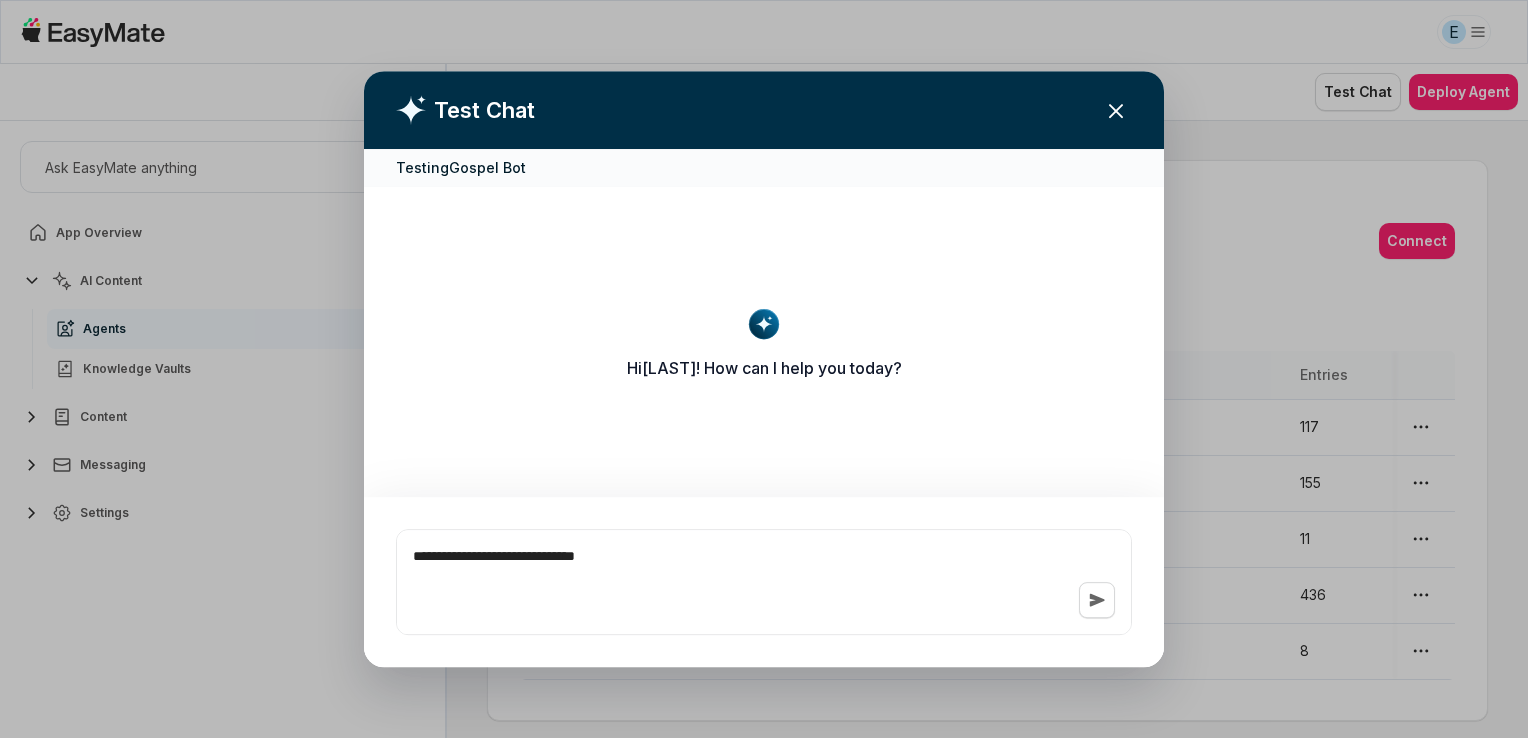 type on "*" 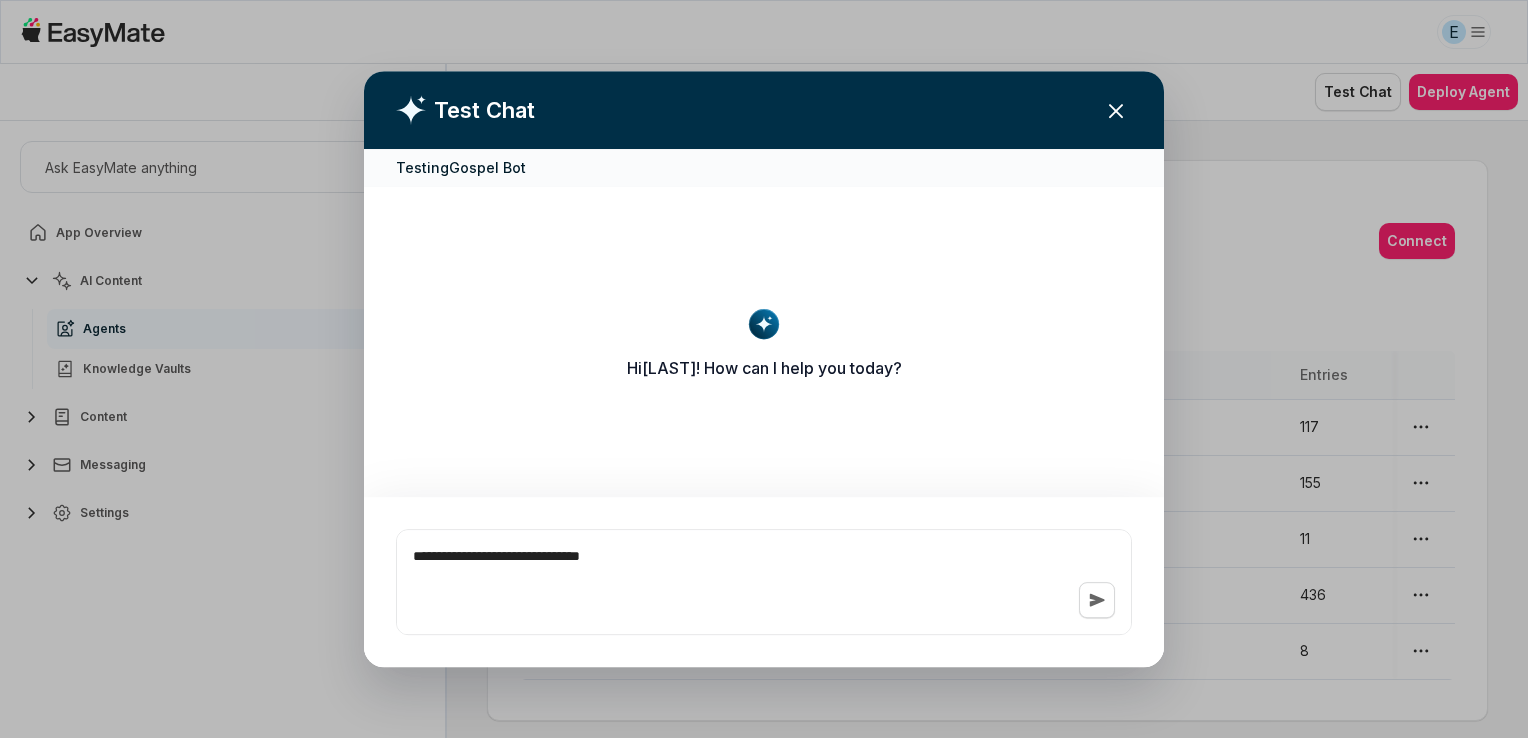 type on "*" 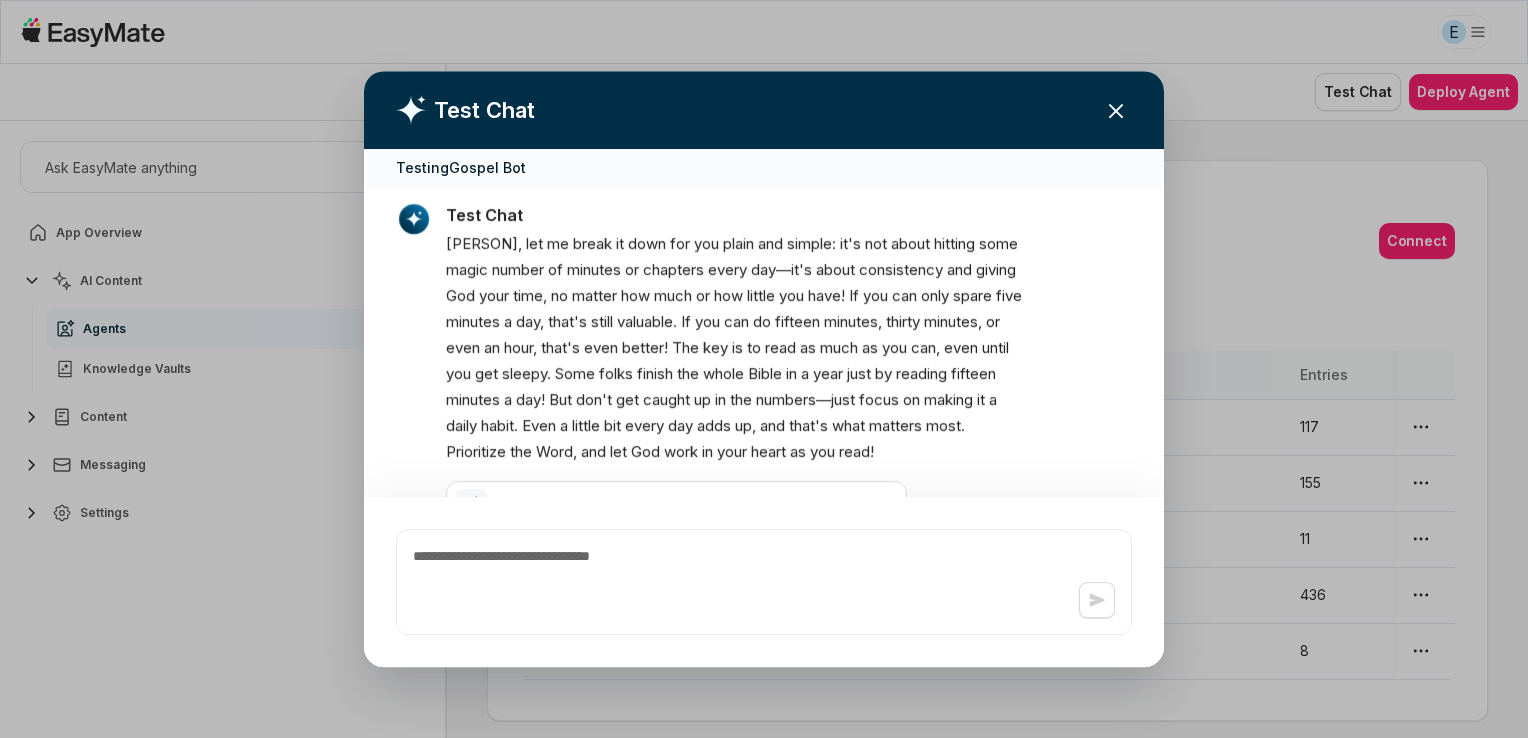 scroll, scrollTop: 448, scrollLeft: 0, axis: vertical 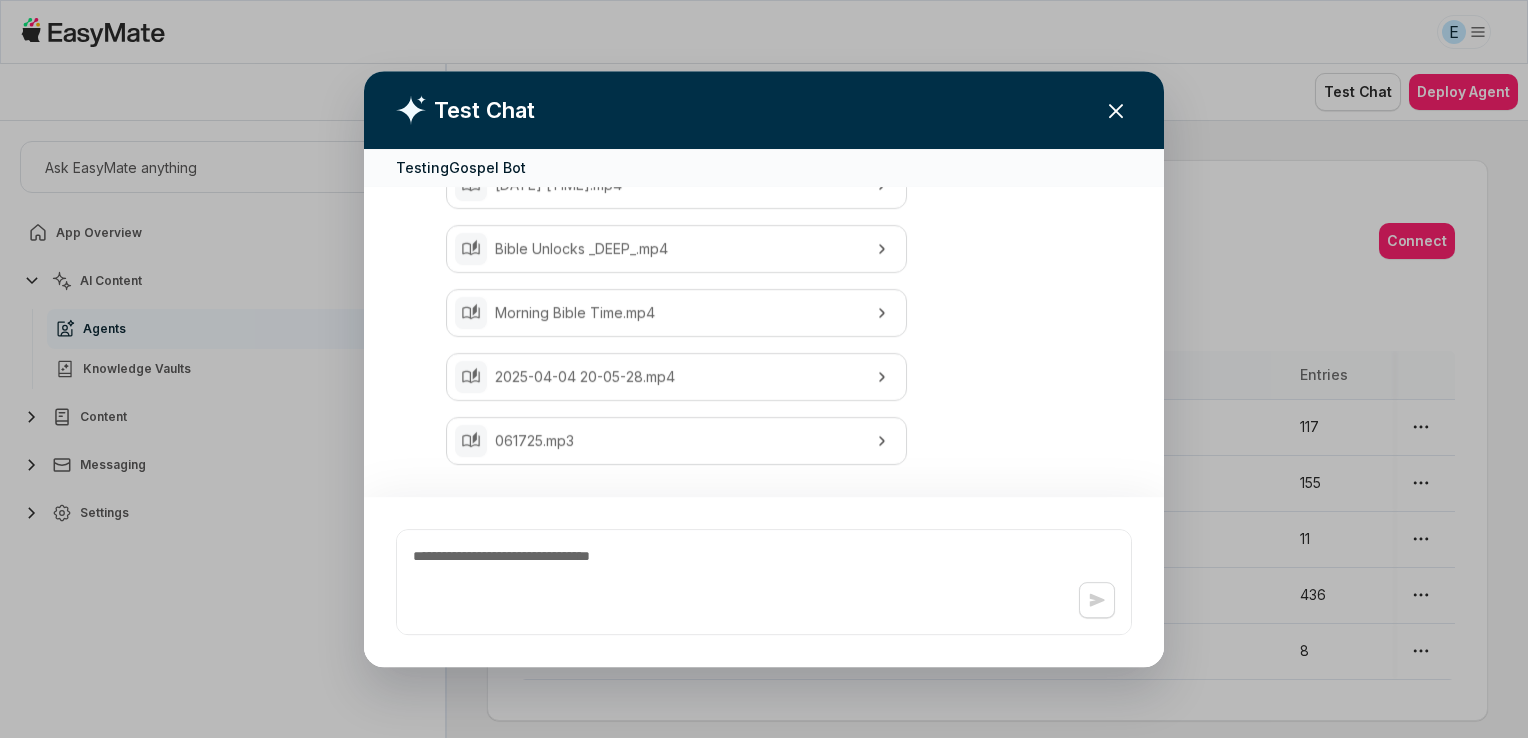 type on "*" 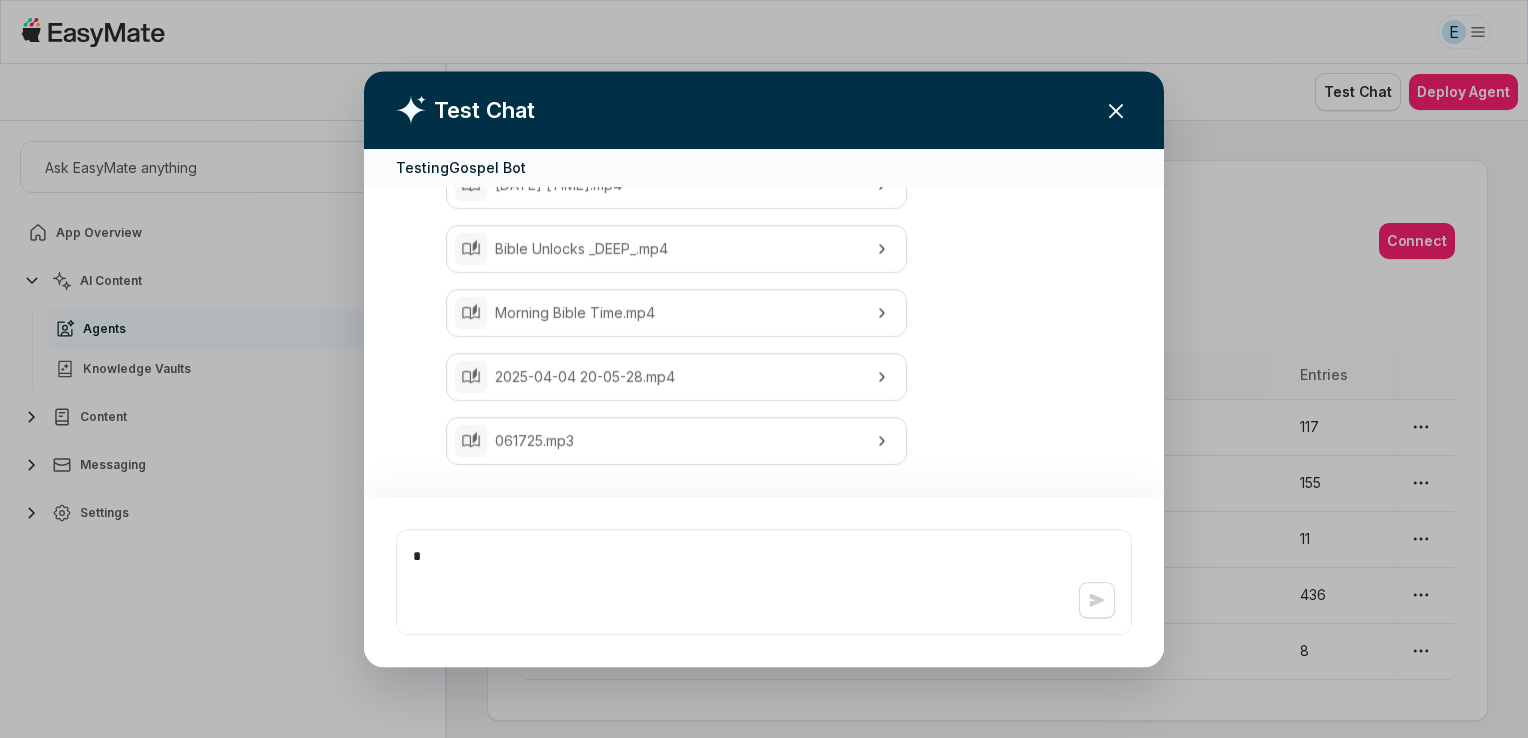 type on "*" 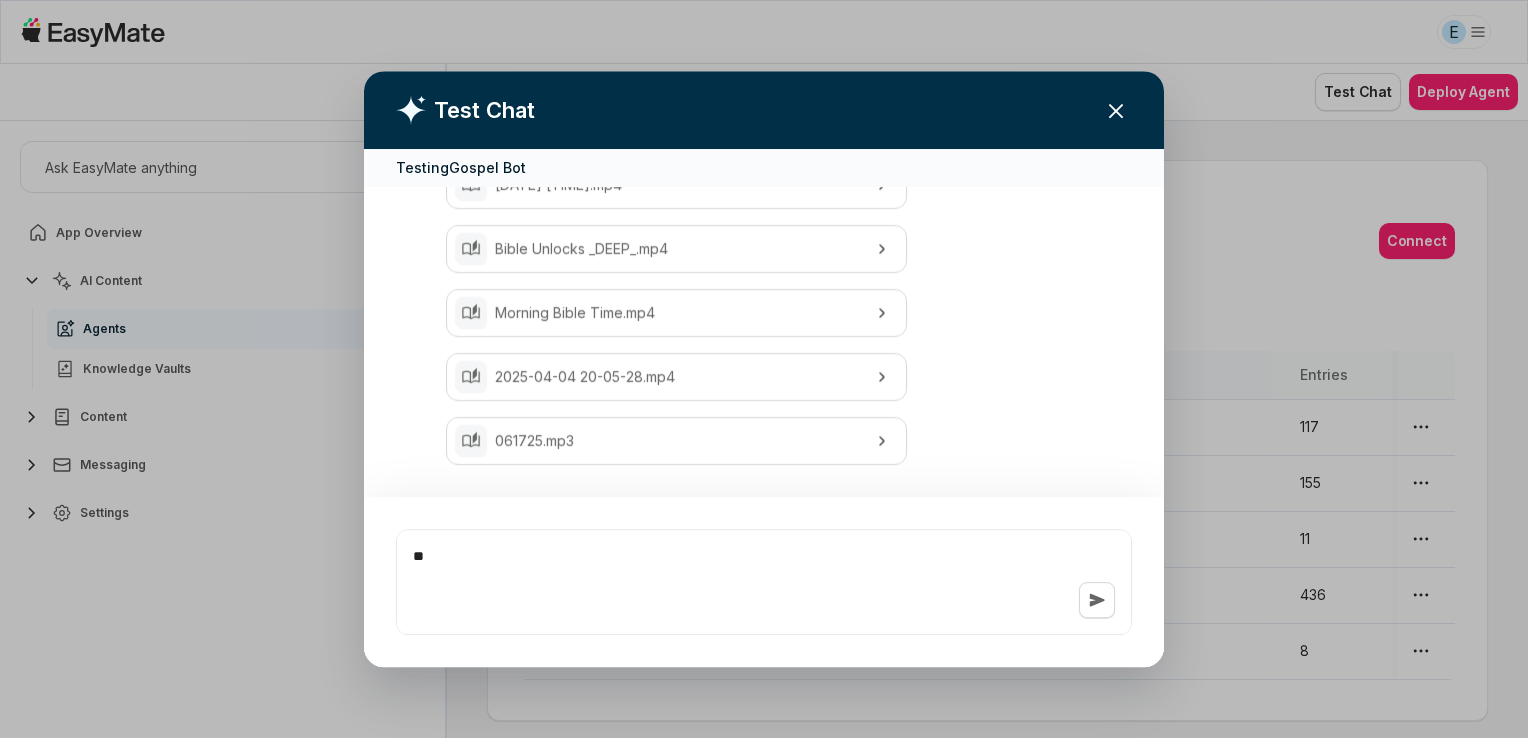 type on "*" 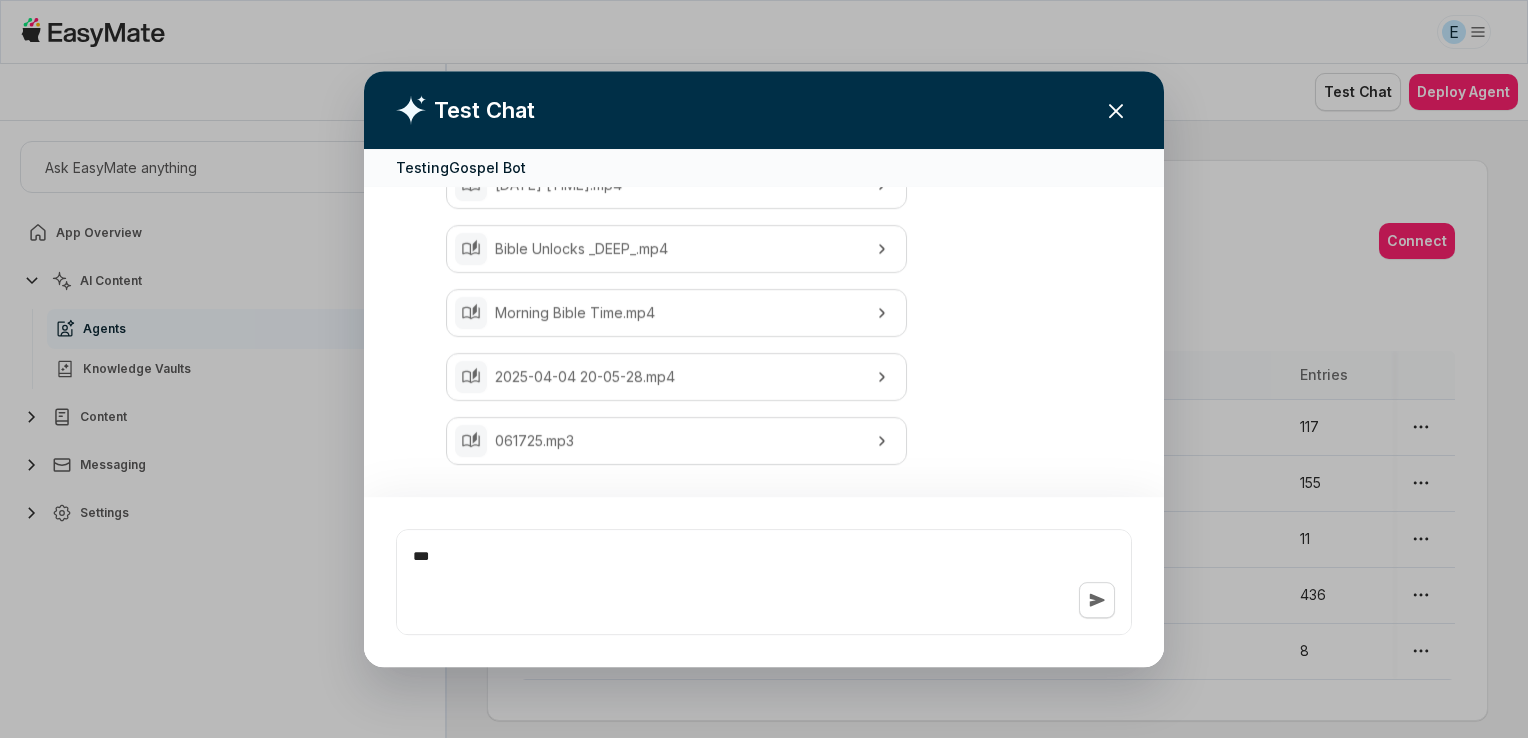 type on "*" 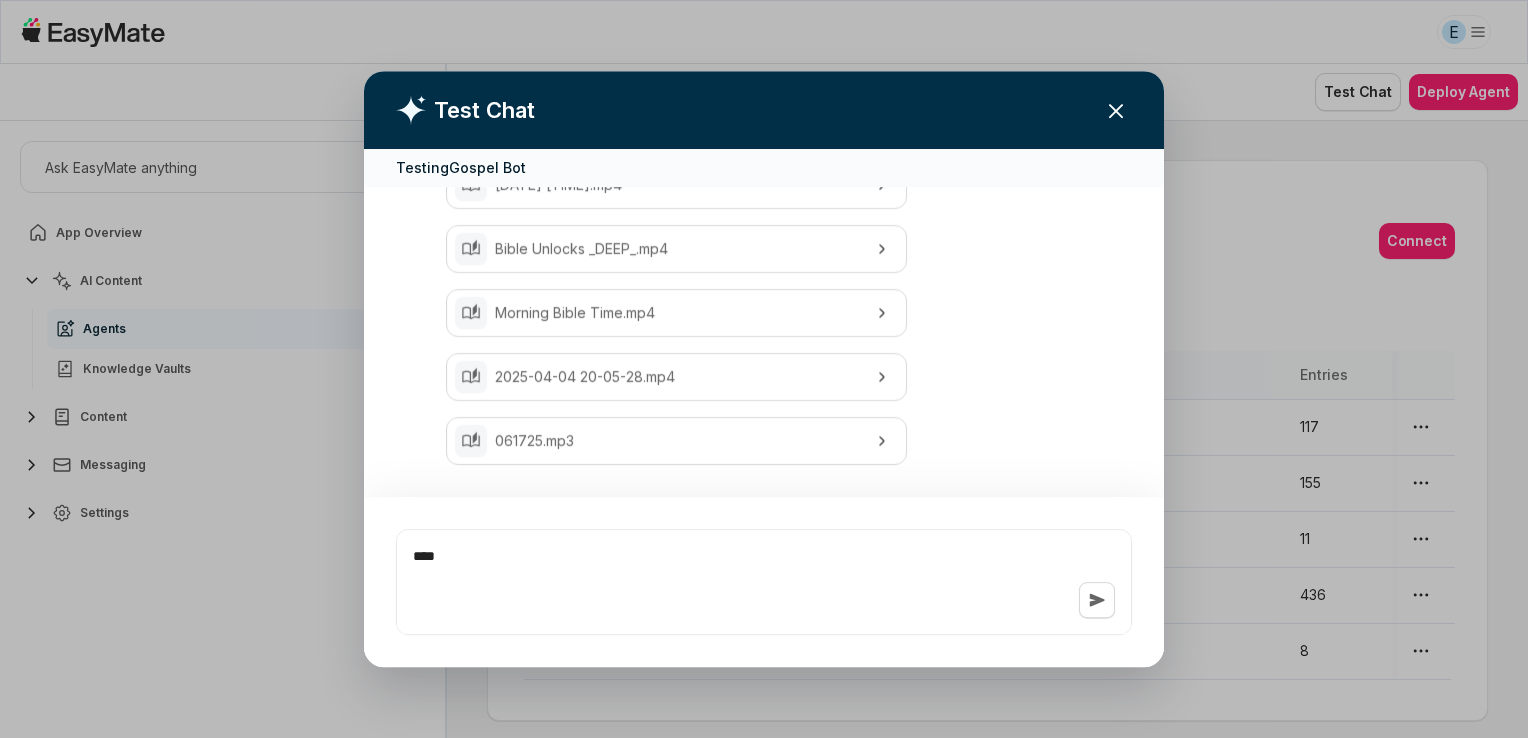 type on "*" 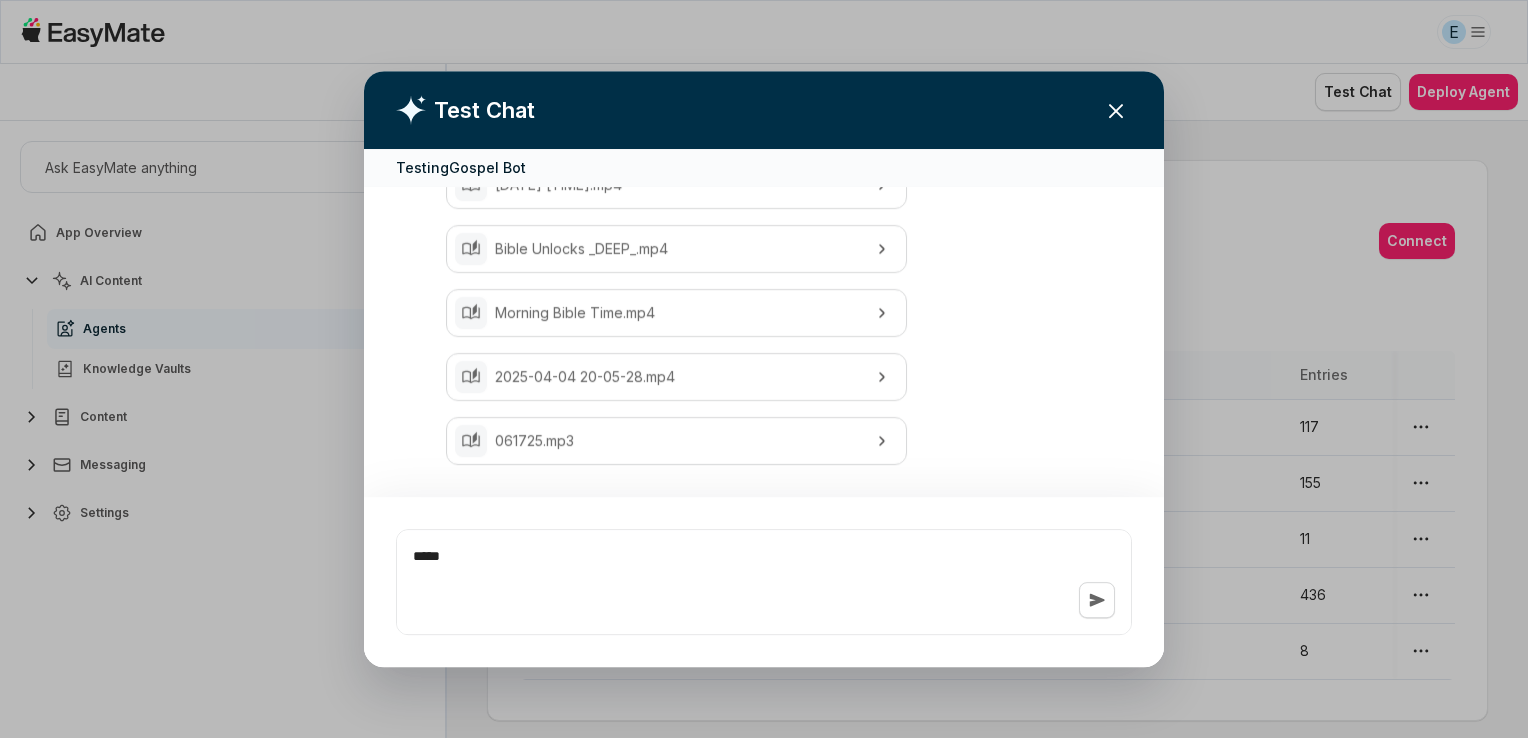 type on "*" 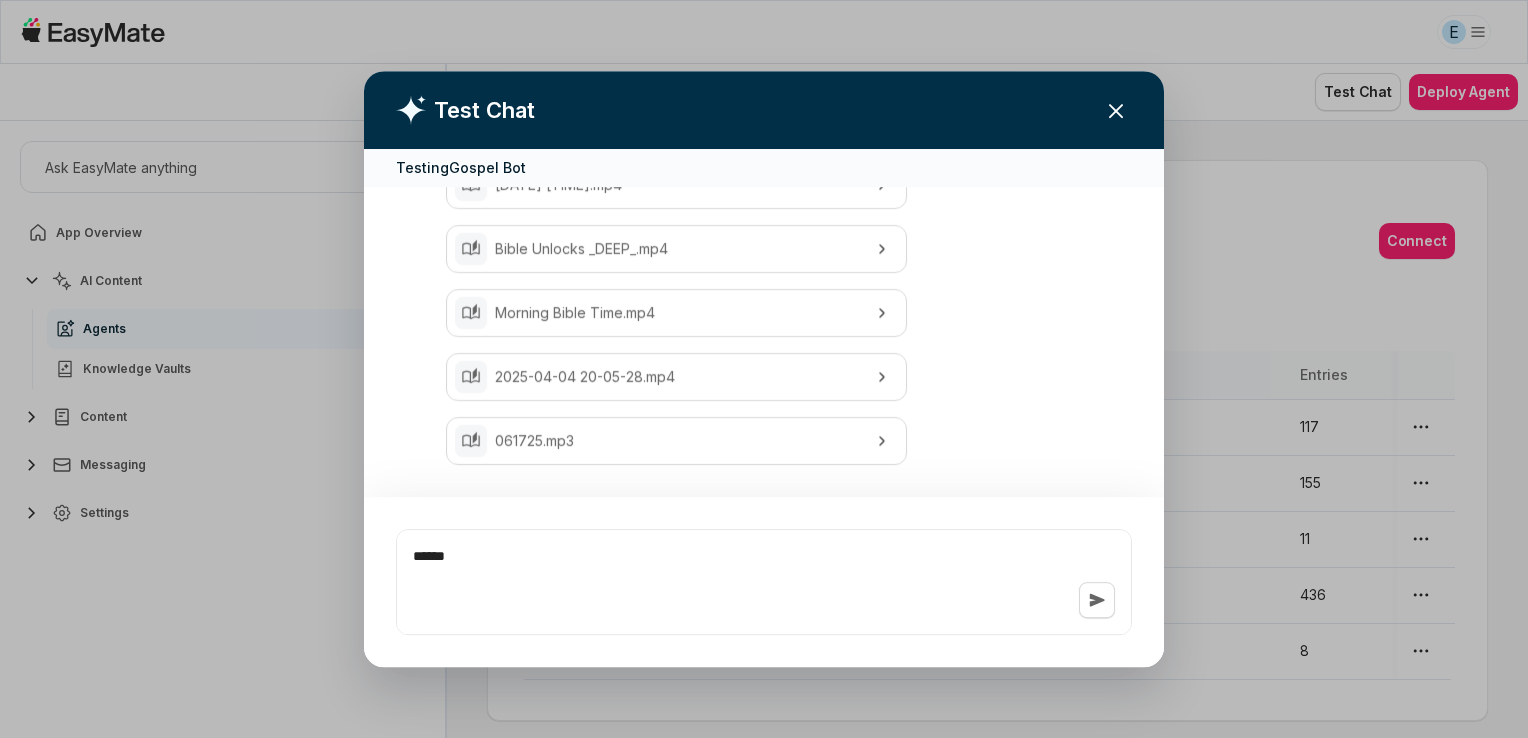 type on "*" 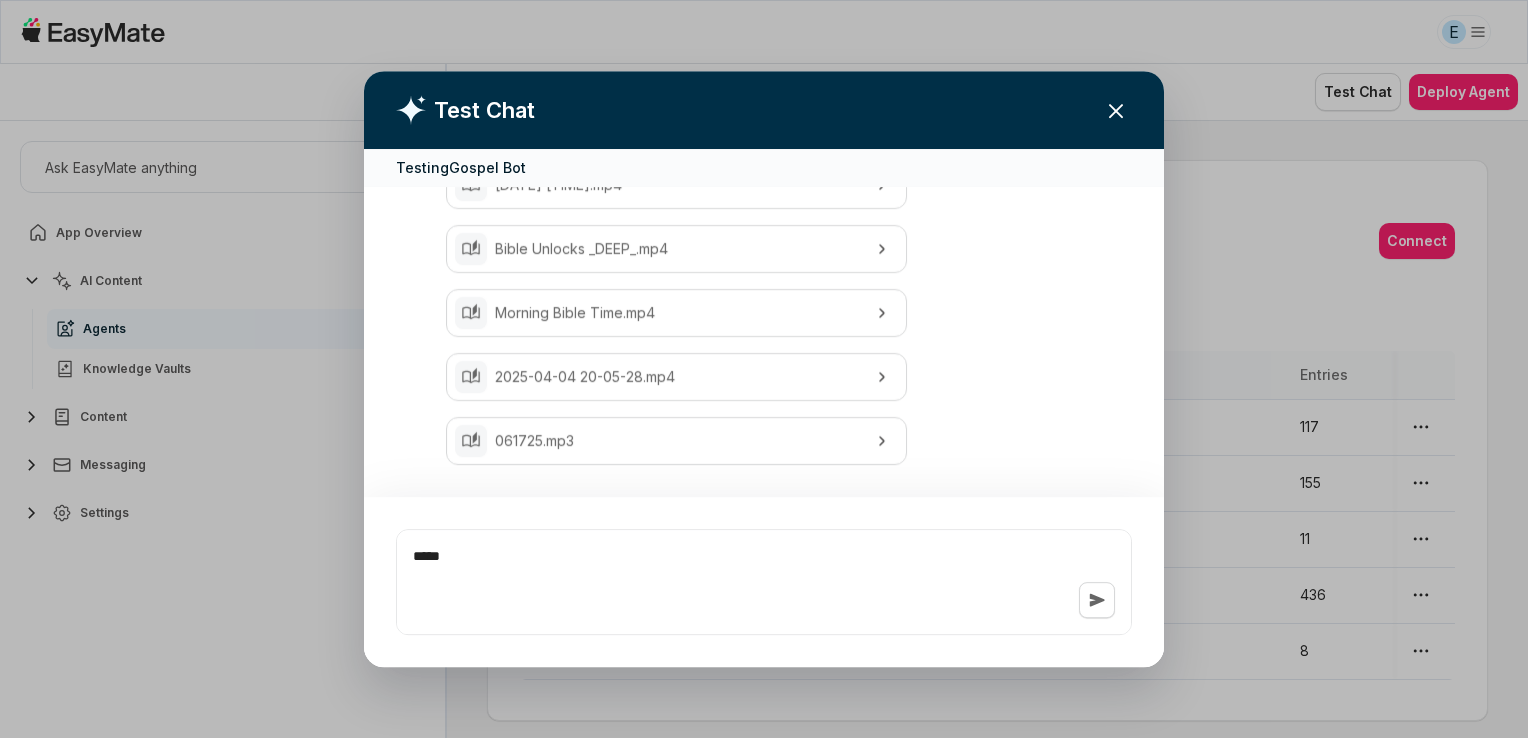 type on "*" 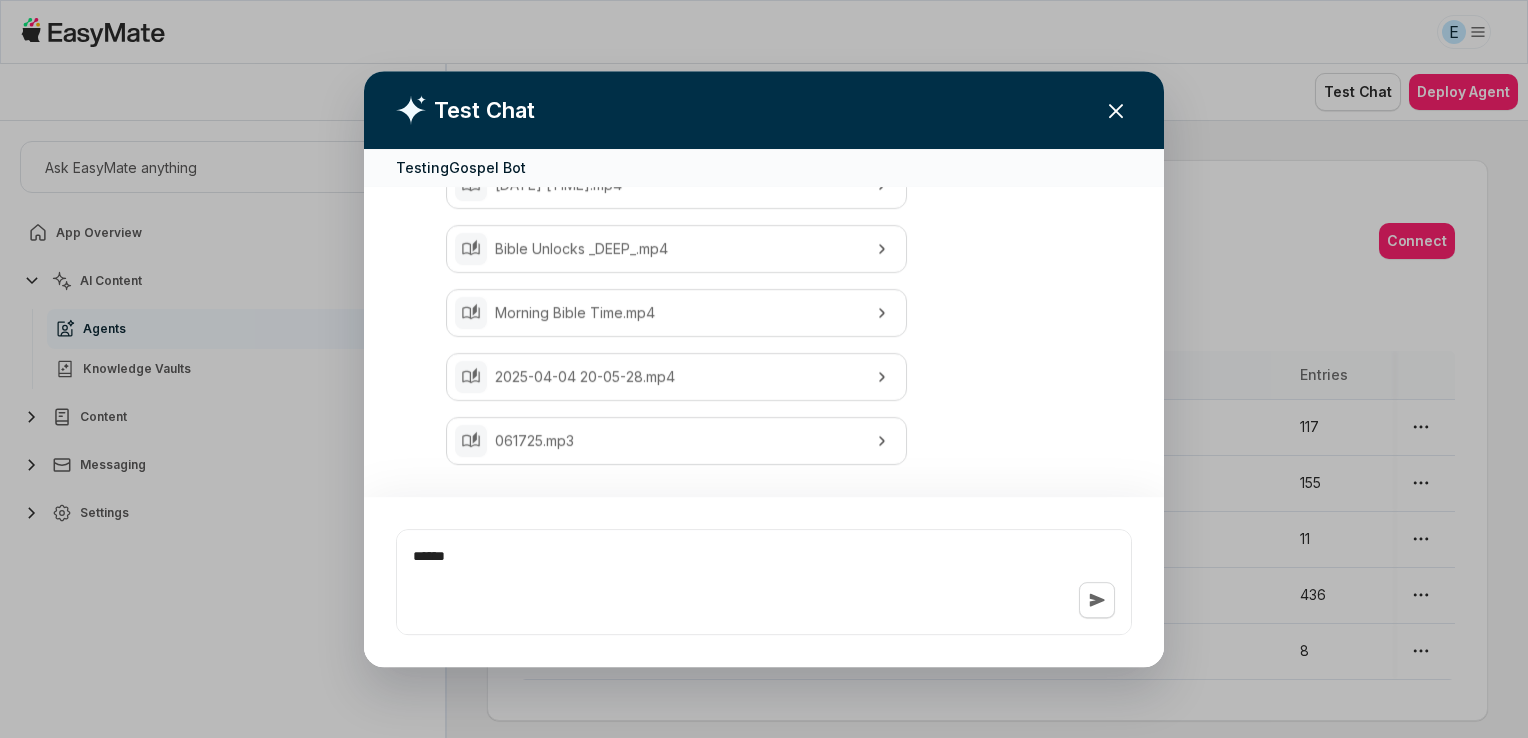 type on "*" 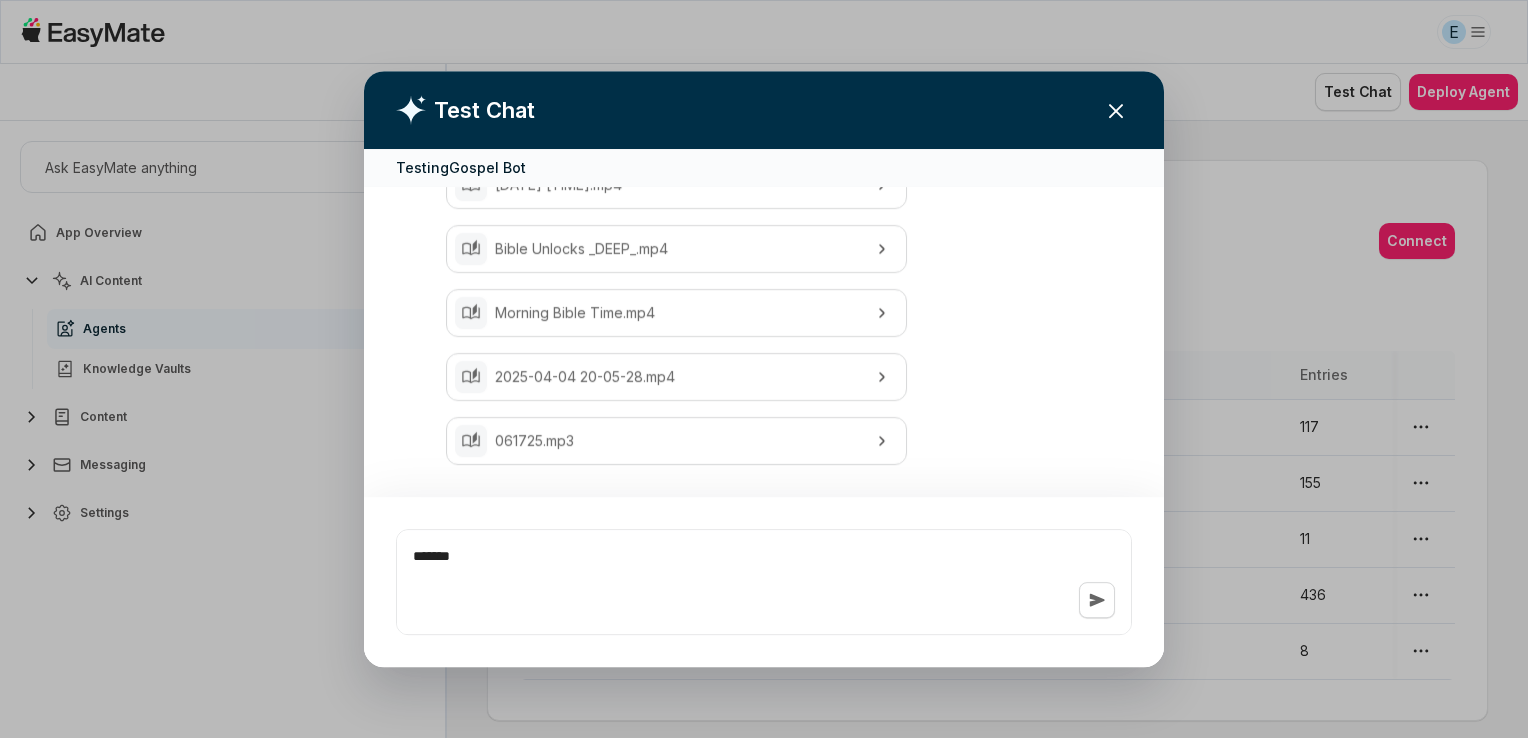type on "*" 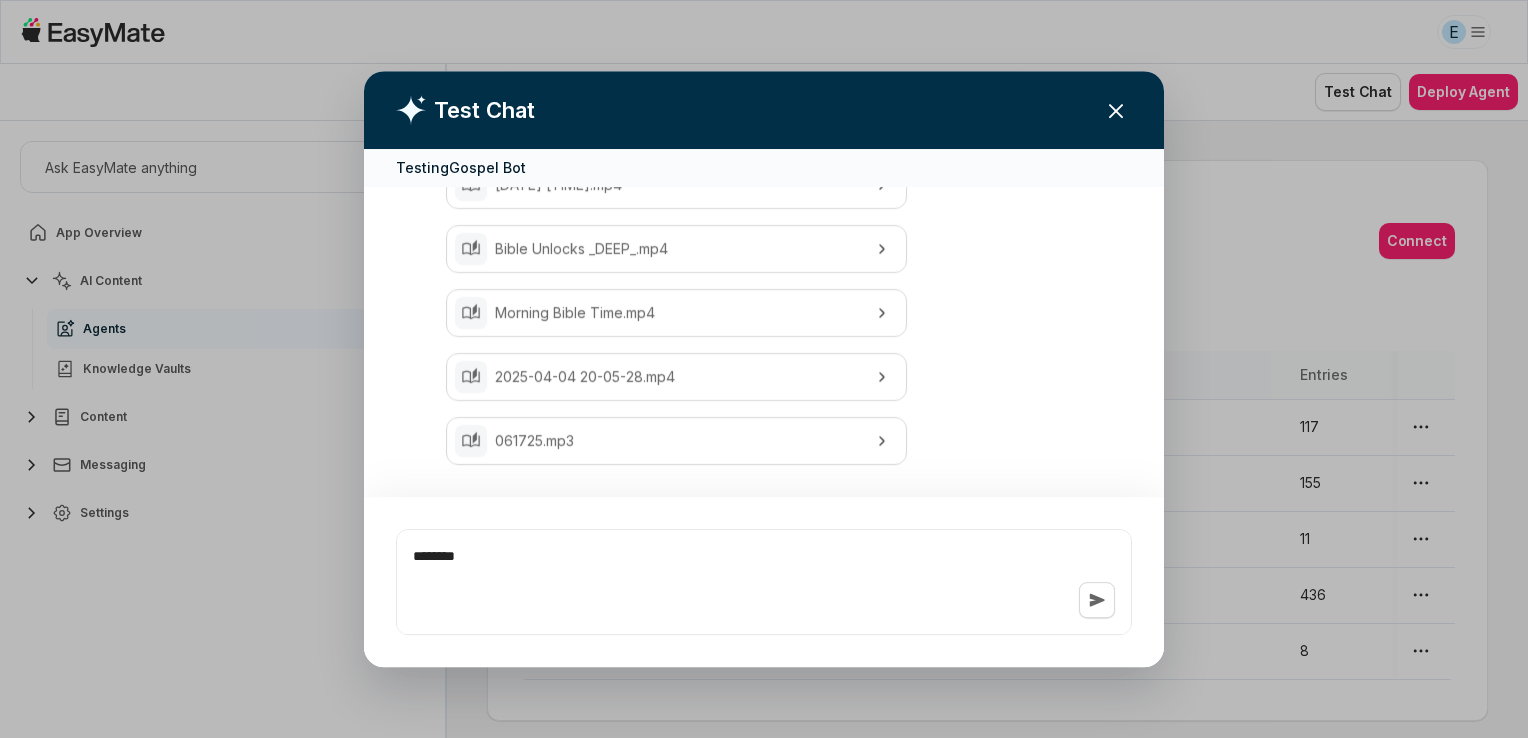type on "*" 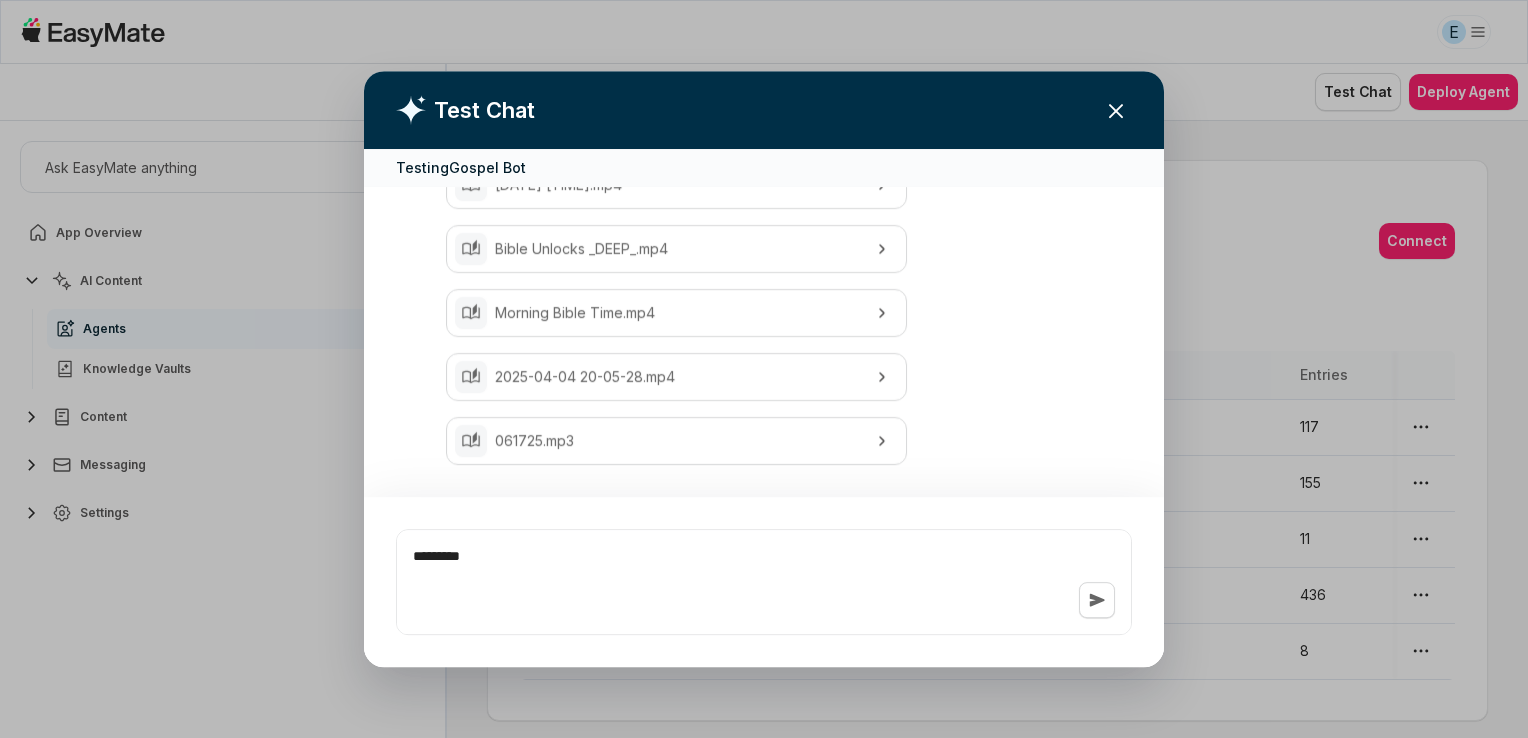 type on "*" 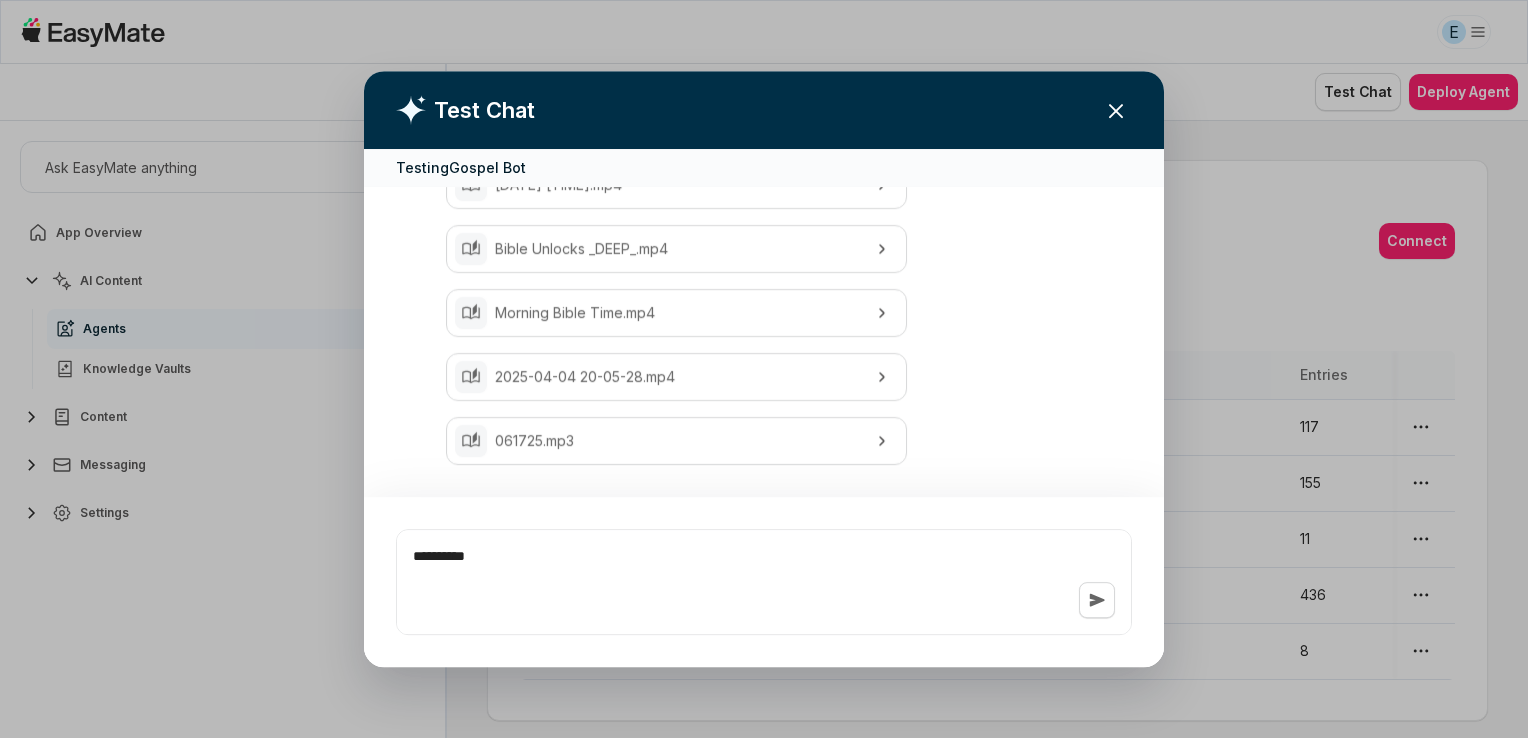 type on "*" 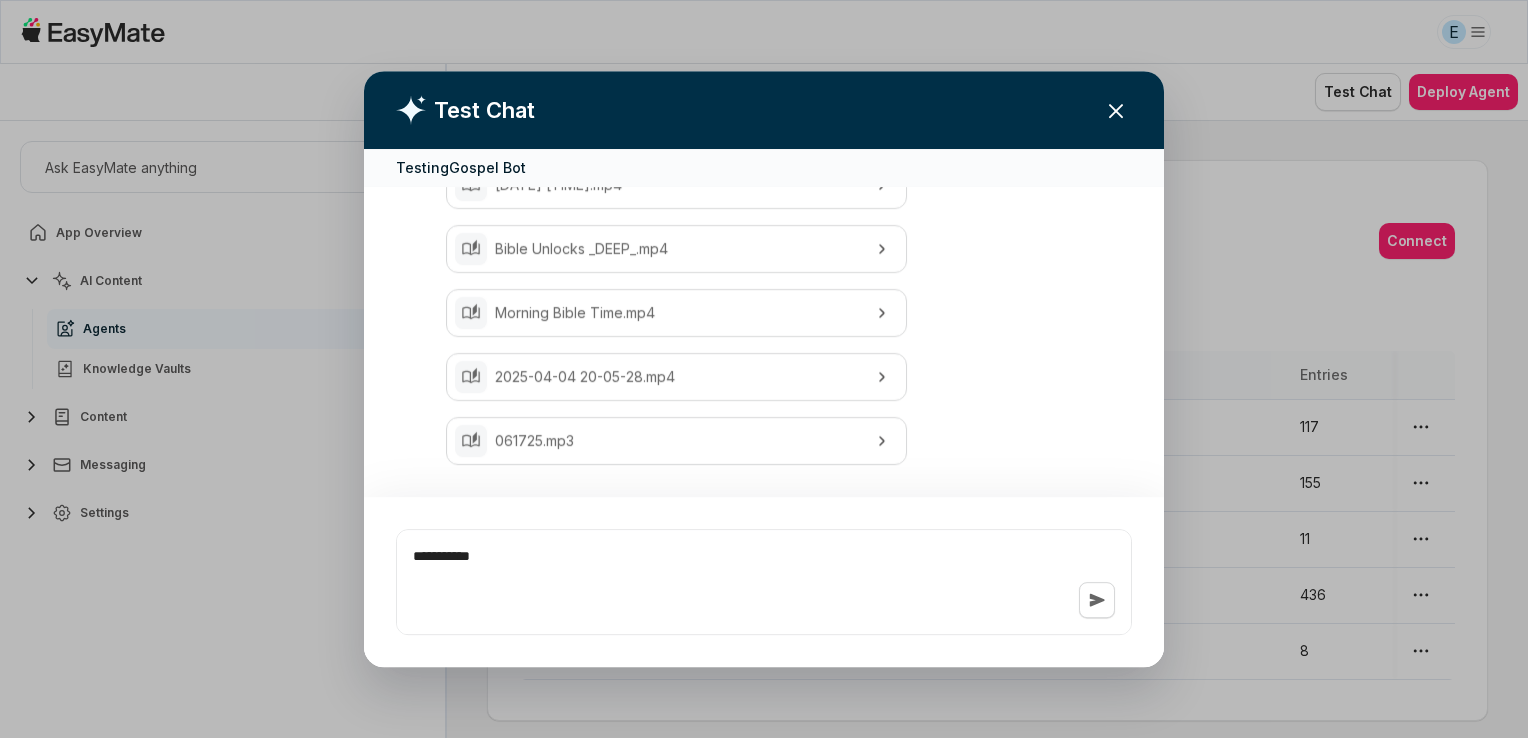 type on "*" 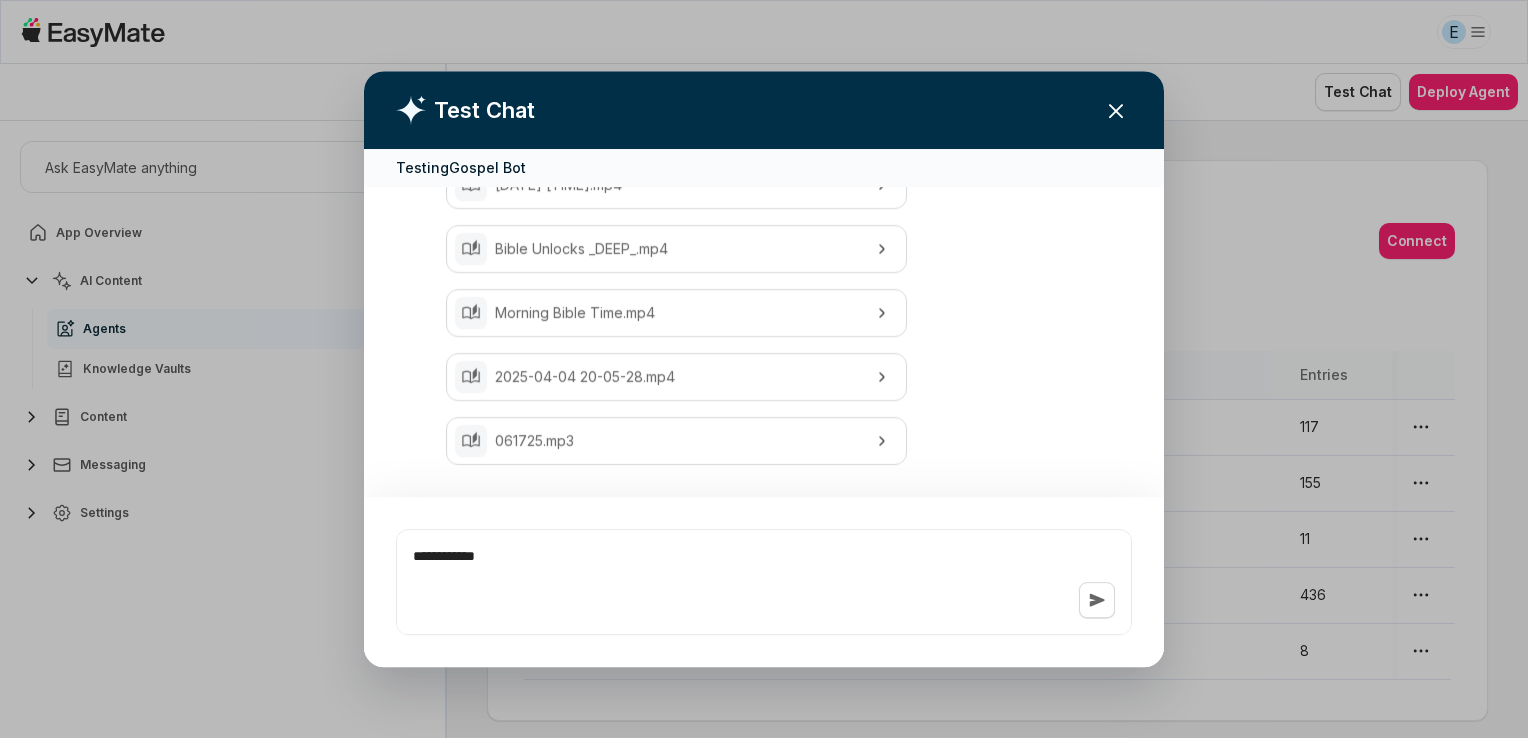 type on "*" 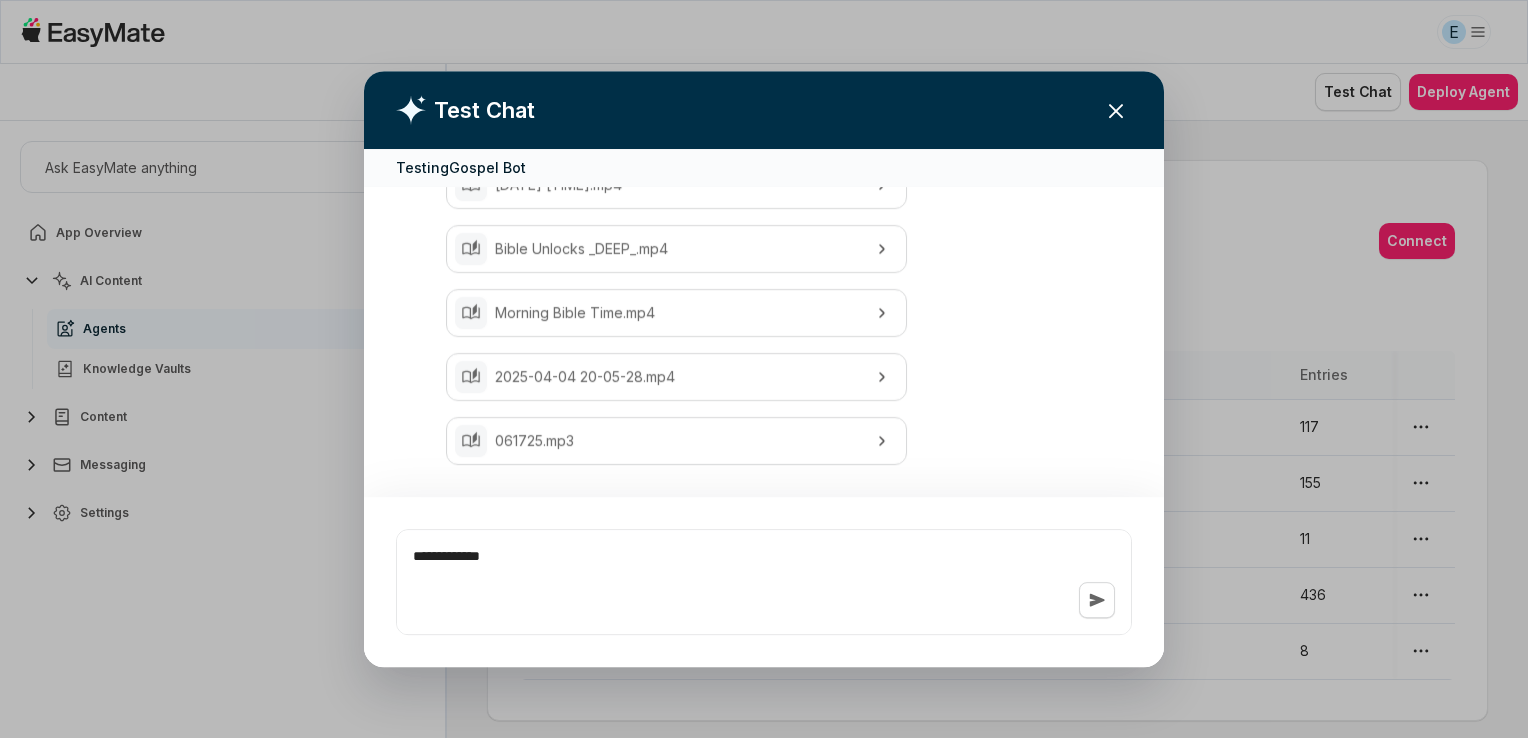 type on "*" 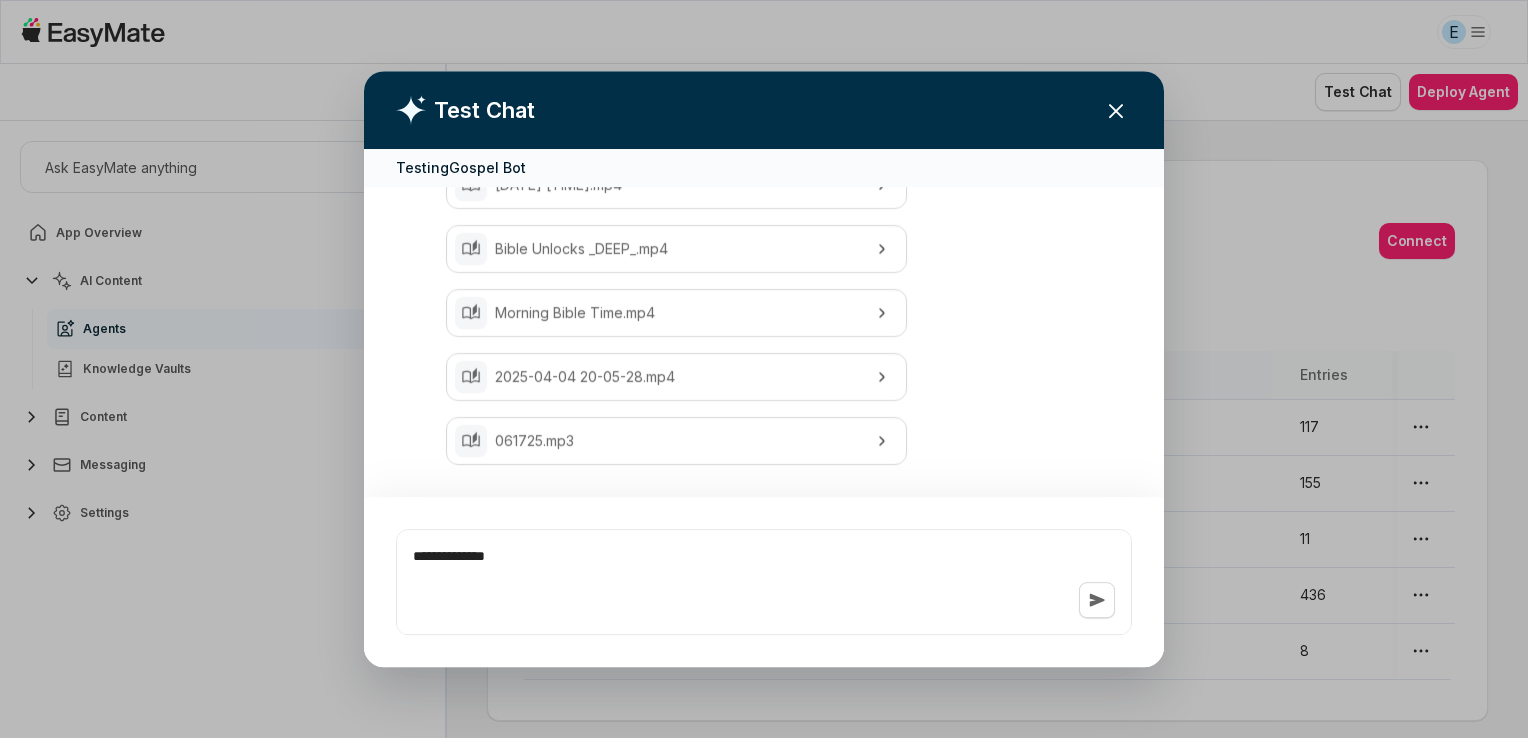 type on "*" 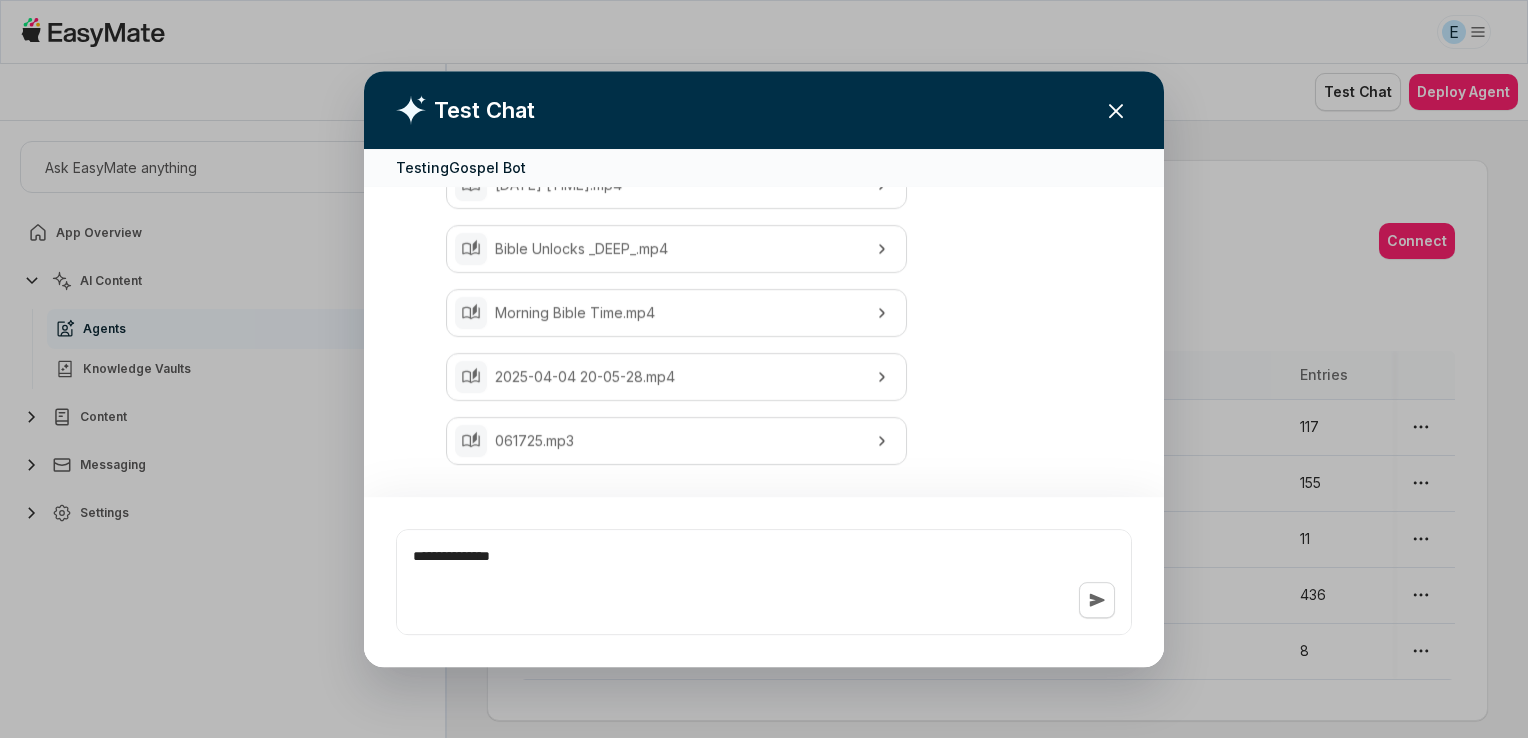 type on "*" 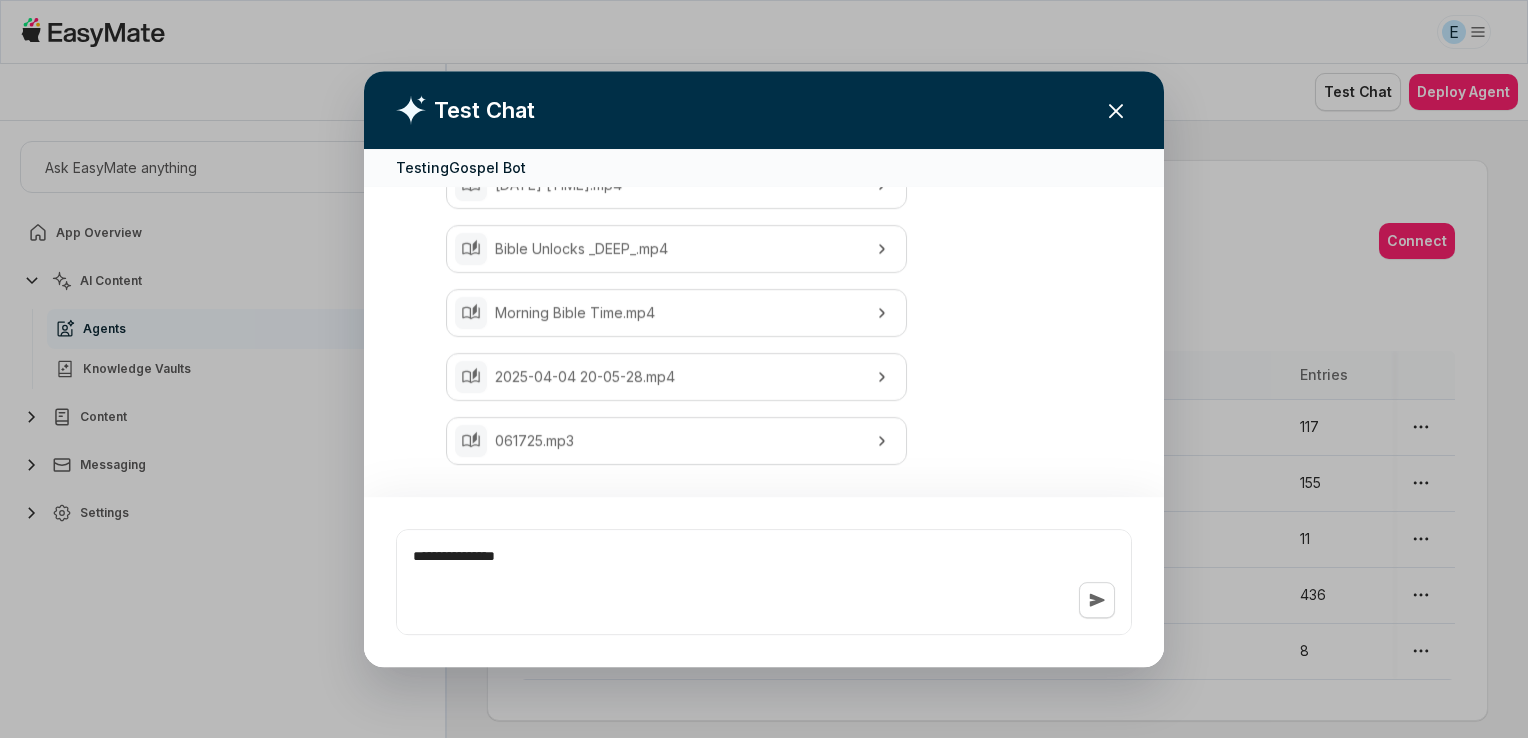 type on "*" 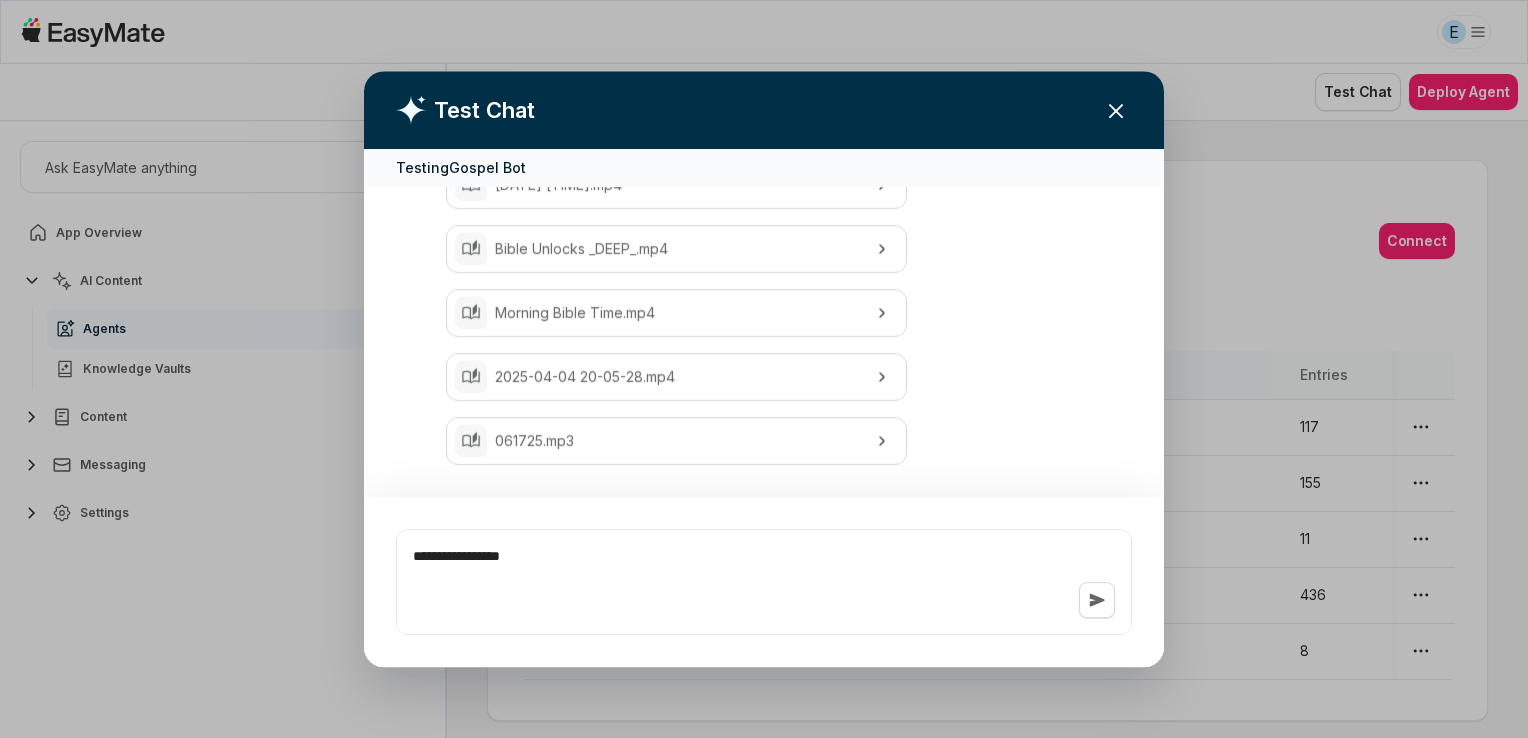 type on "*" 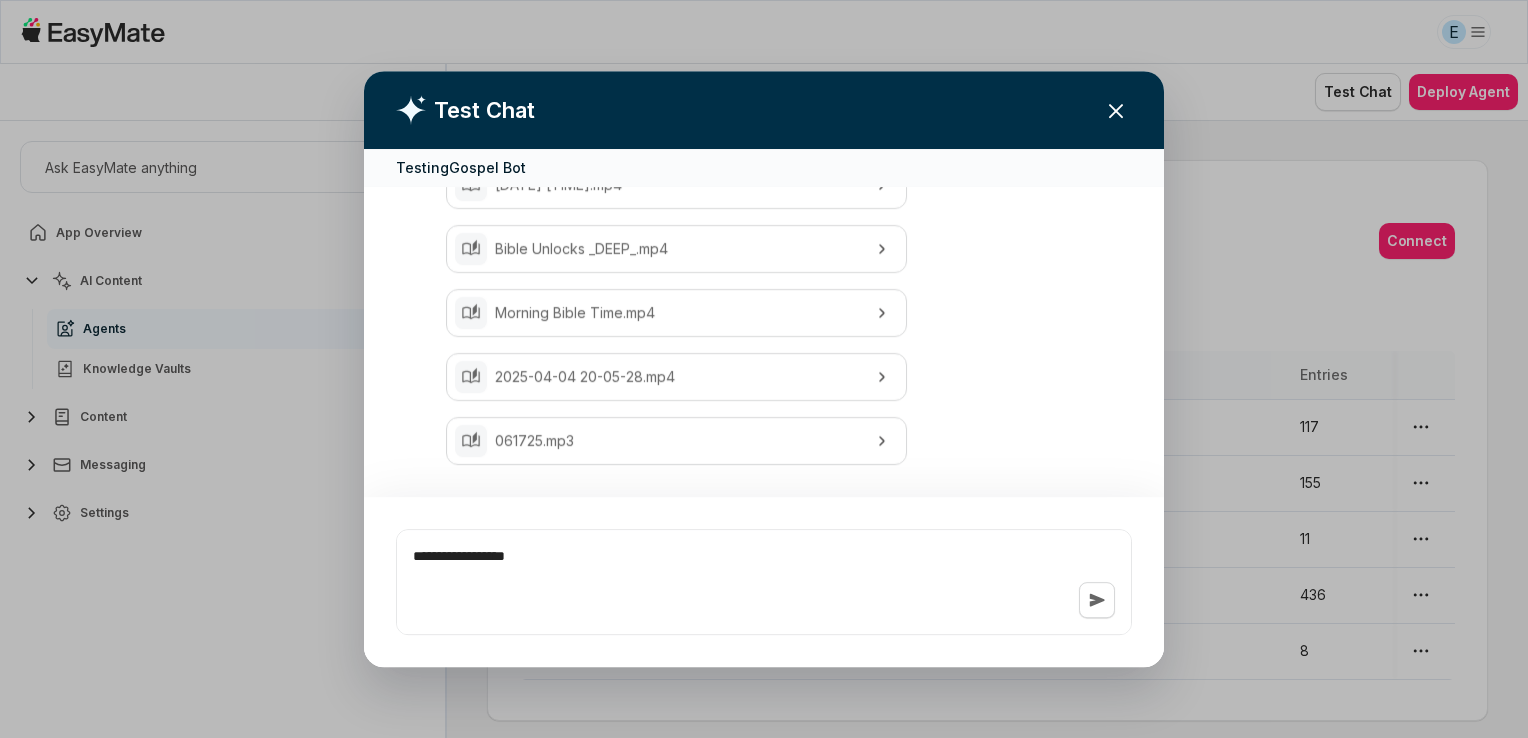 type on "*" 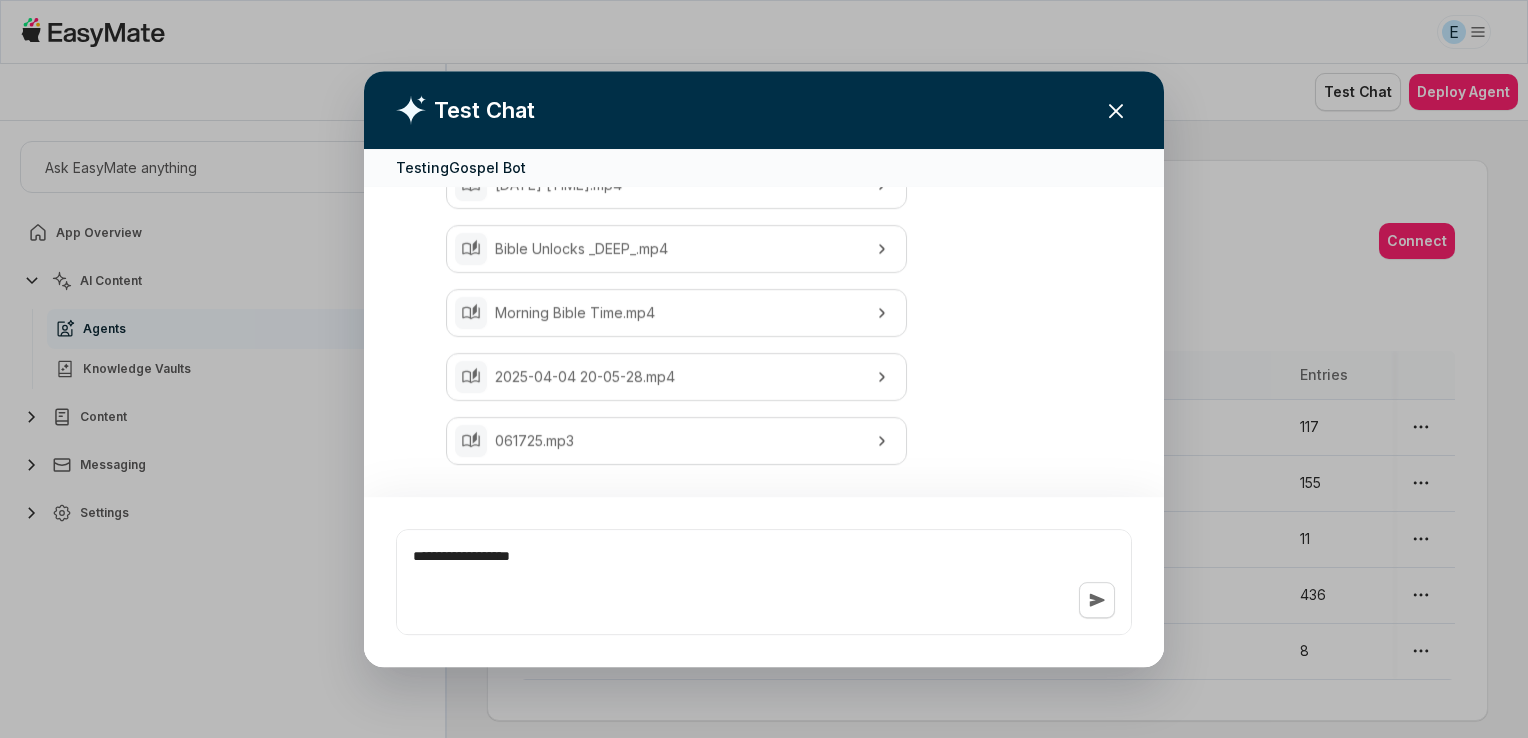 type on "*" 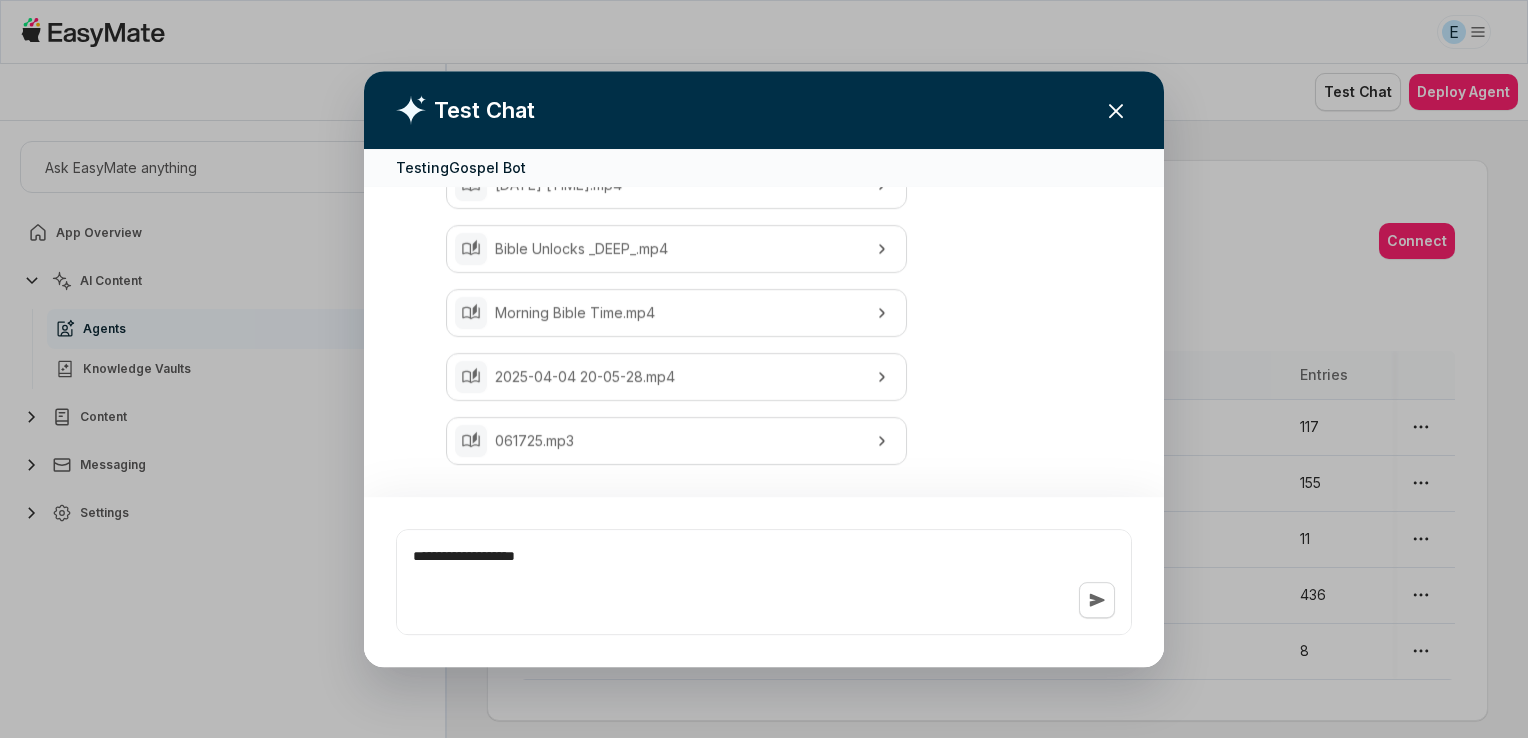 type on "*" 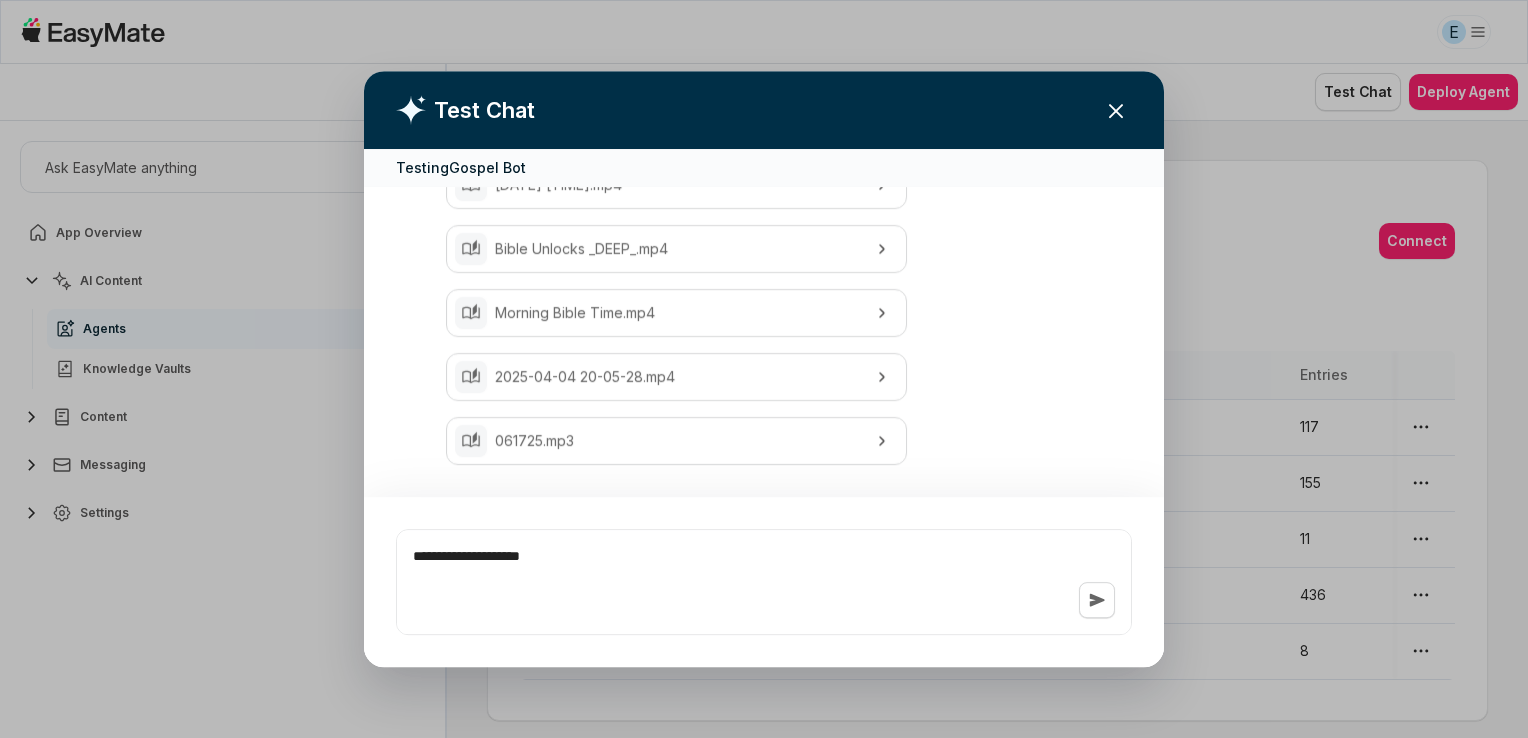 type on "*" 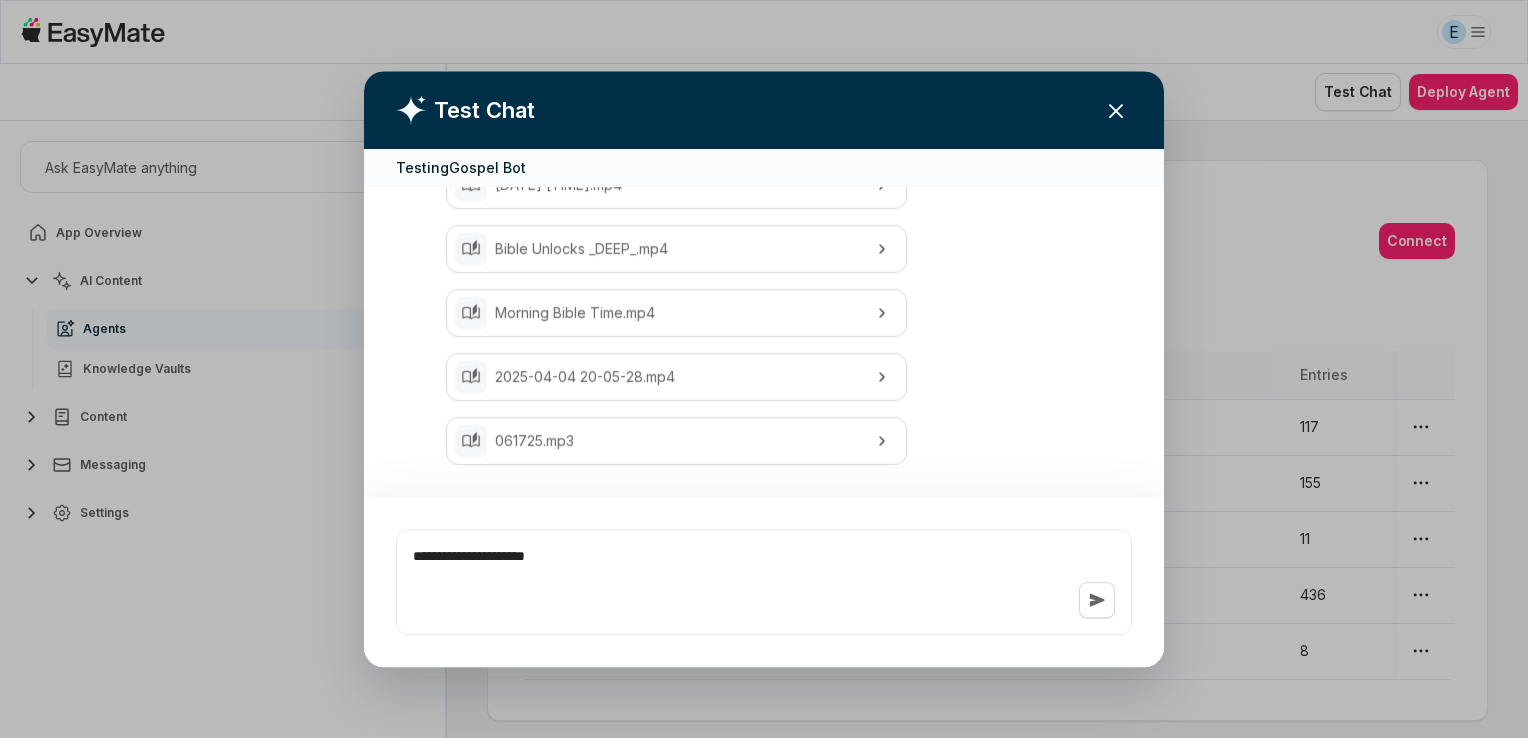 type on "*" 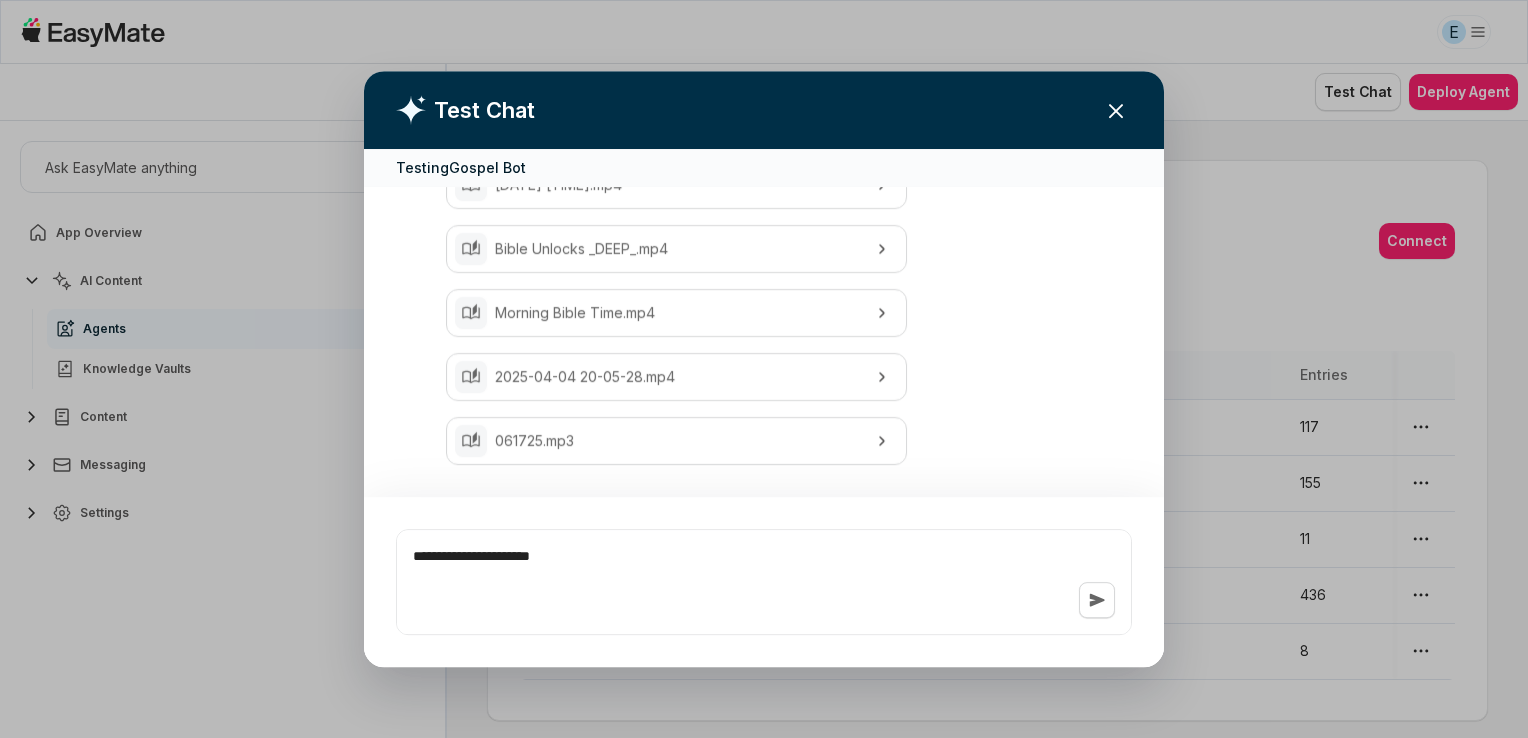 type on "*" 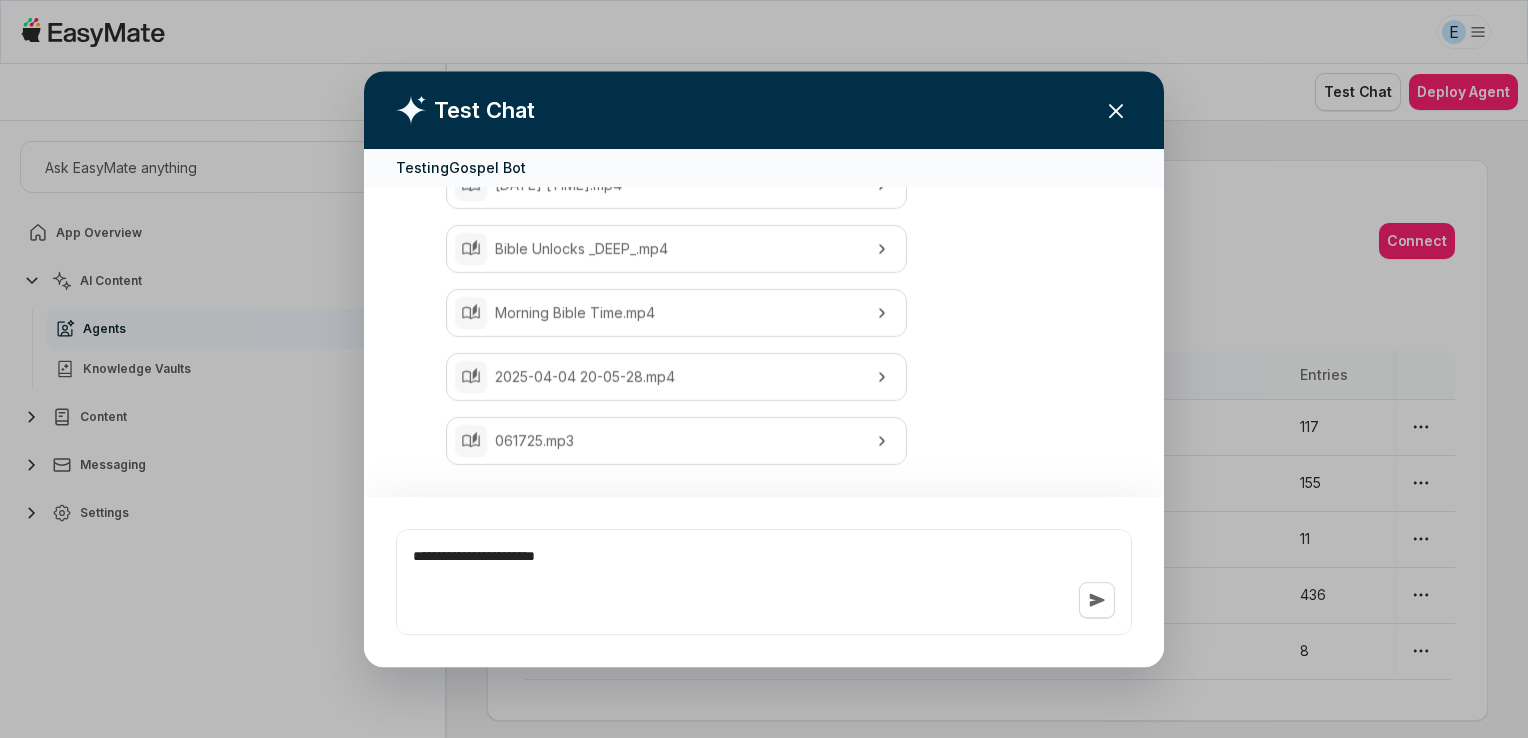 type on "*" 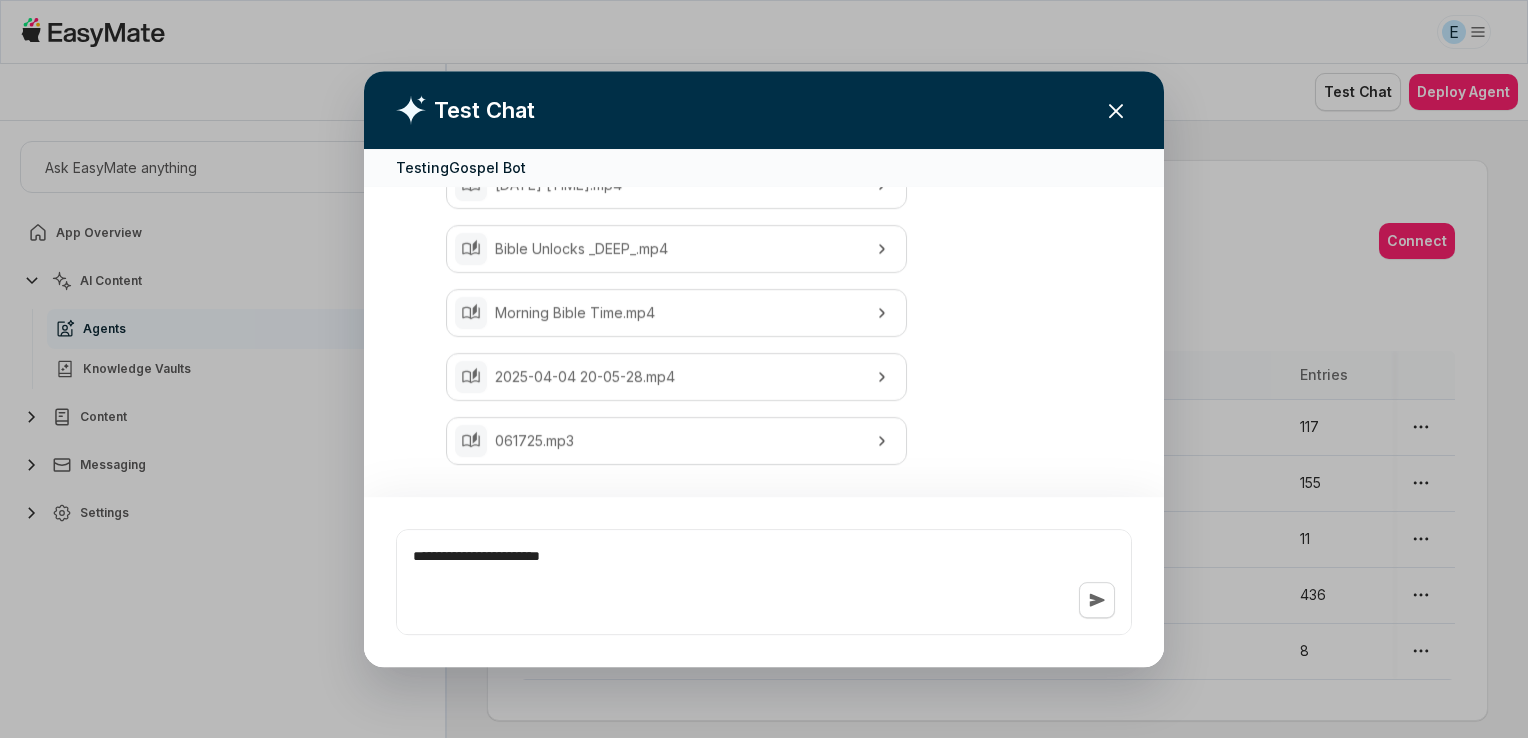 type on "*" 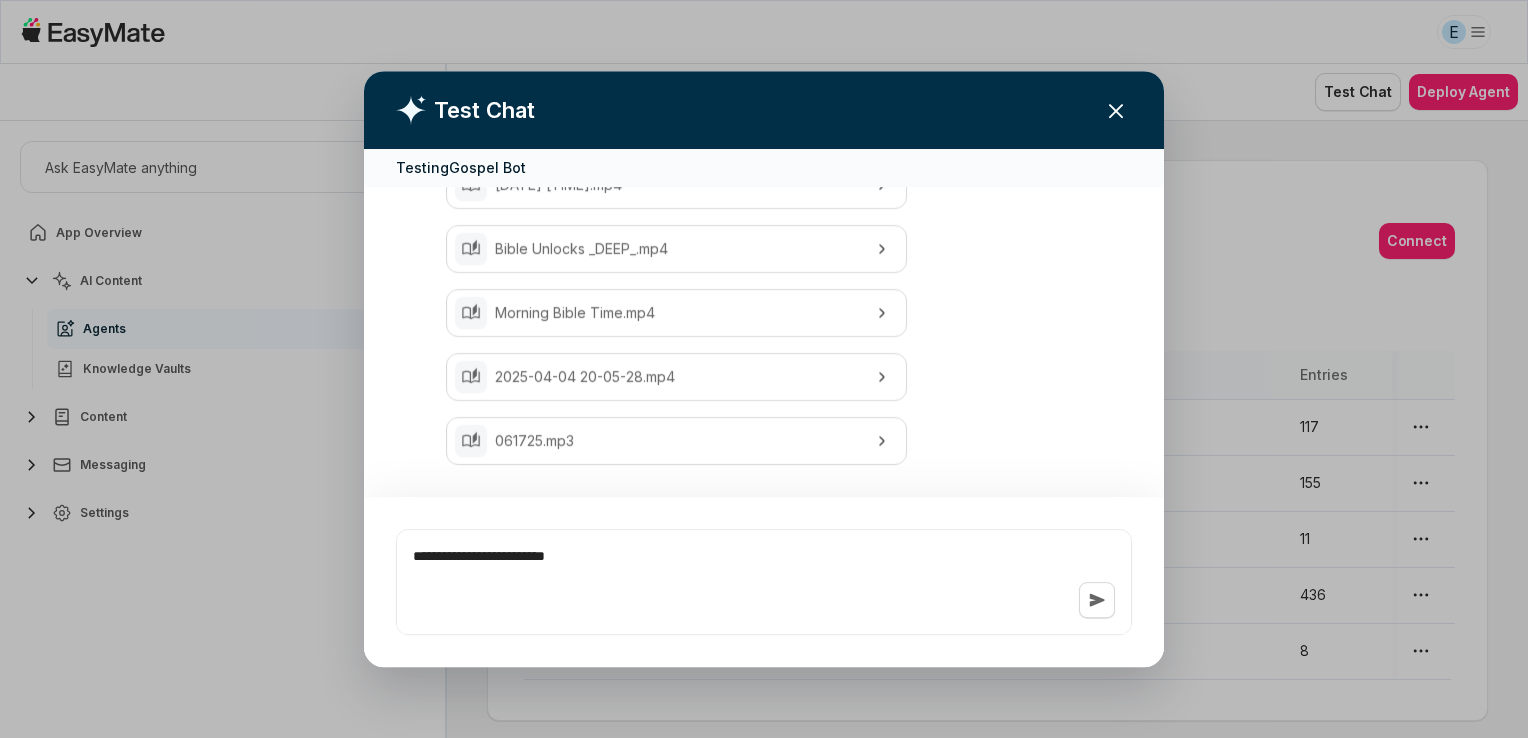 type on "*" 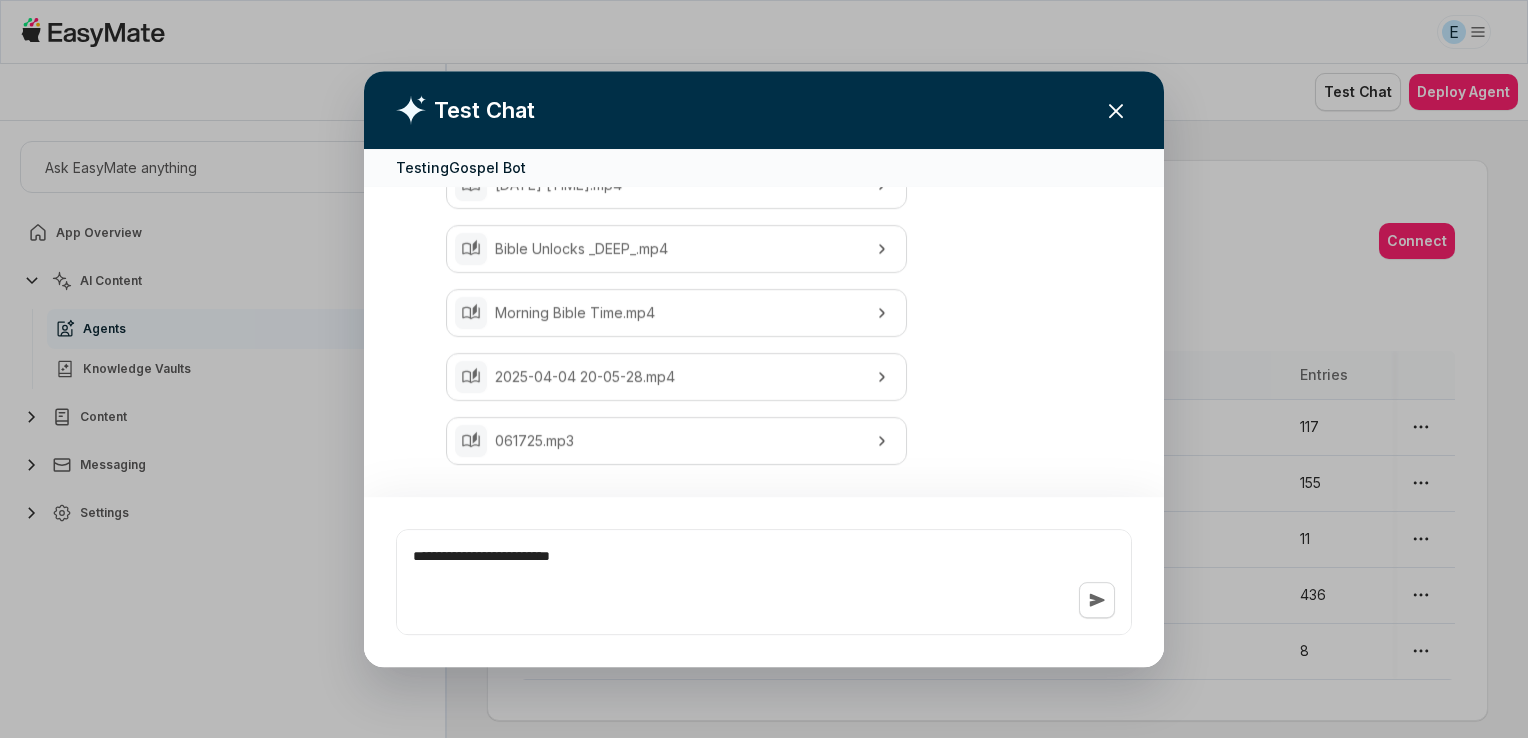 type on "*" 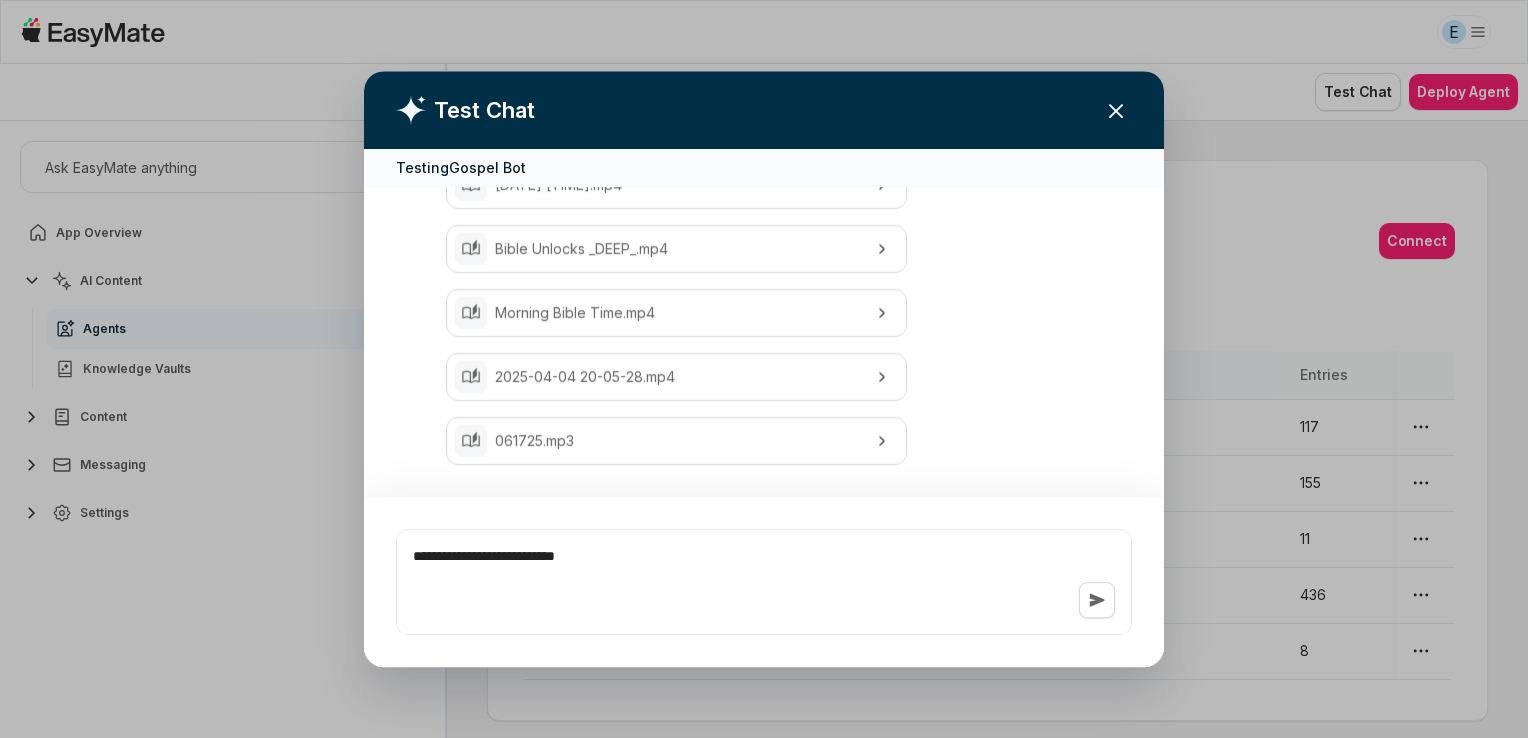 type on "*" 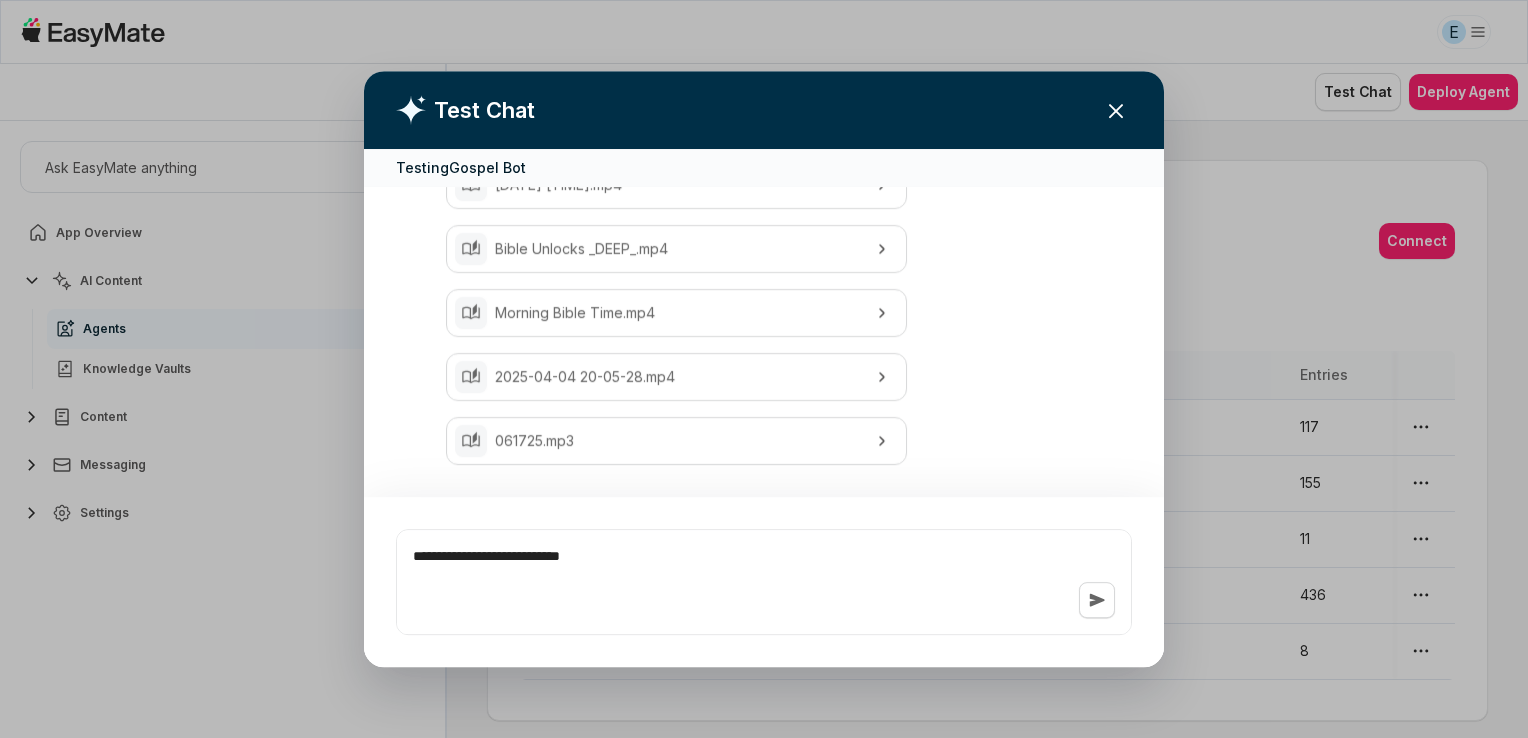 type on "*" 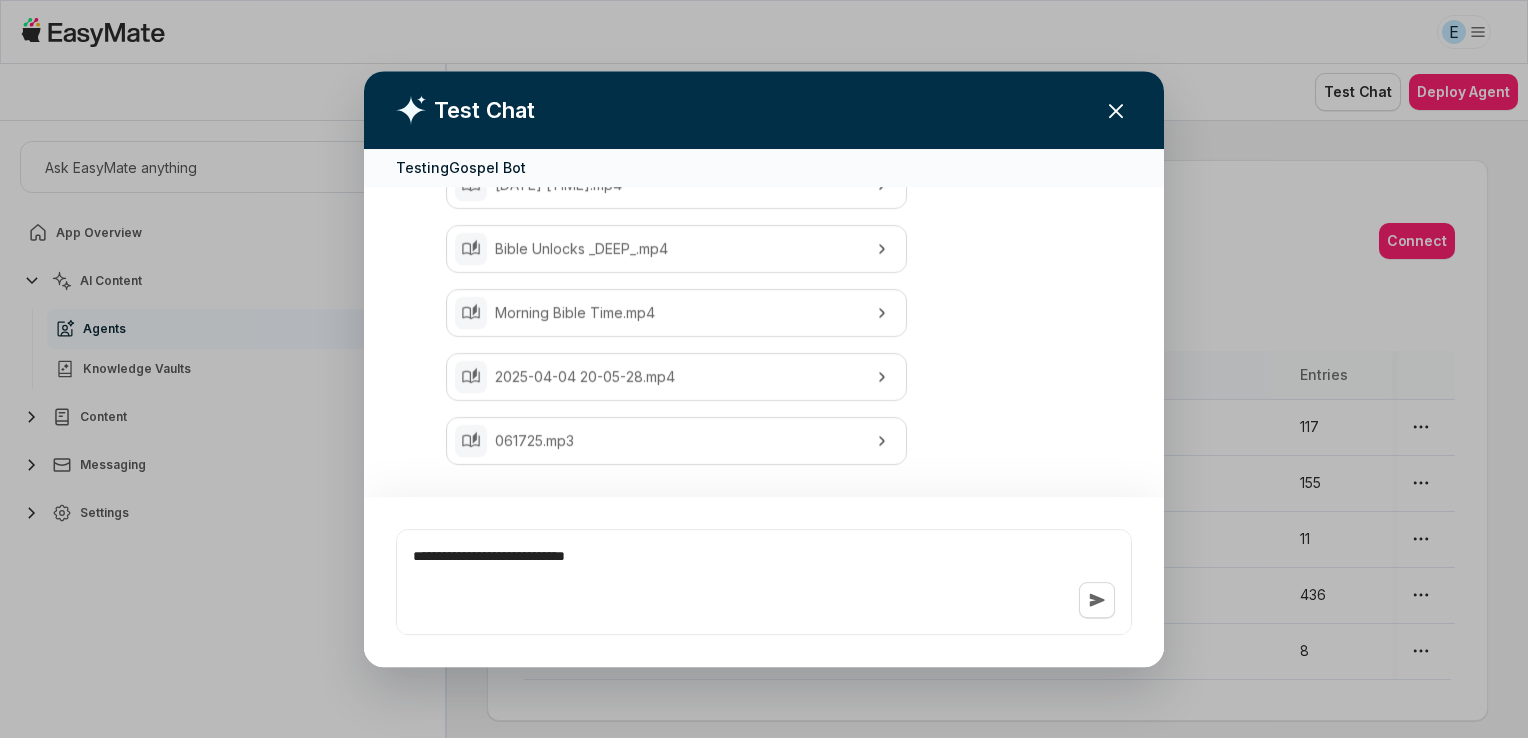 type on "*" 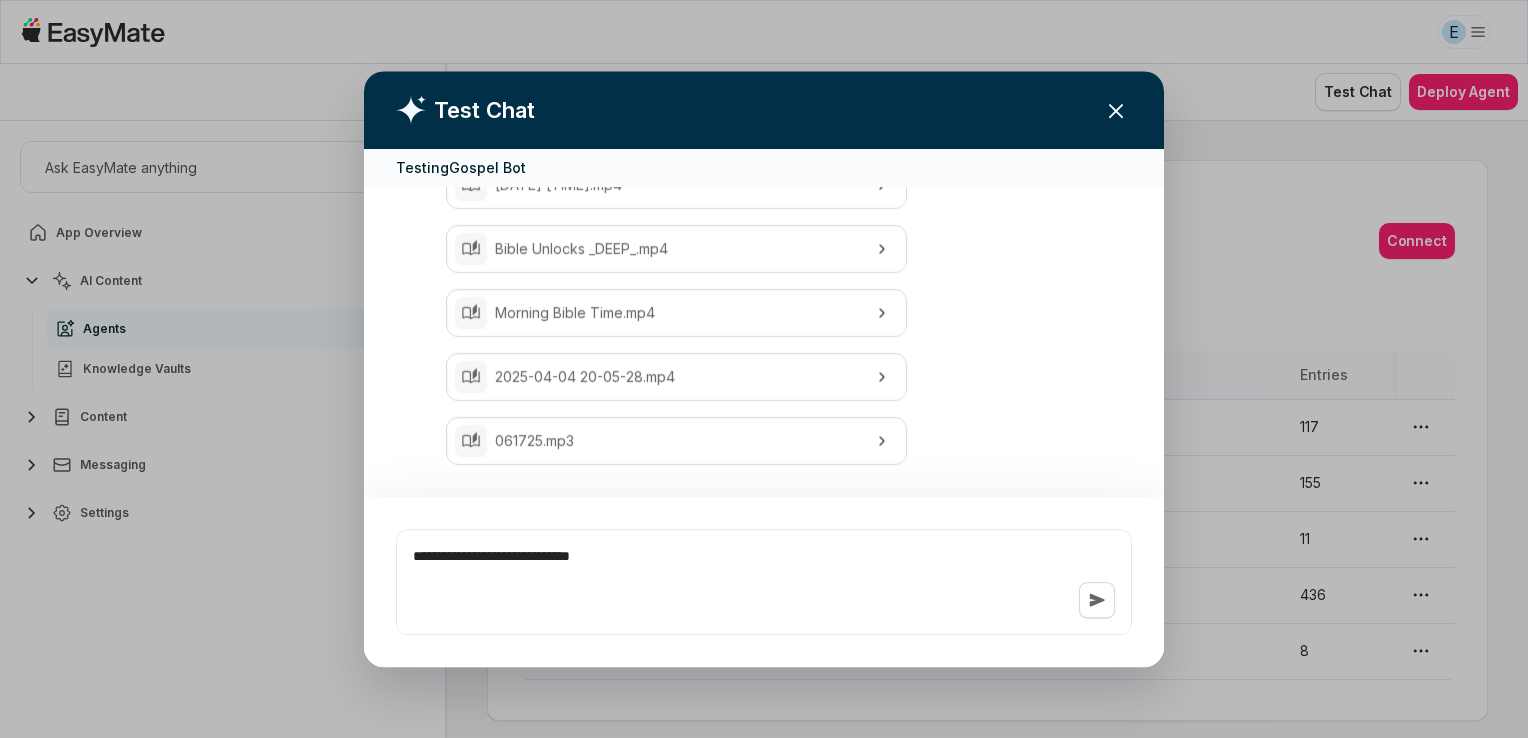 type on "*" 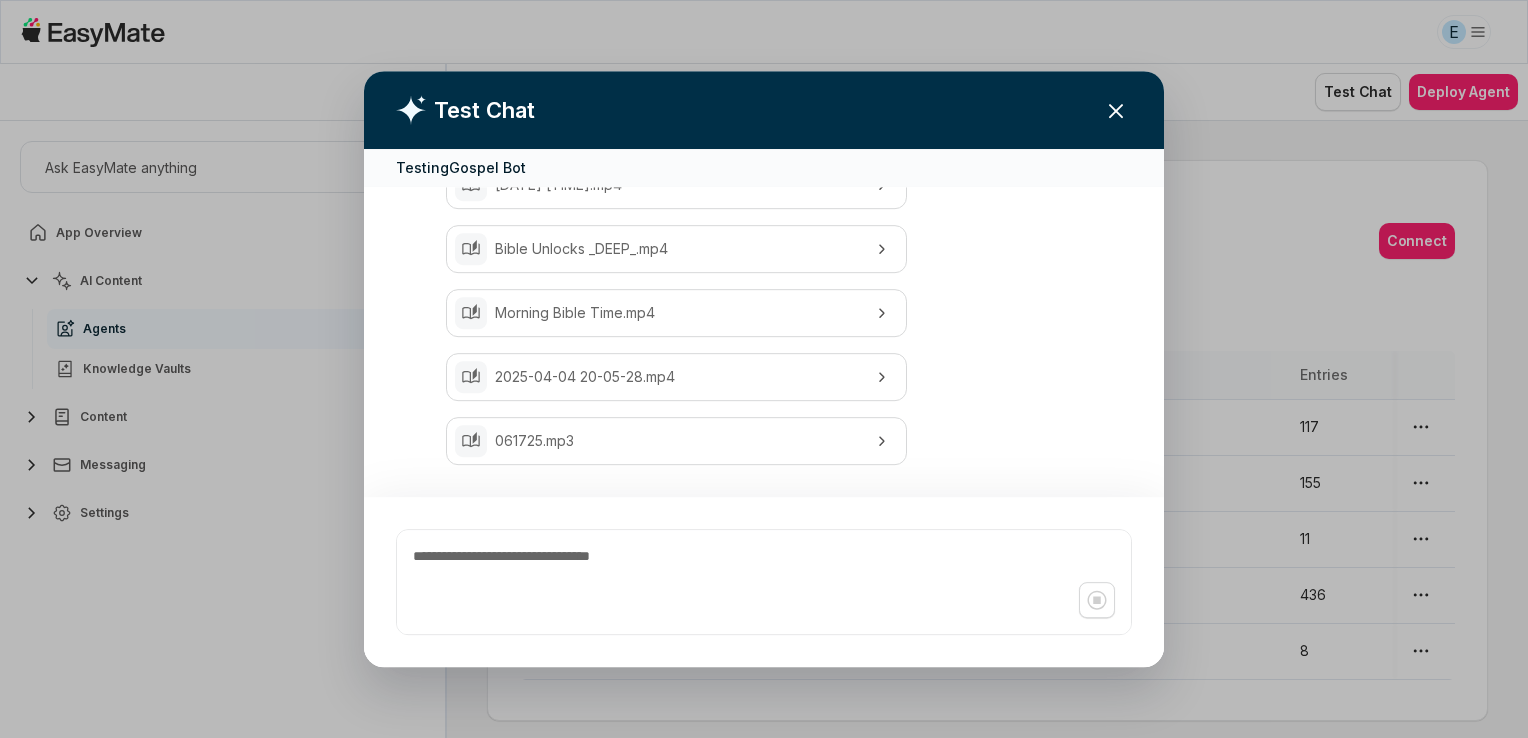 scroll, scrollTop: 632, scrollLeft: 0, axis: vertical 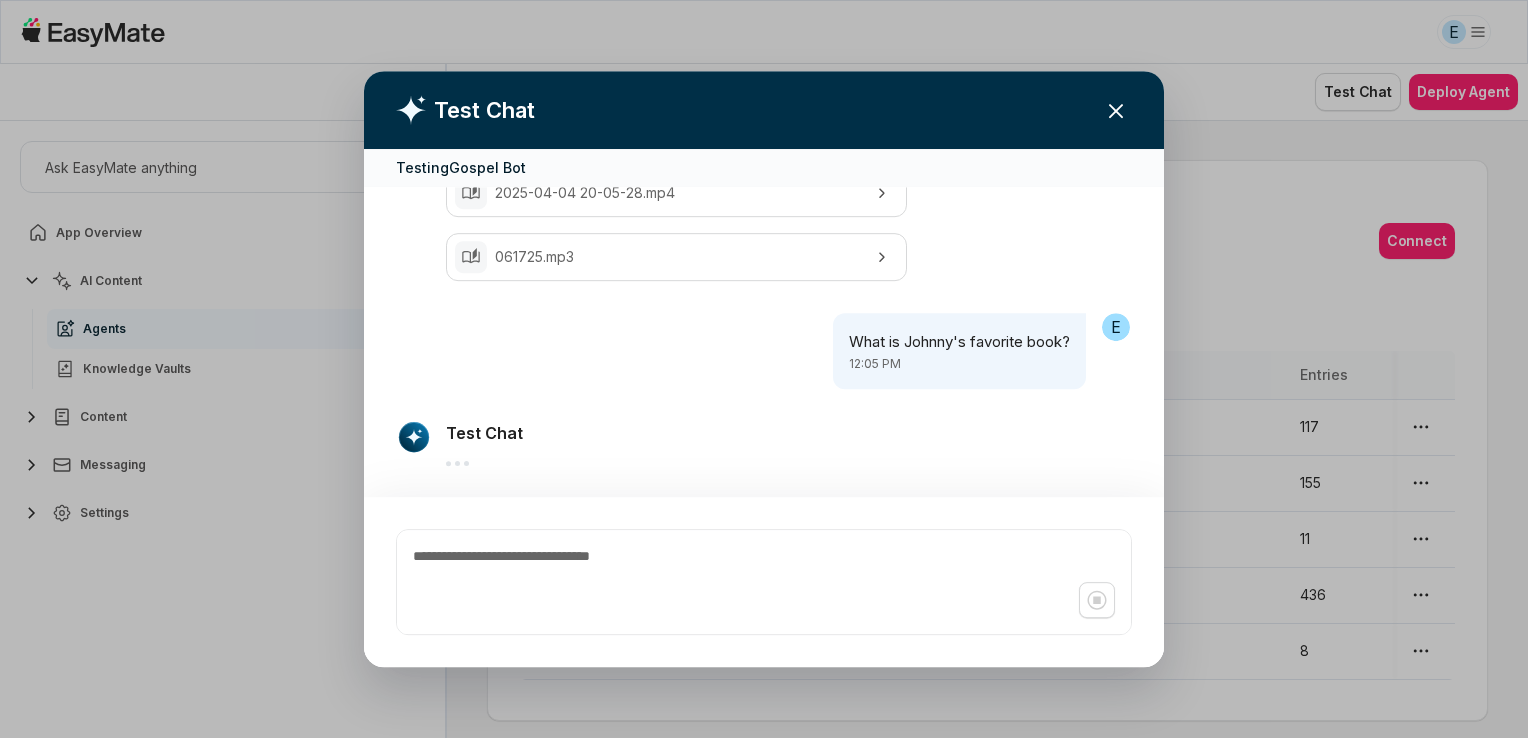 type on "*" 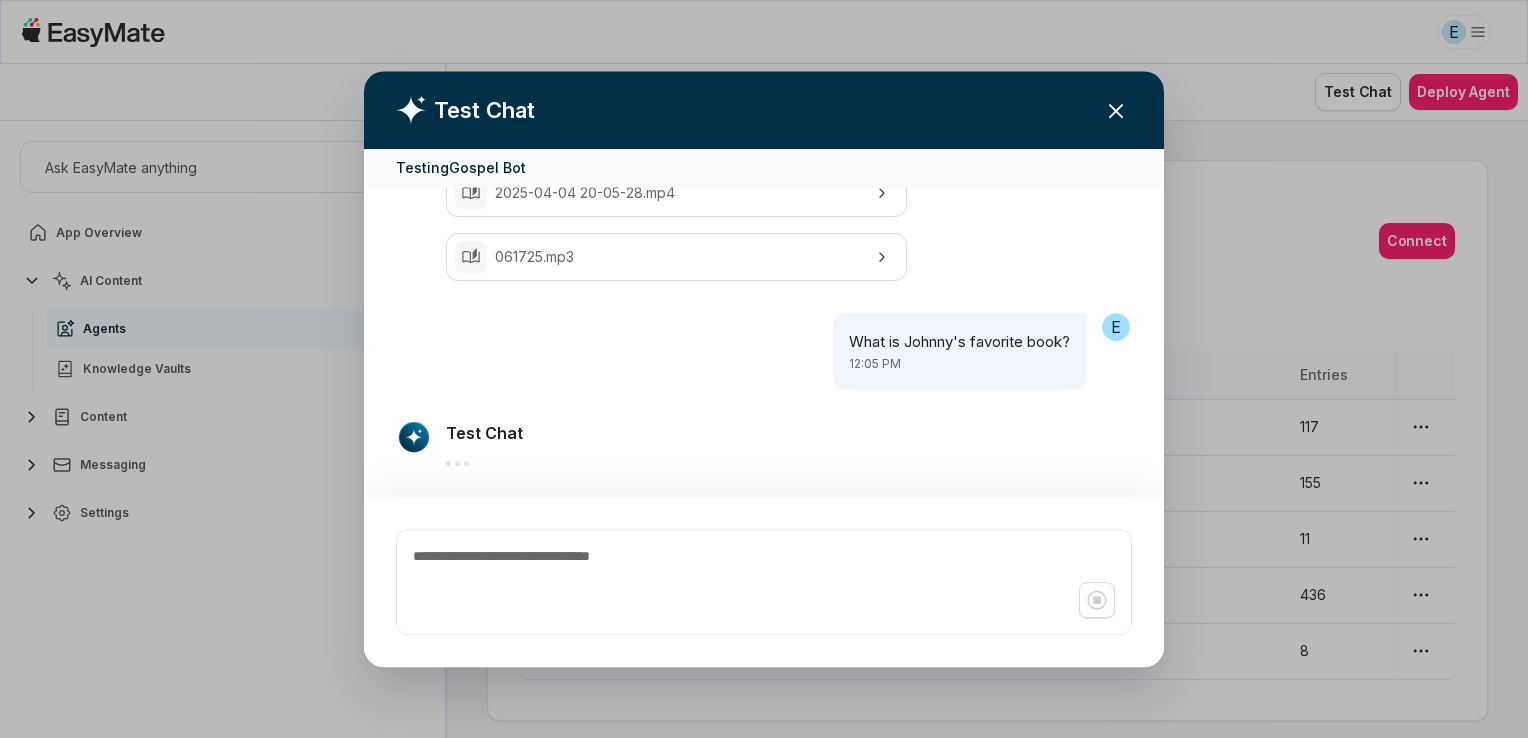 type on "*" 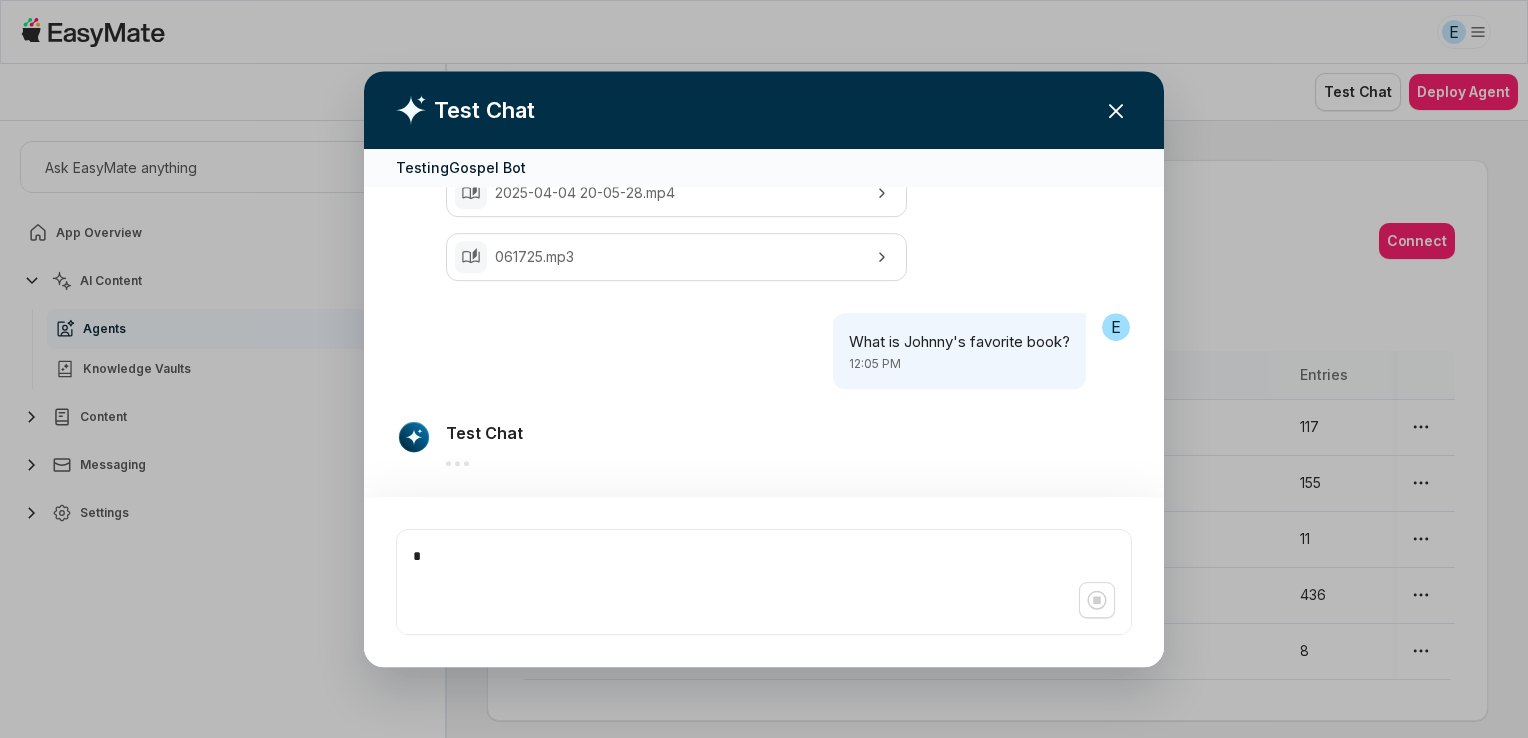 type on "*" 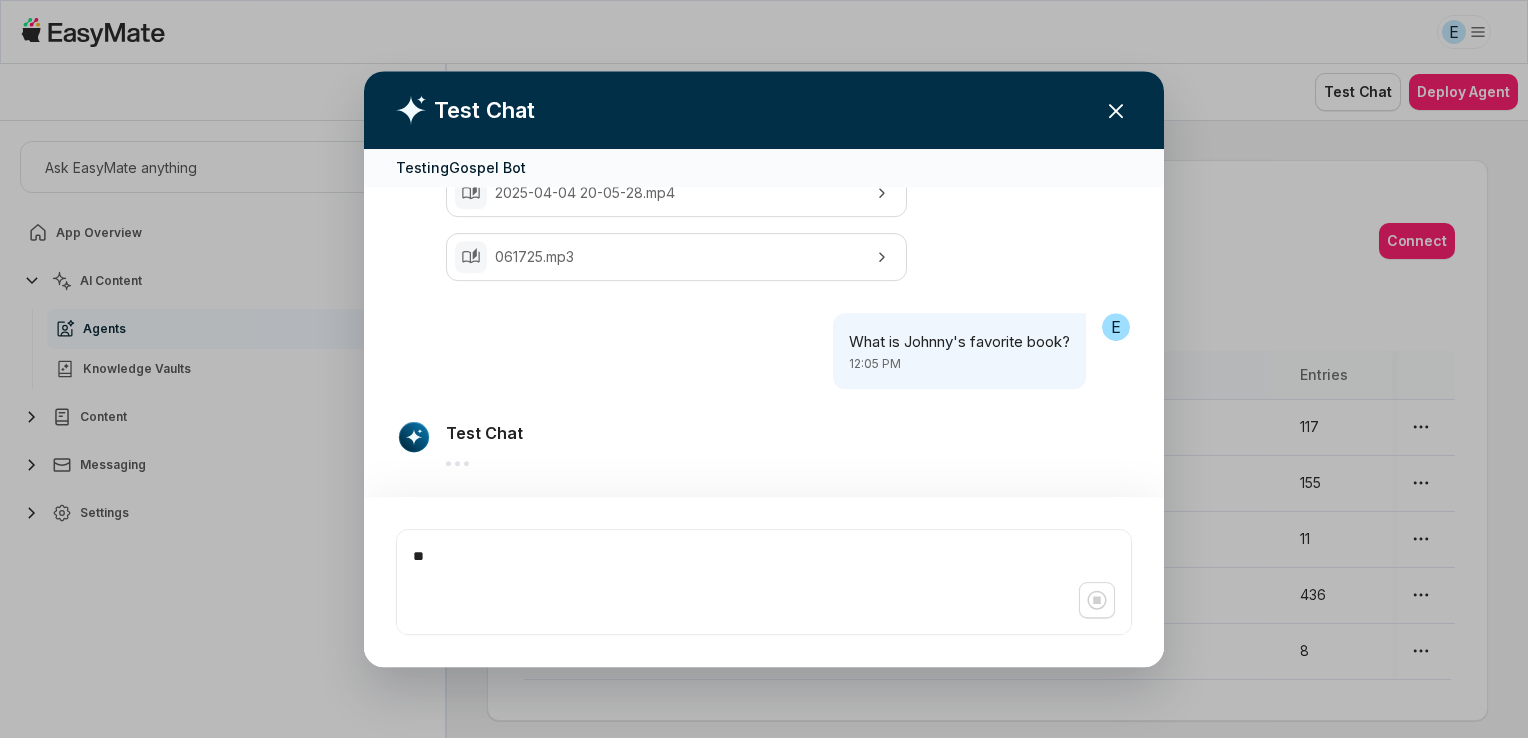 type on "*" 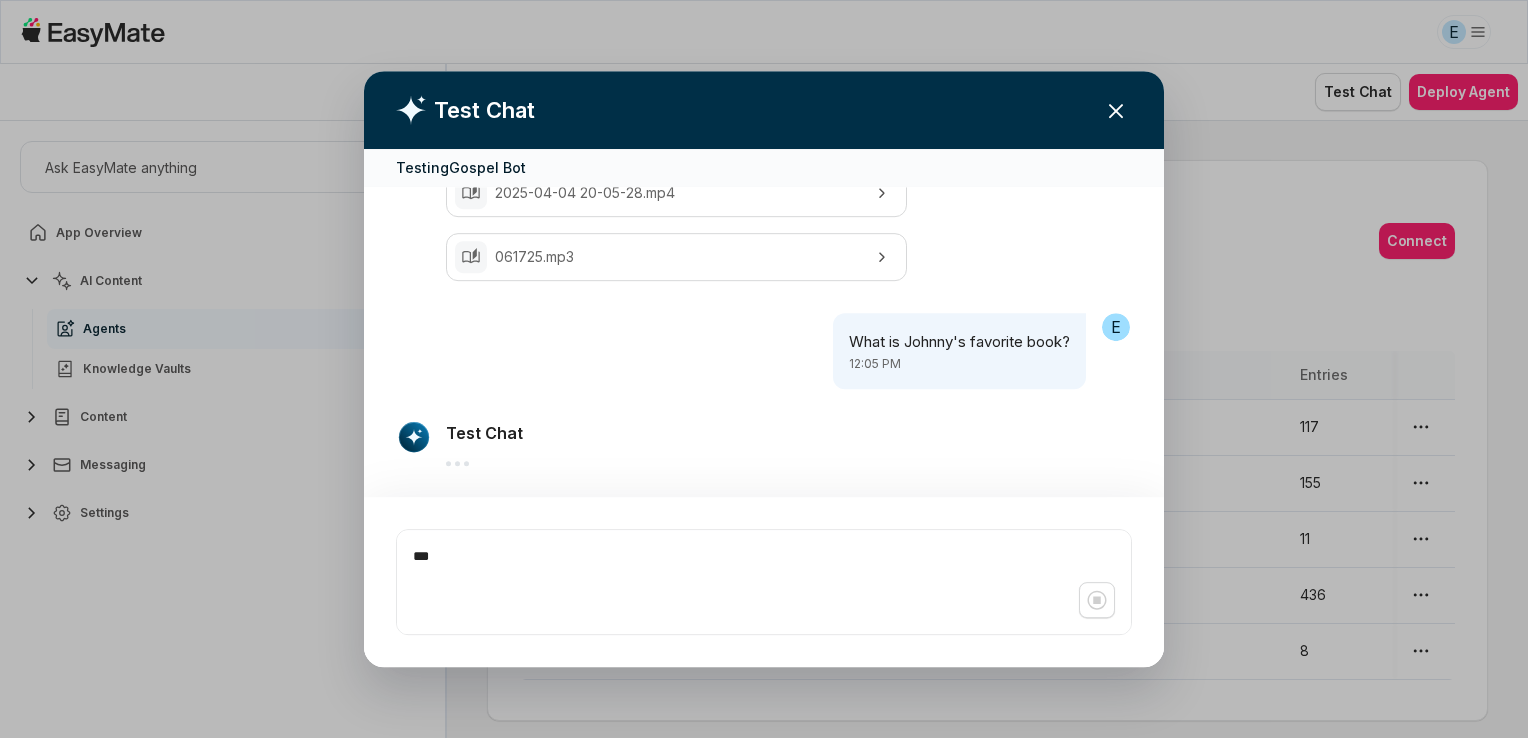 type on "*" 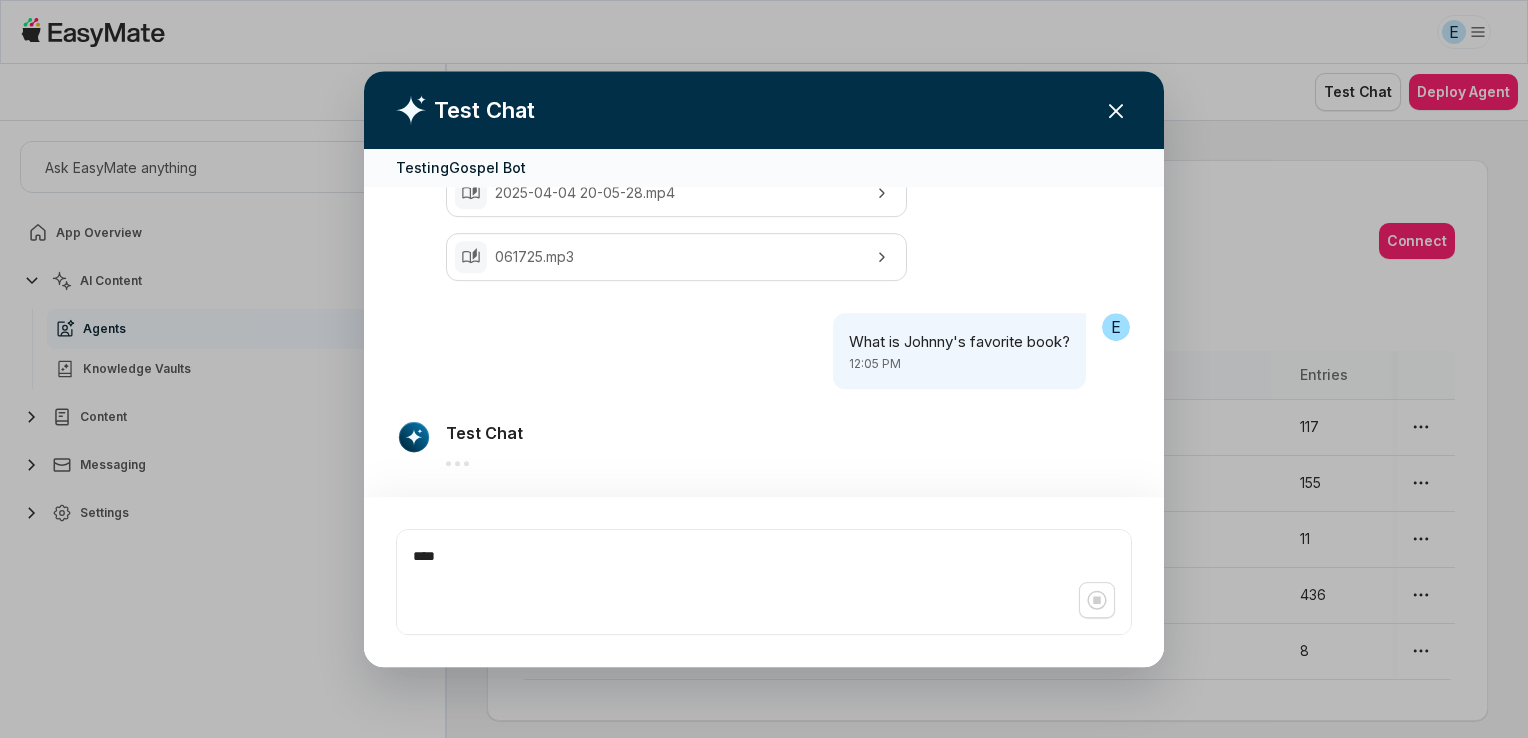 type on "*" 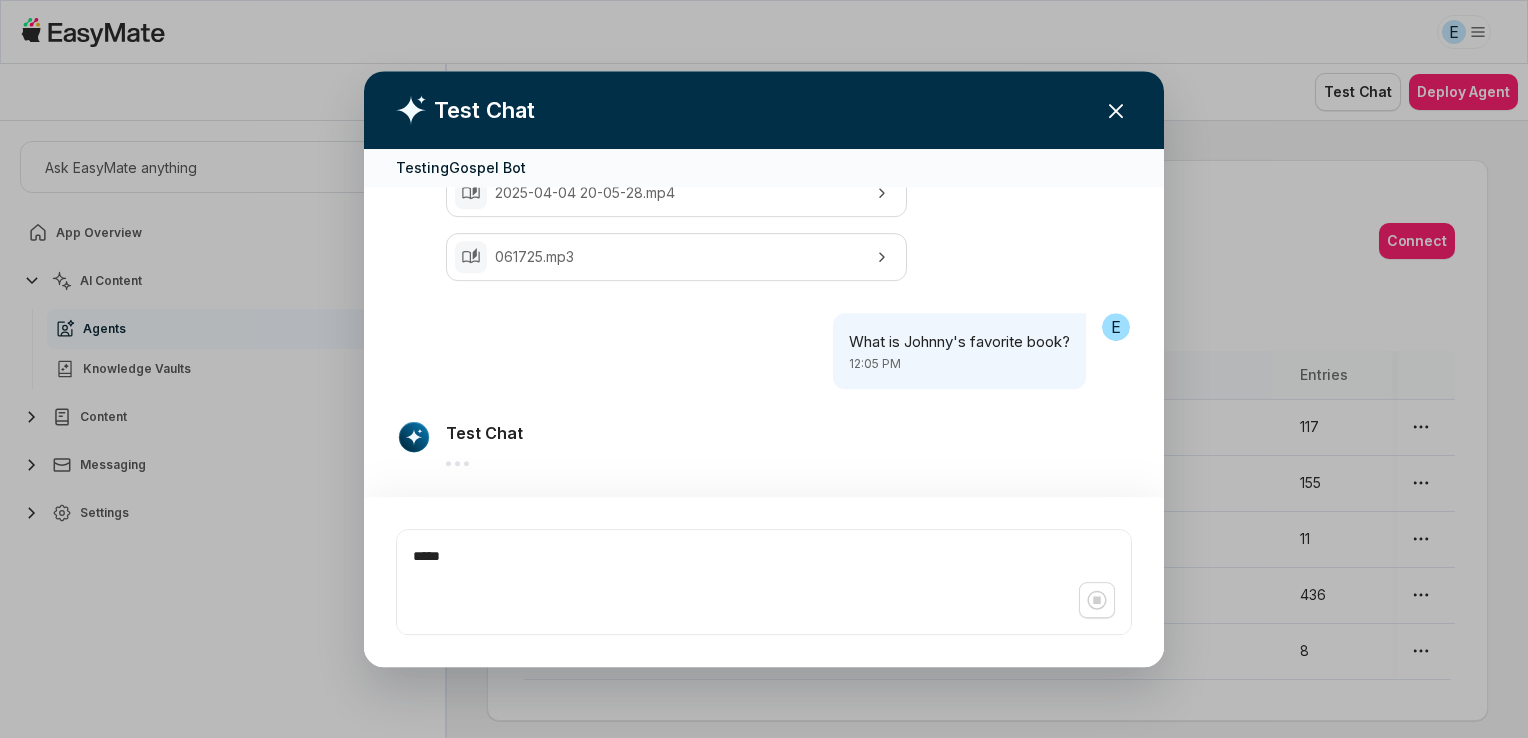type on "*" 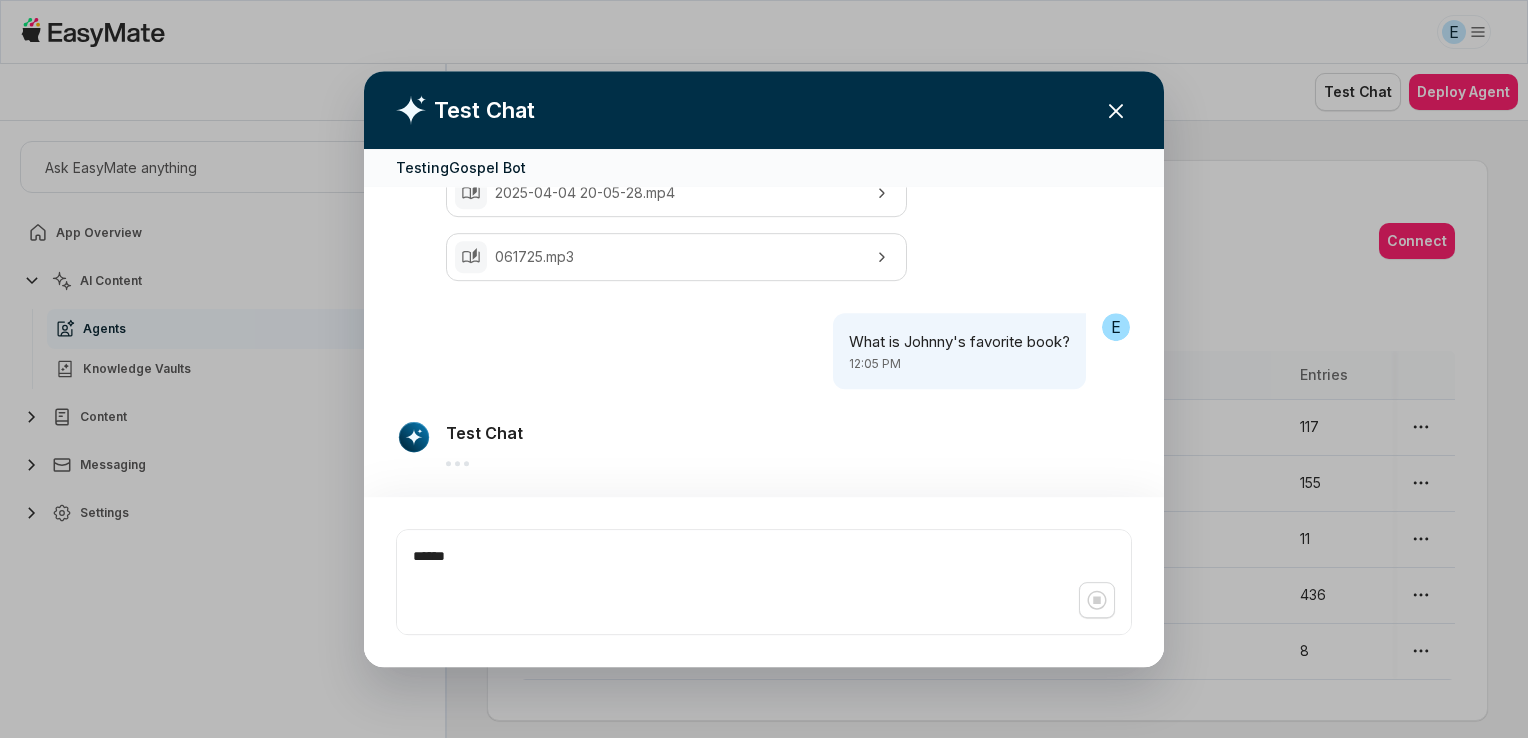 type on "*" 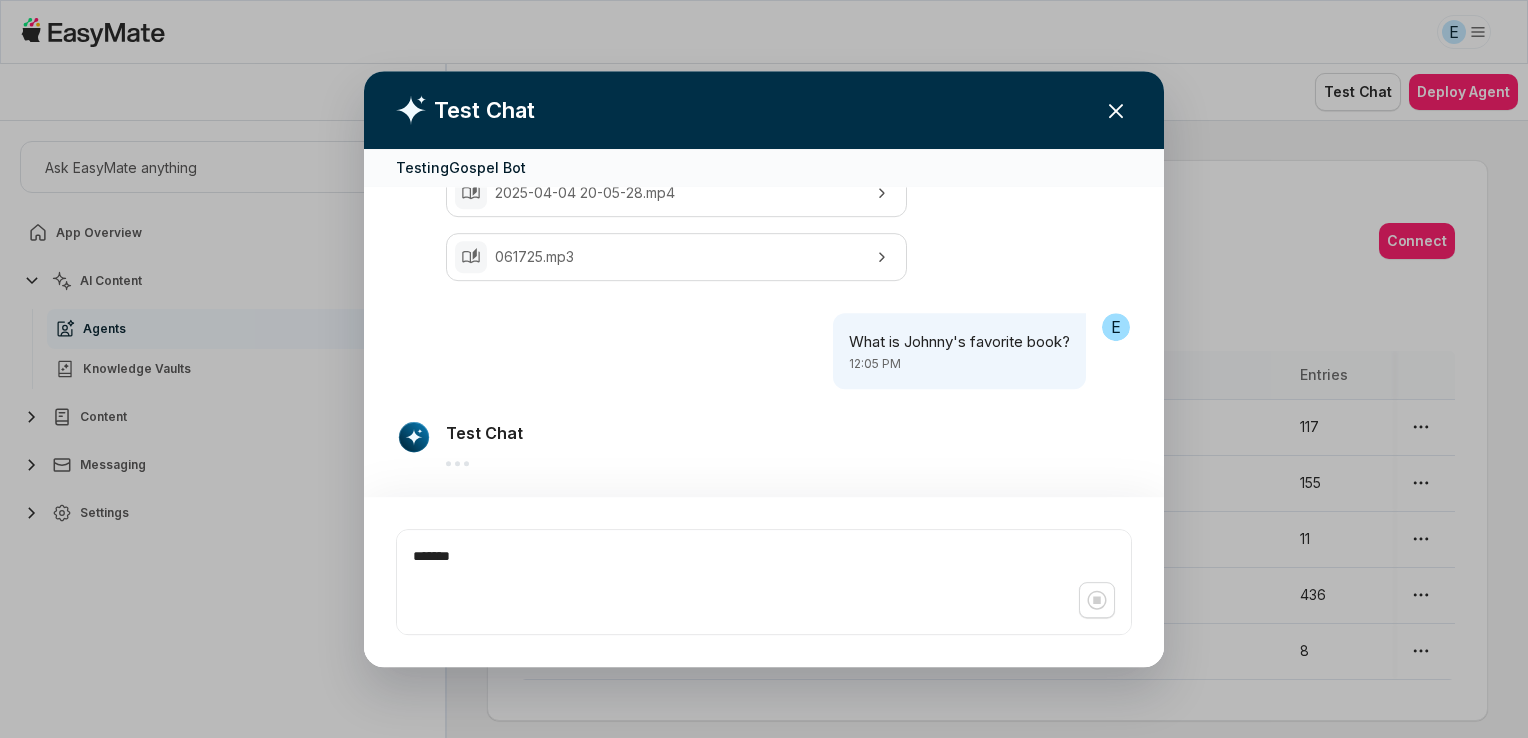 type on "*" 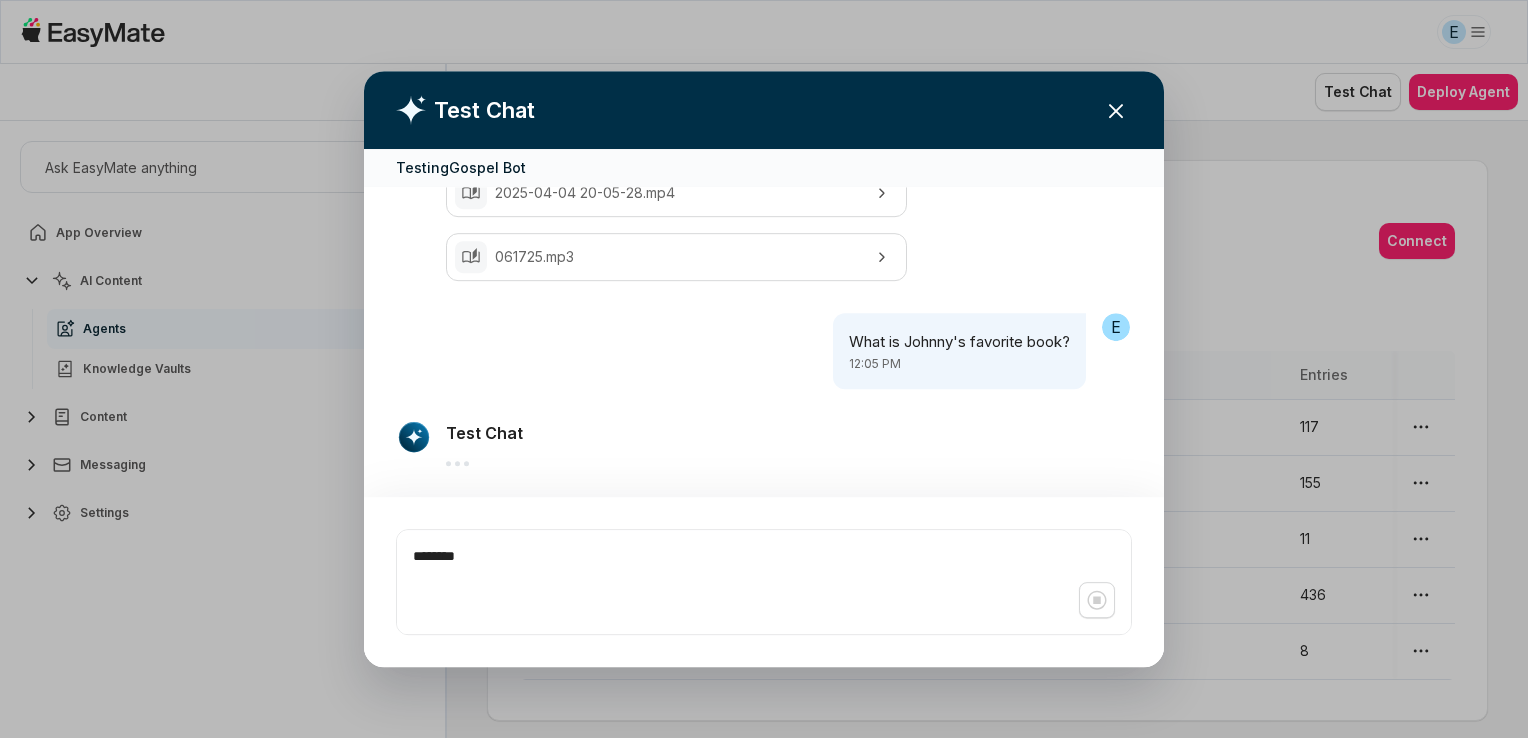 type on "*" 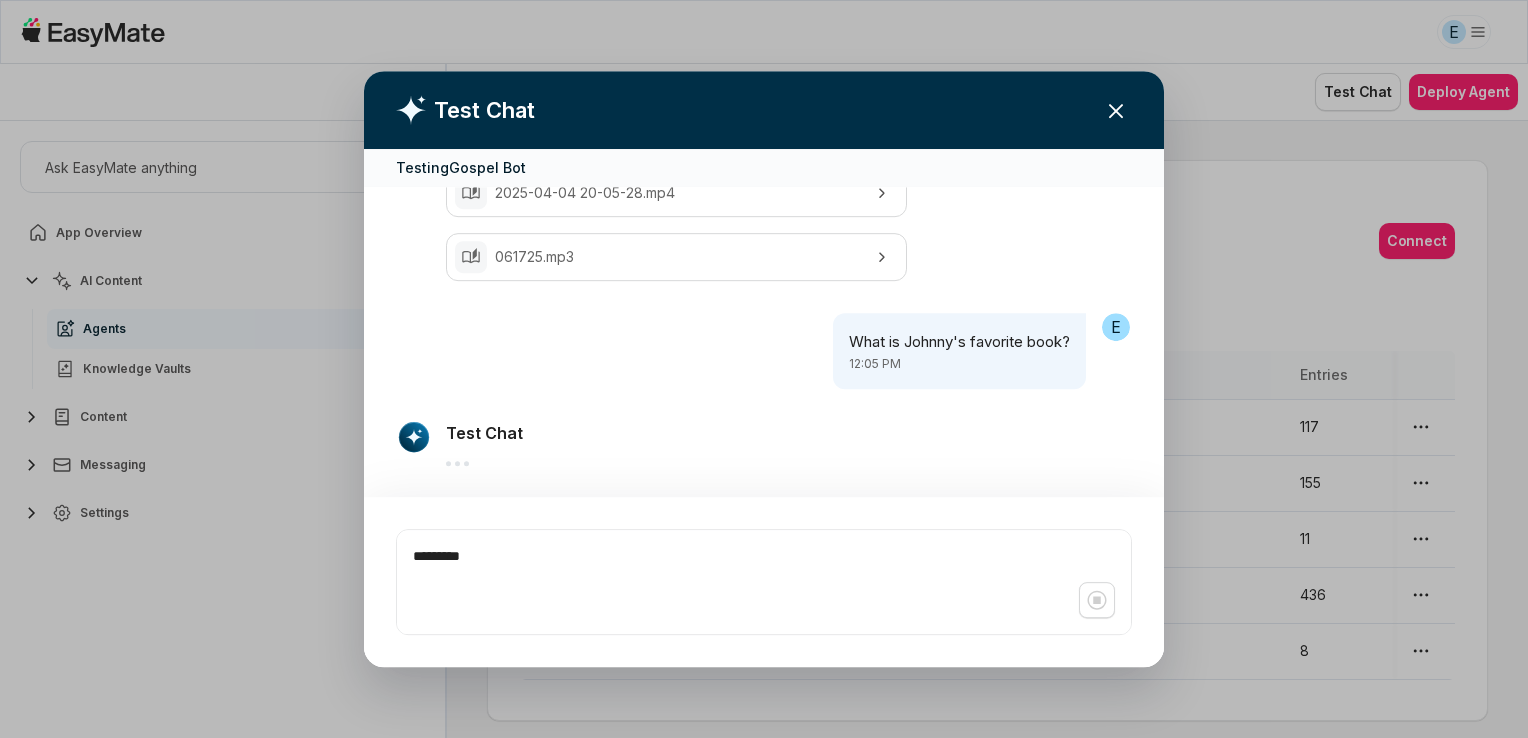 type on "*" 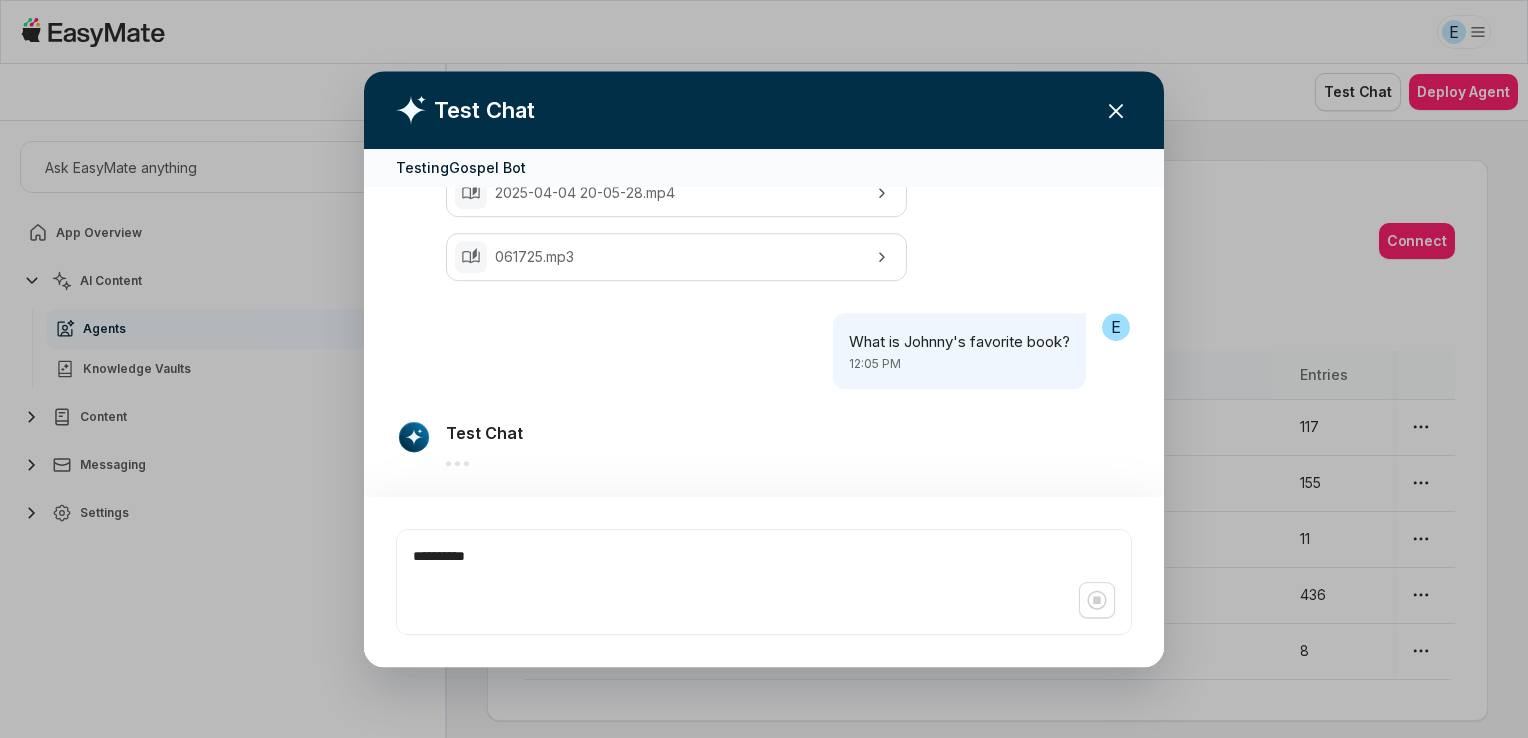 type on "*" 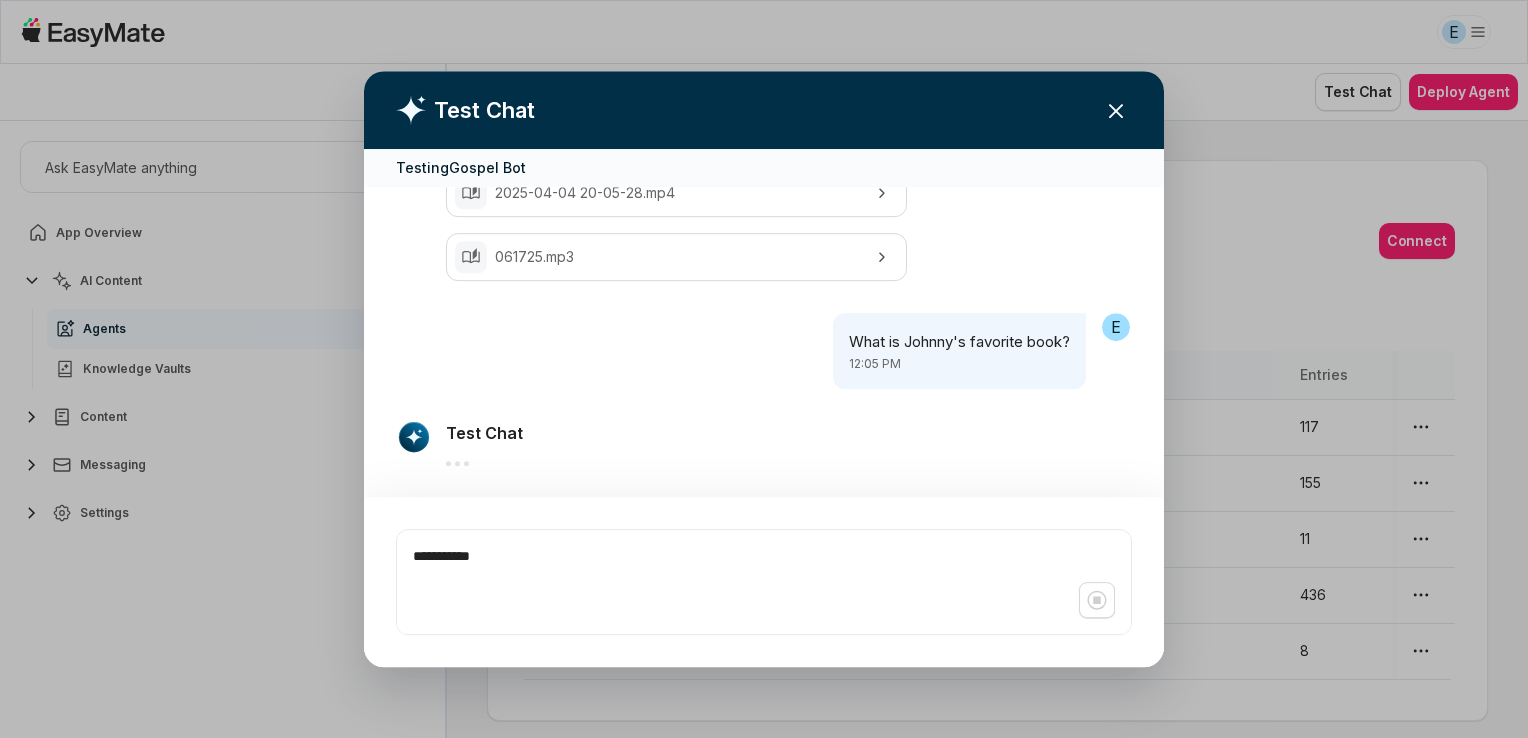 type on "*" 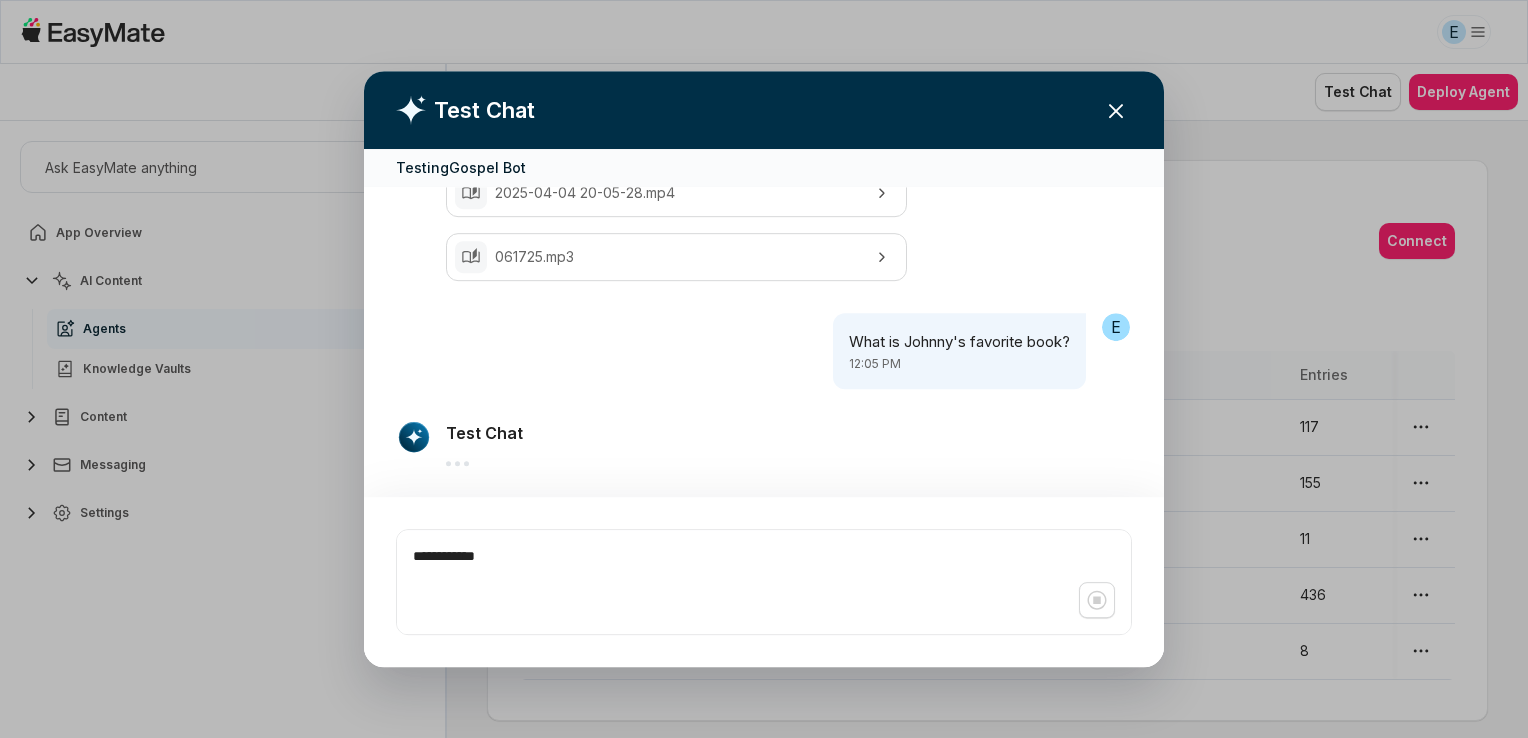 type on "*" 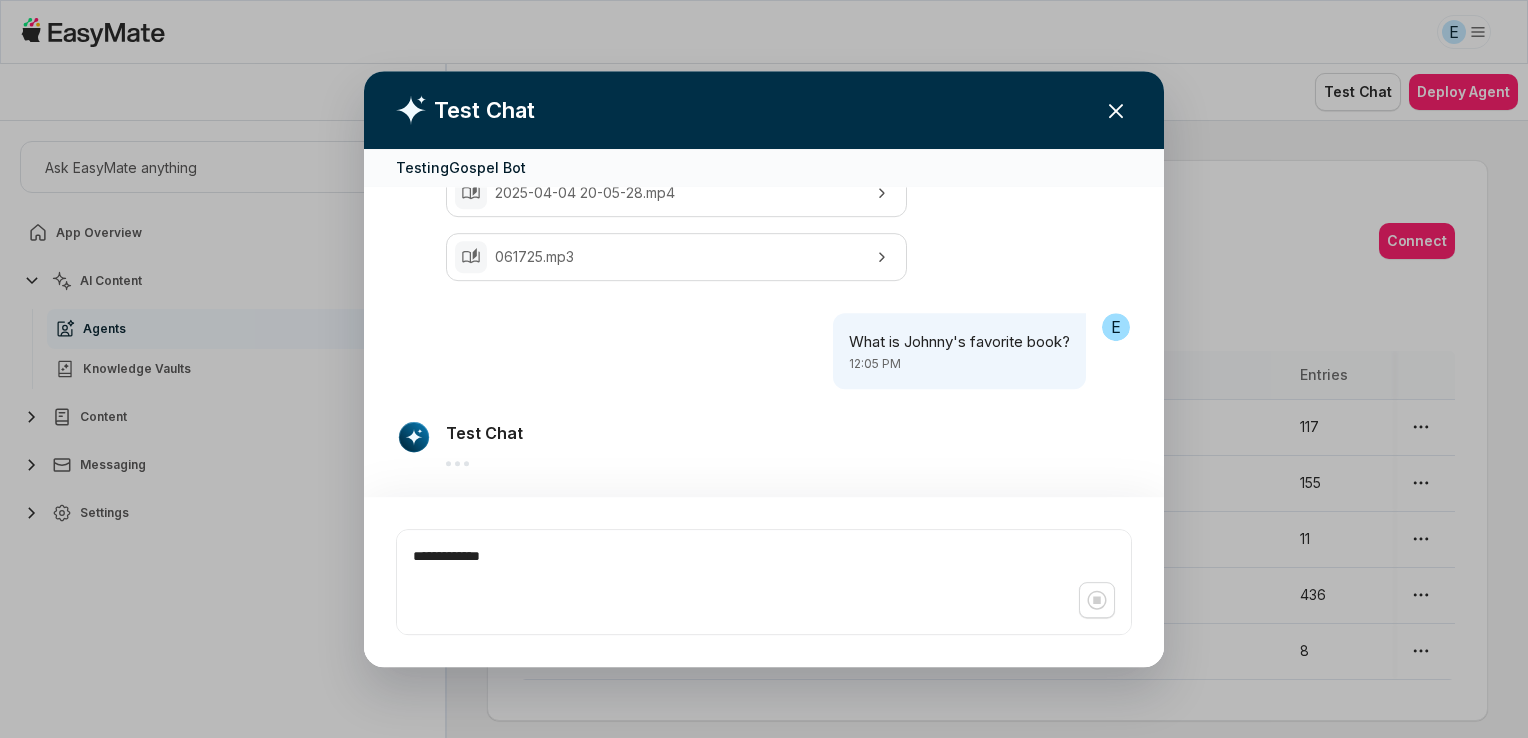 type on "*" 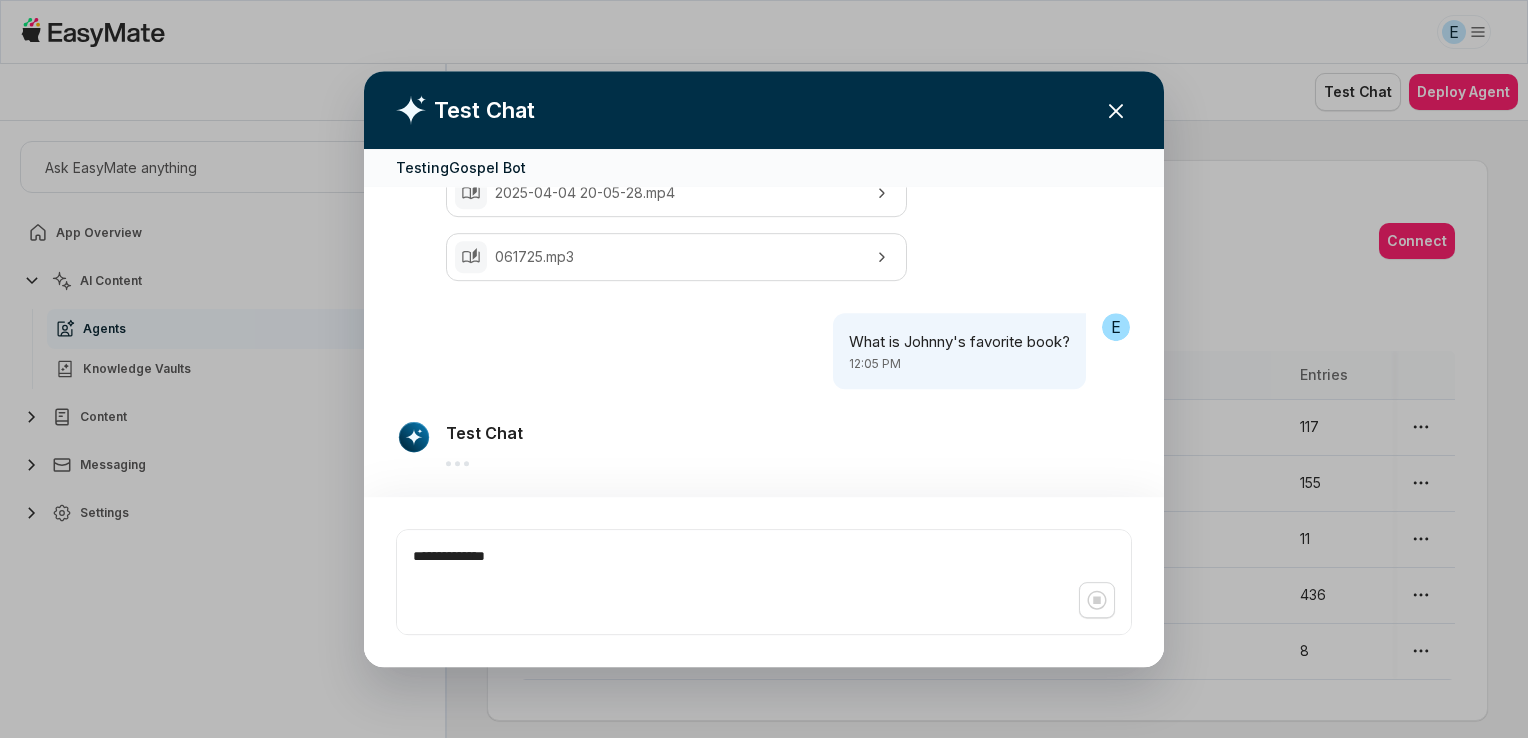 type on "*" 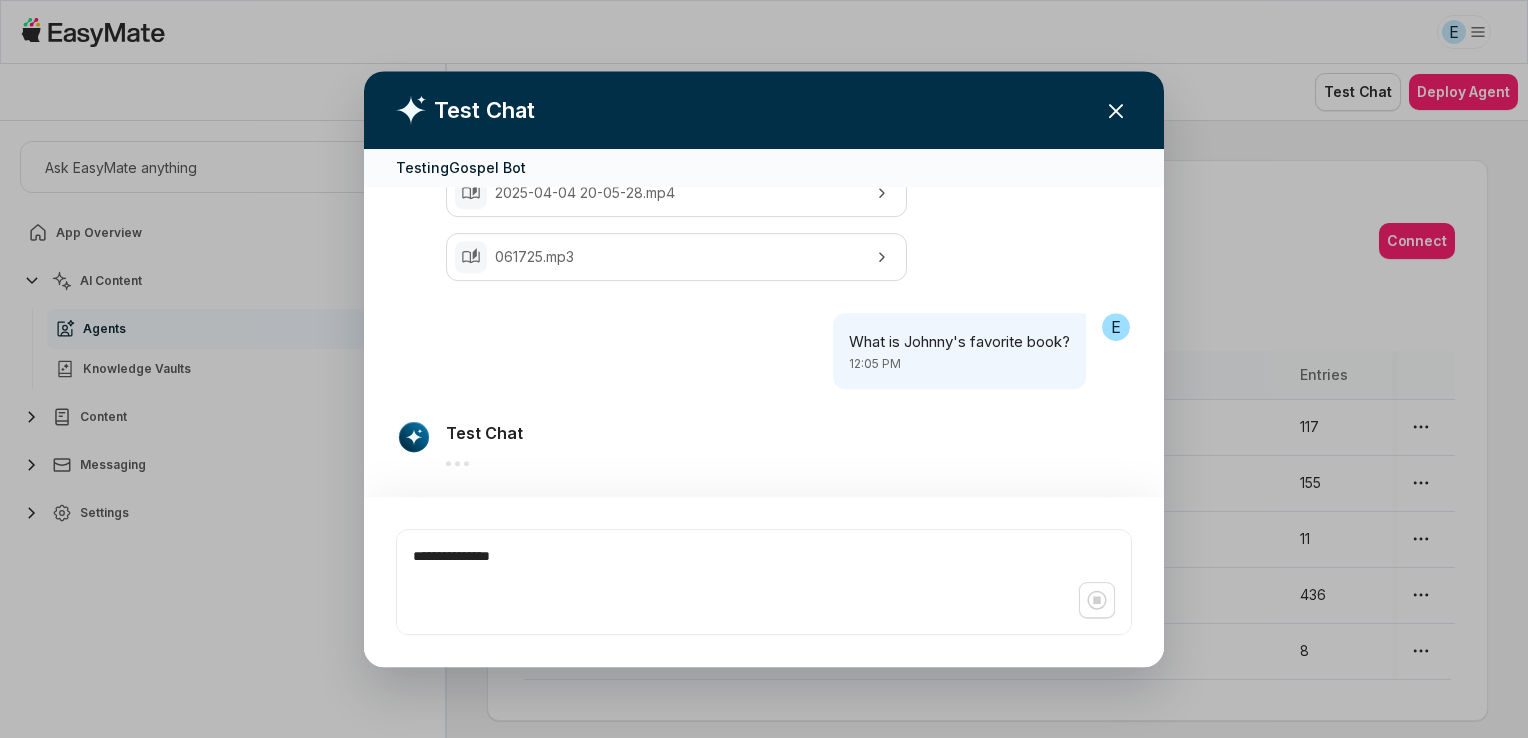 type on "*" 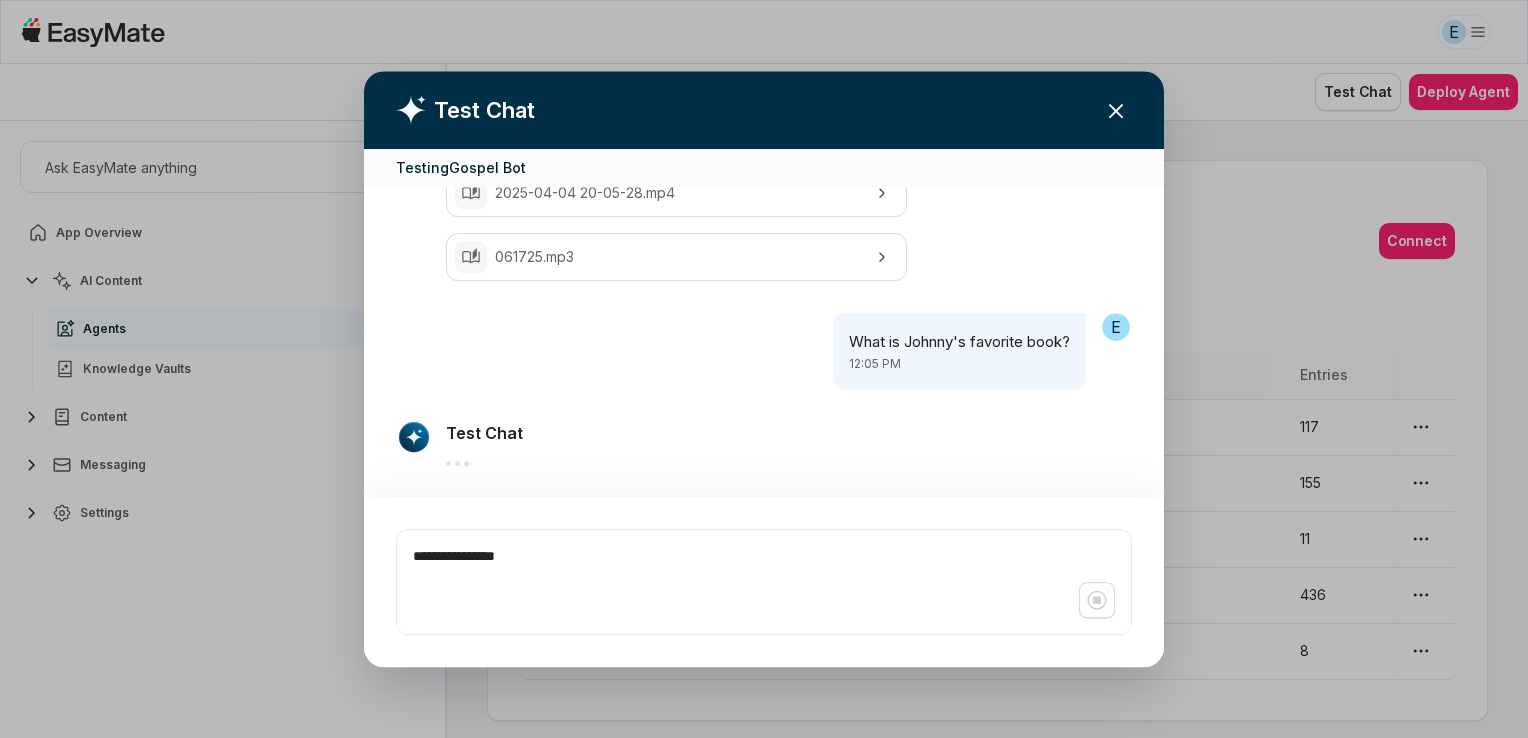 type on "*" 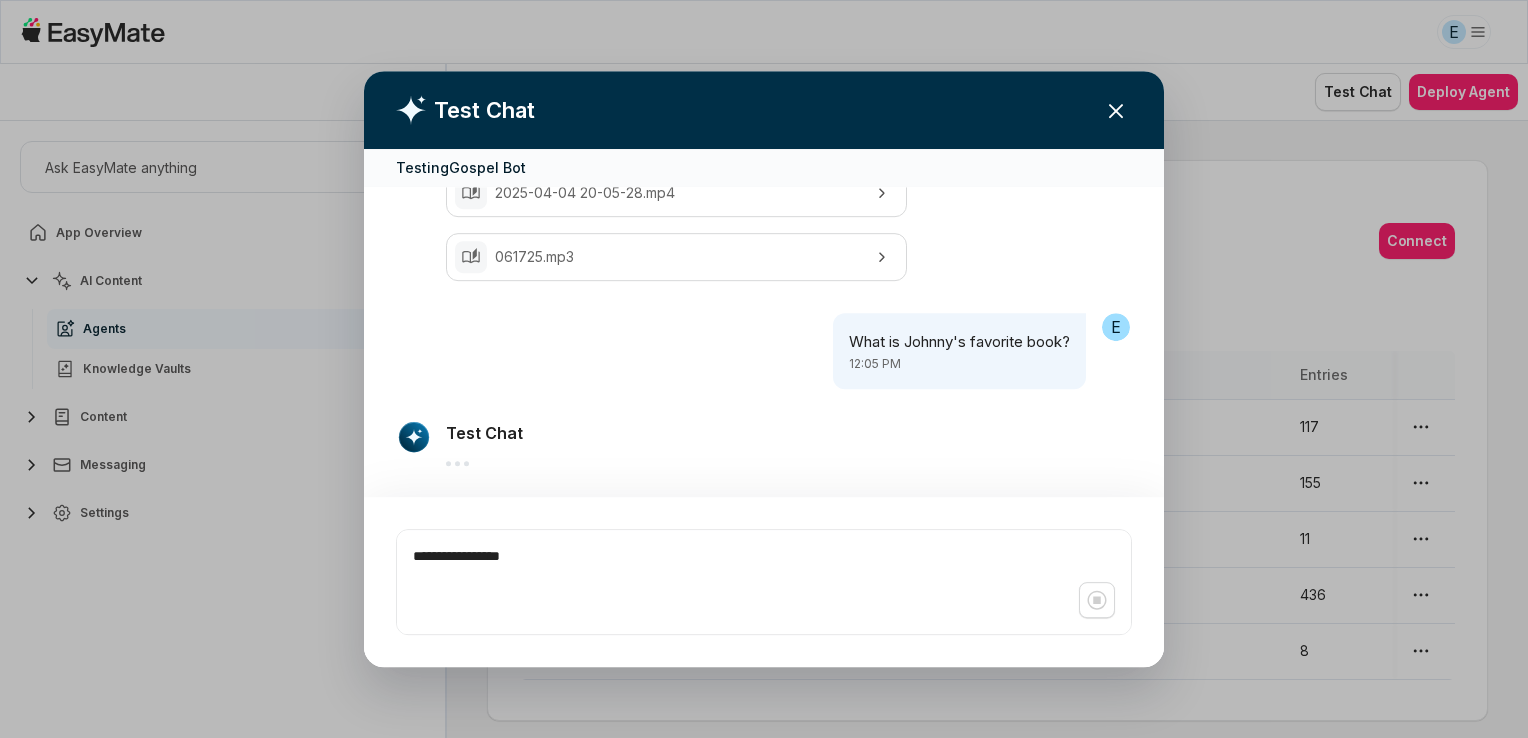 type on "*" 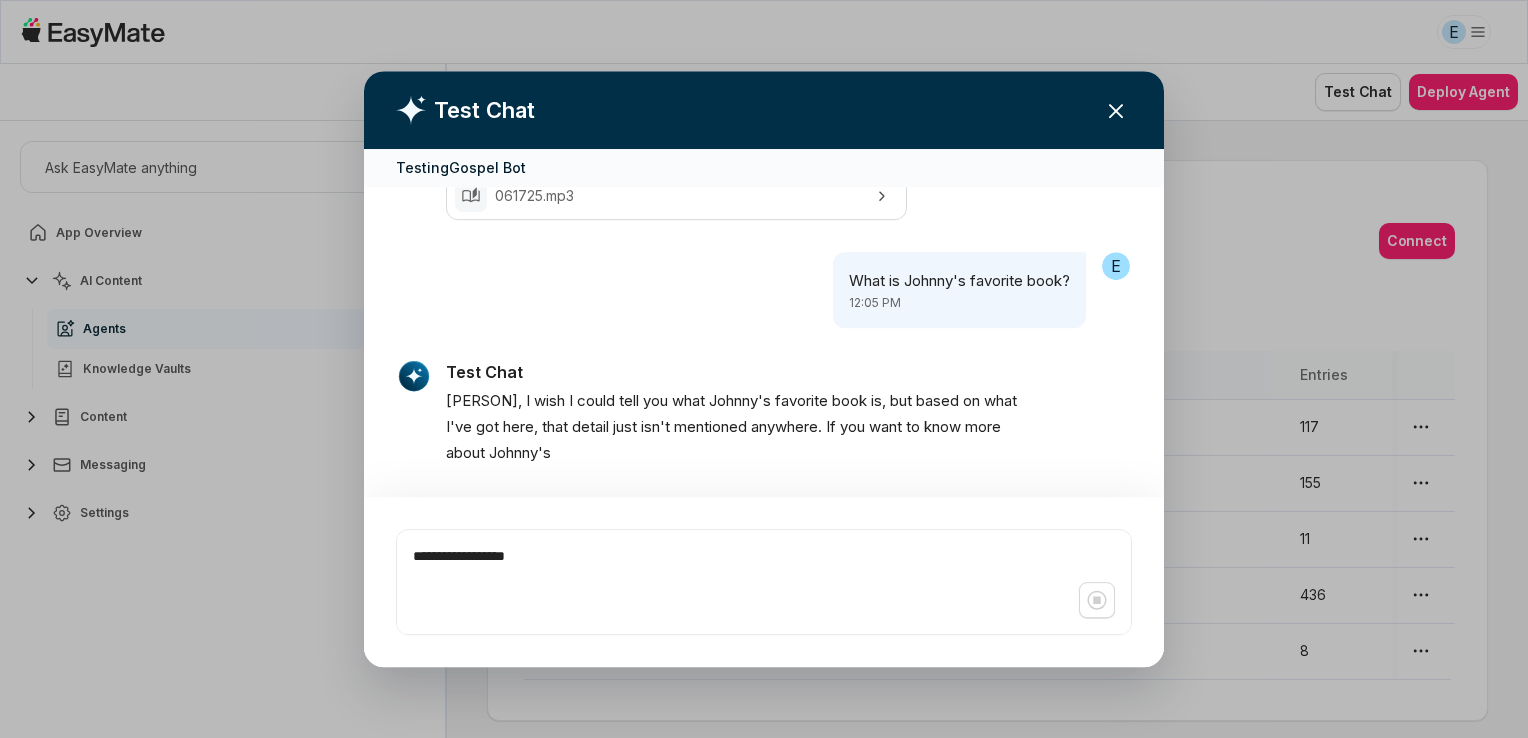scroll, scrollTop: 720, scrollLeft: 0, axis: vertical 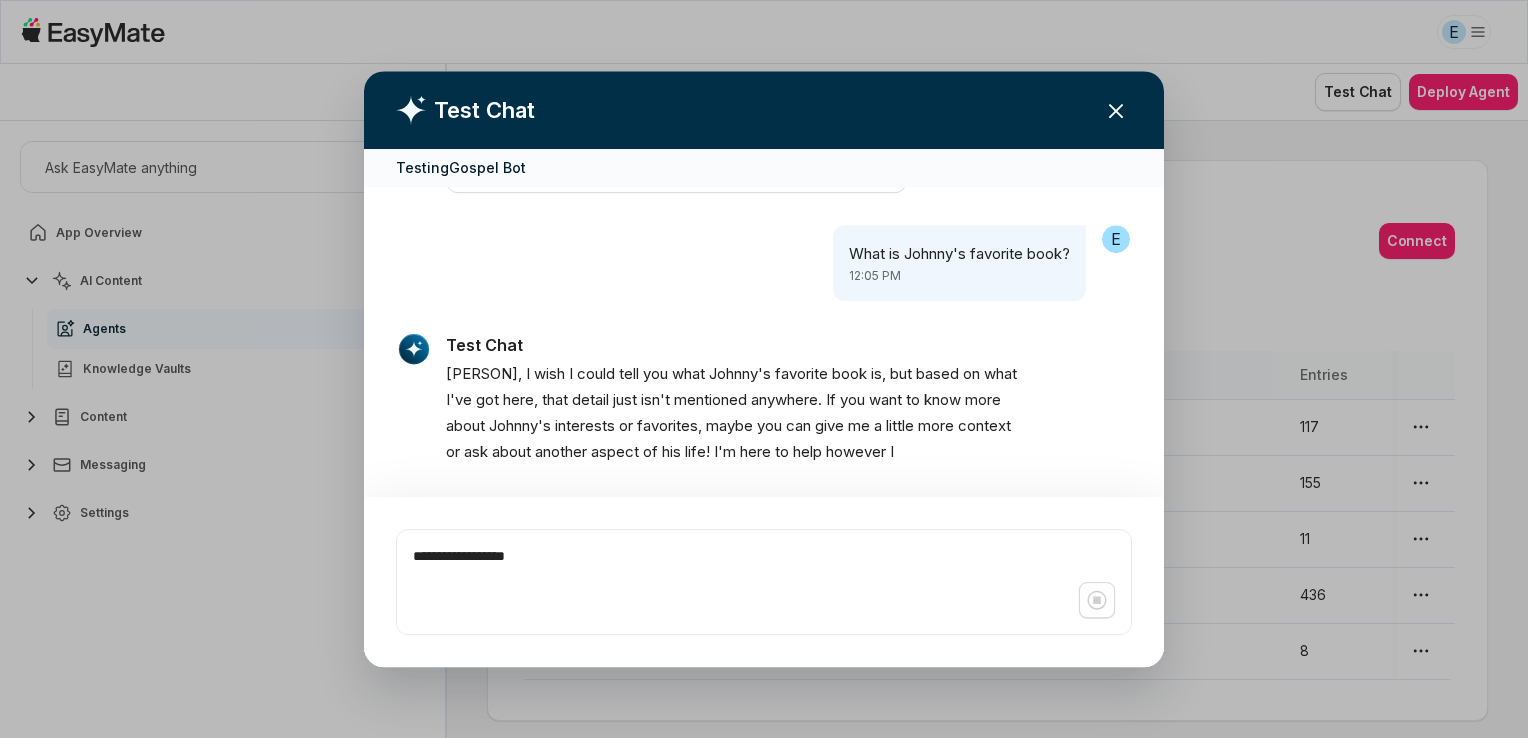 type on "*" 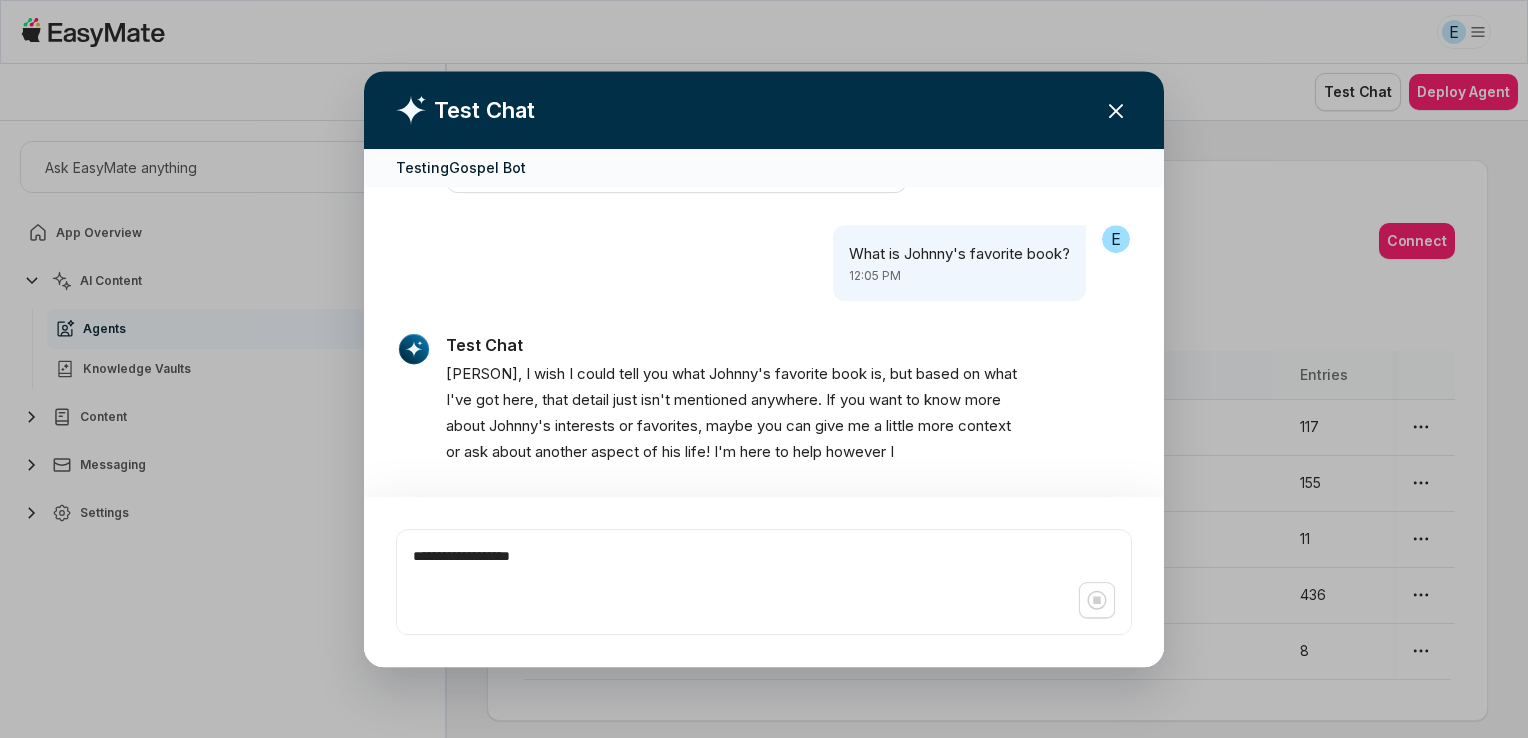 type on "*" 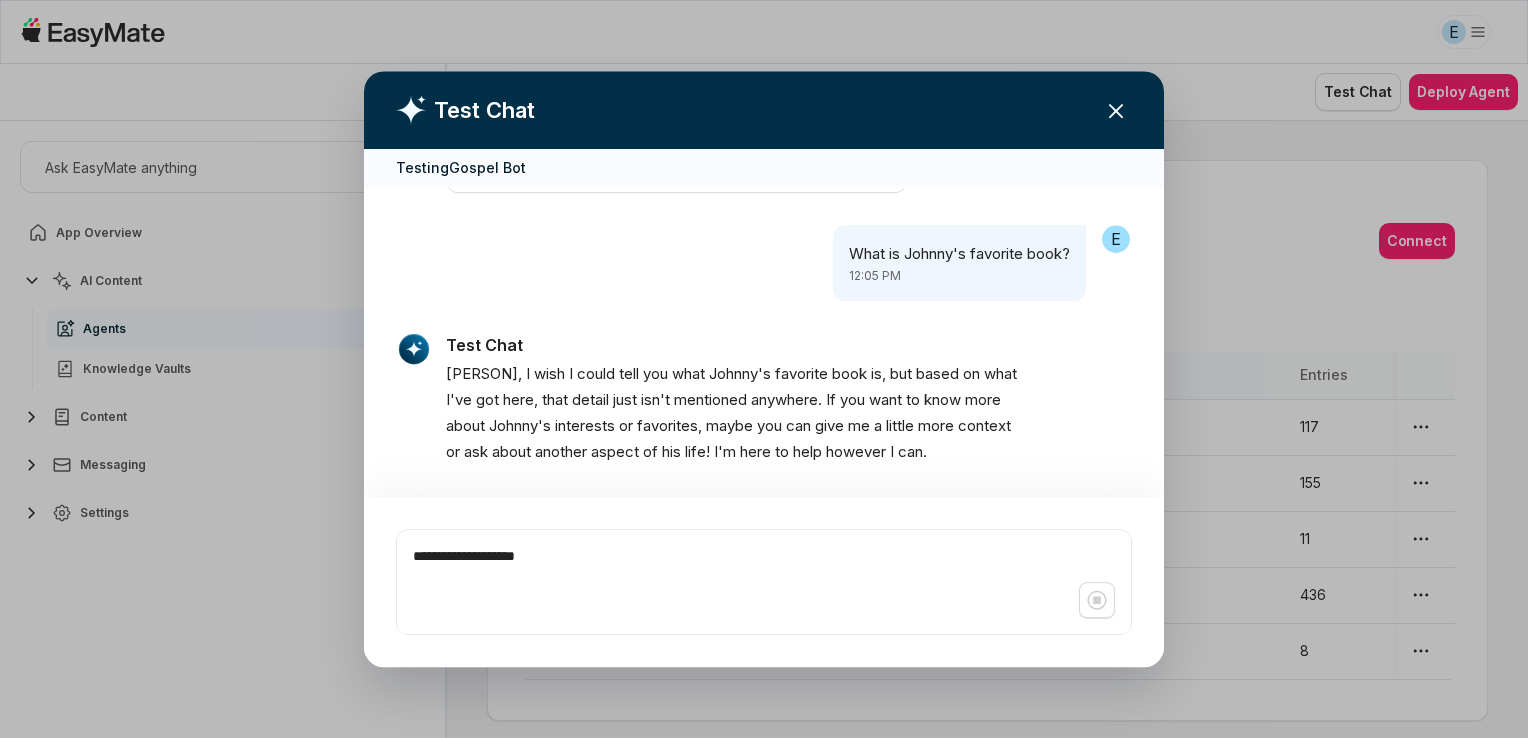 type on "*" 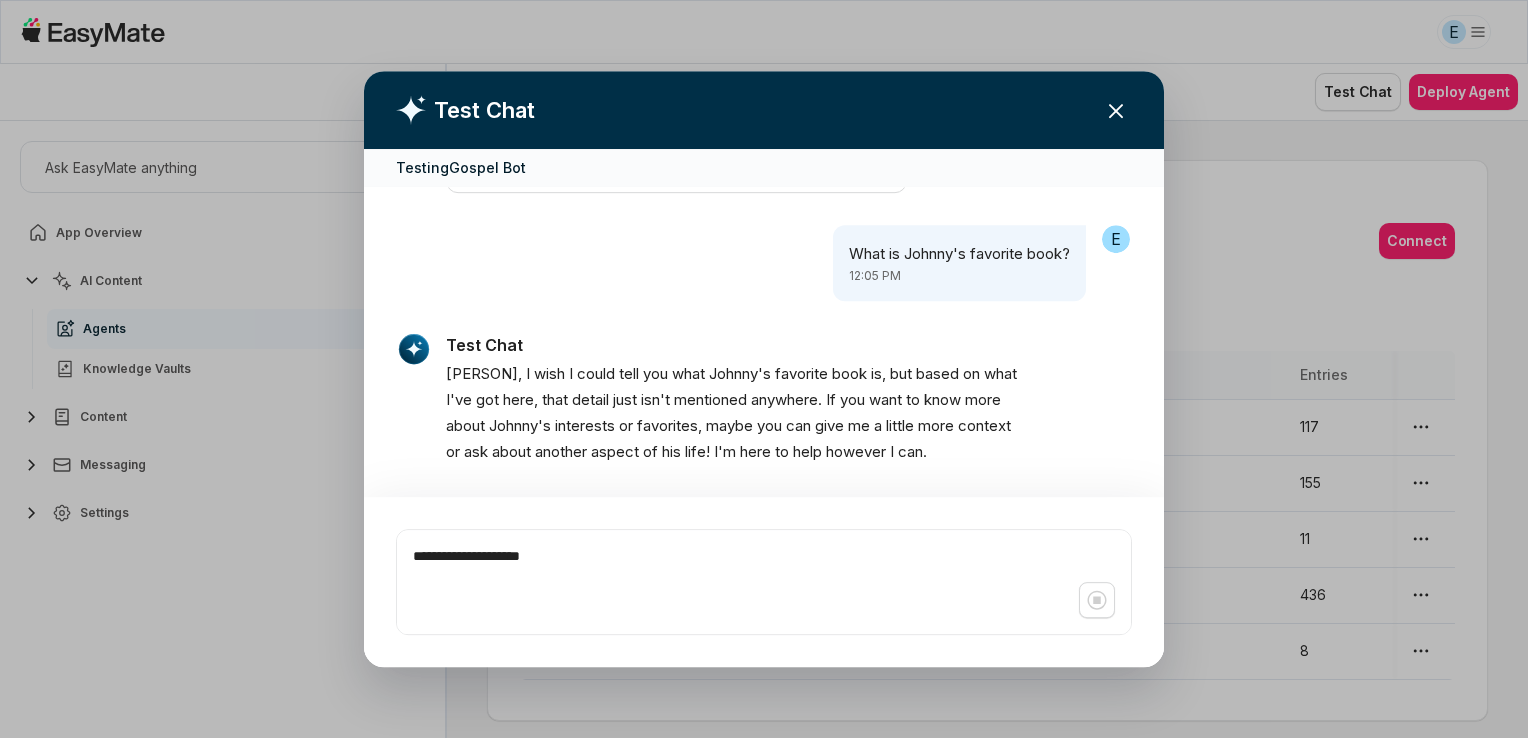 type on "*" 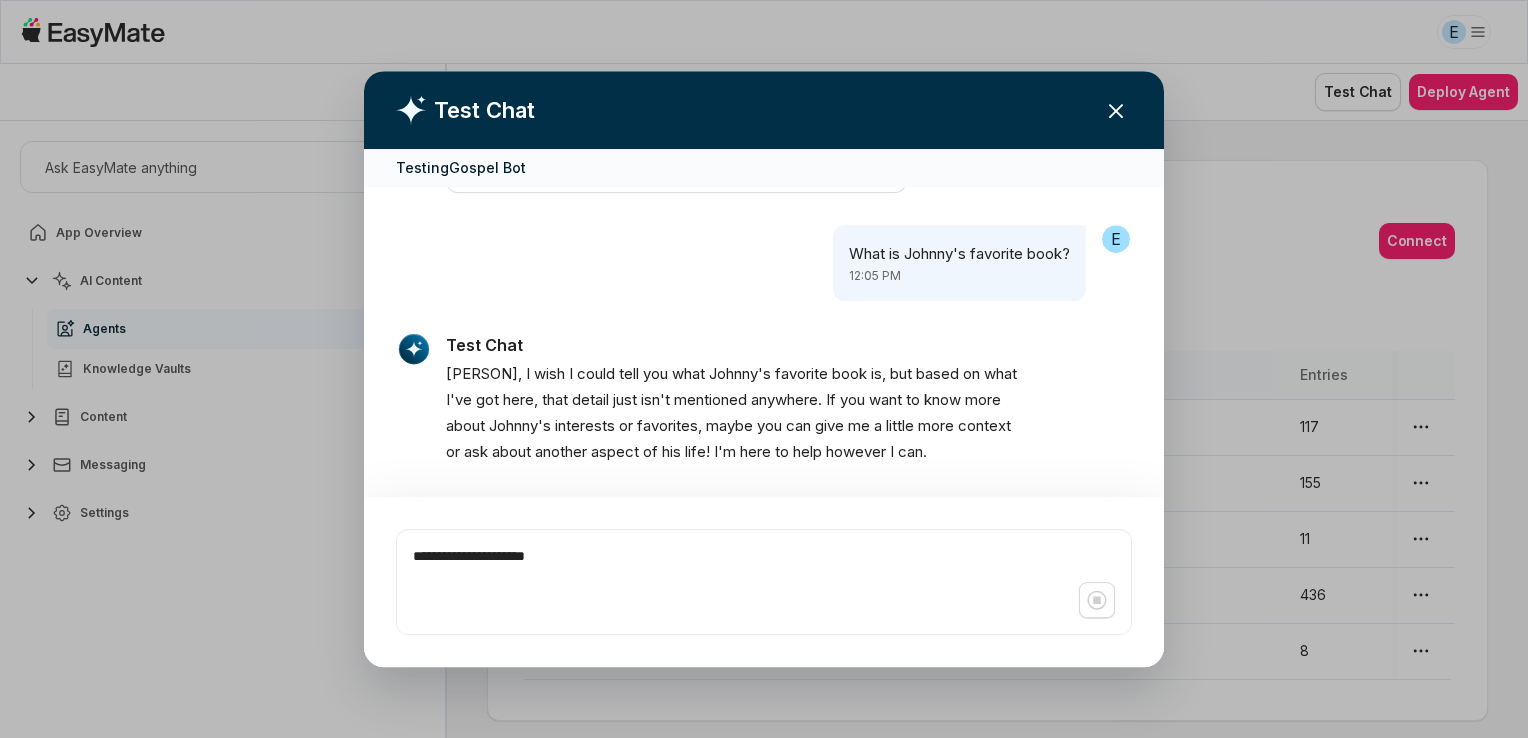 type on "*" 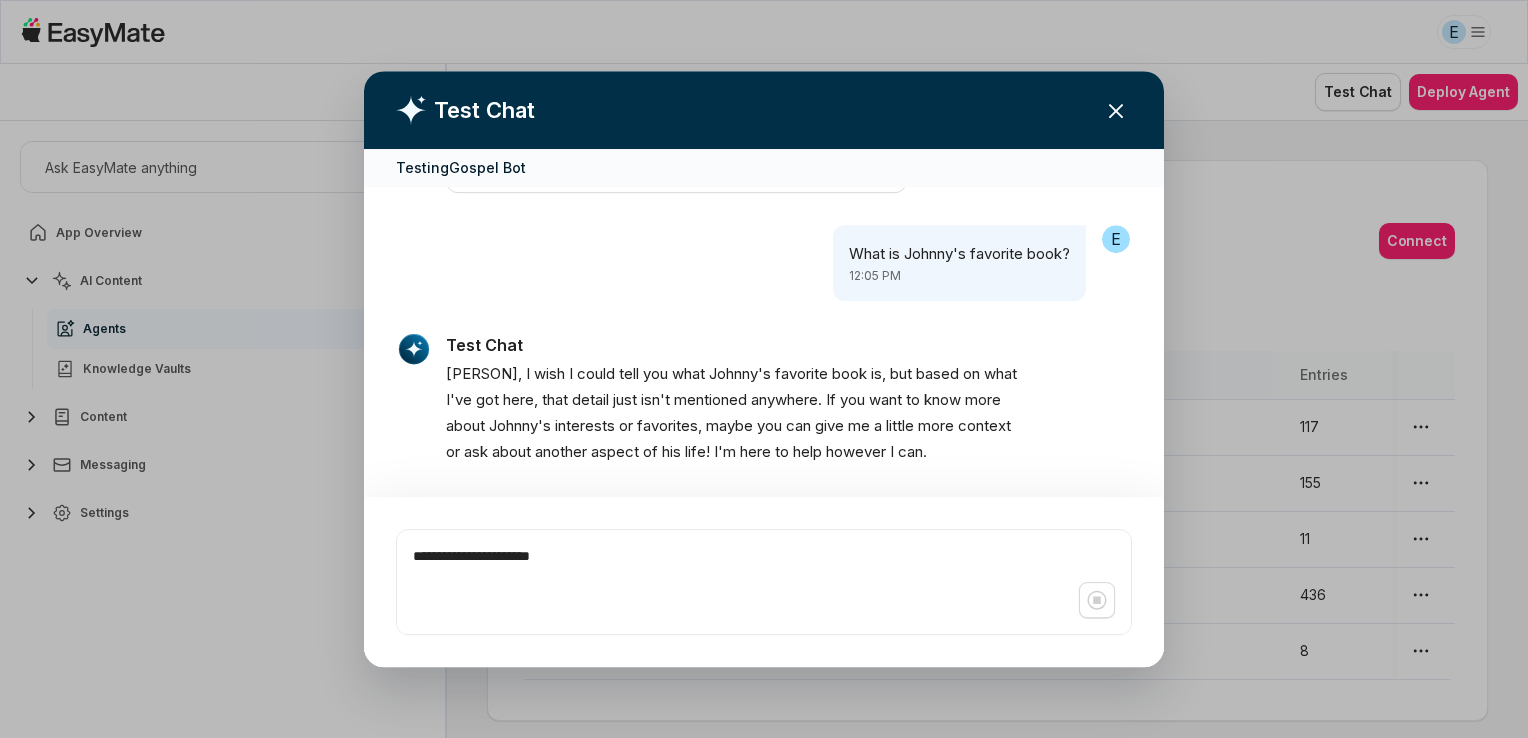 type on "*" 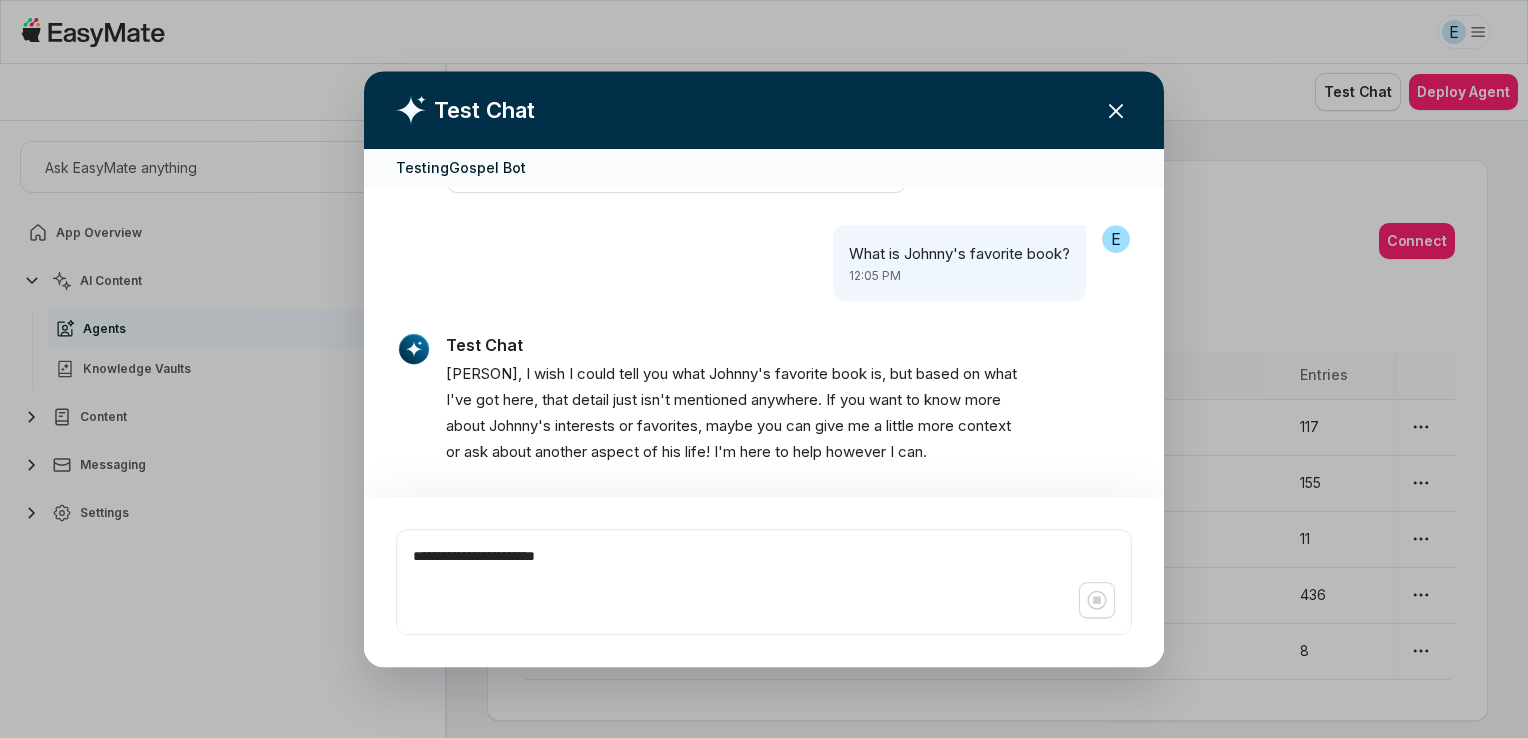 type 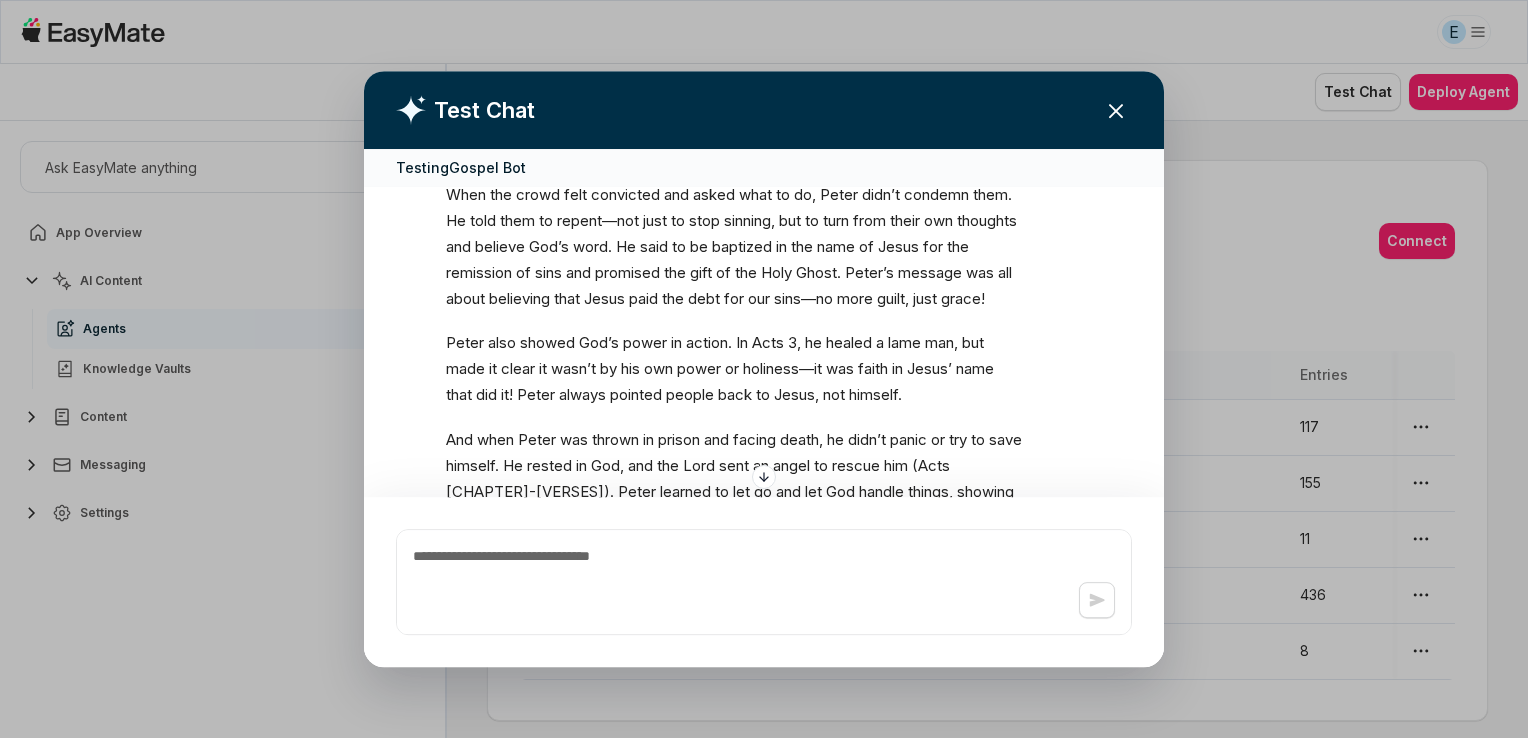 scroll, scrollTop: 8286, scrollLeft: 0, axis: vertical 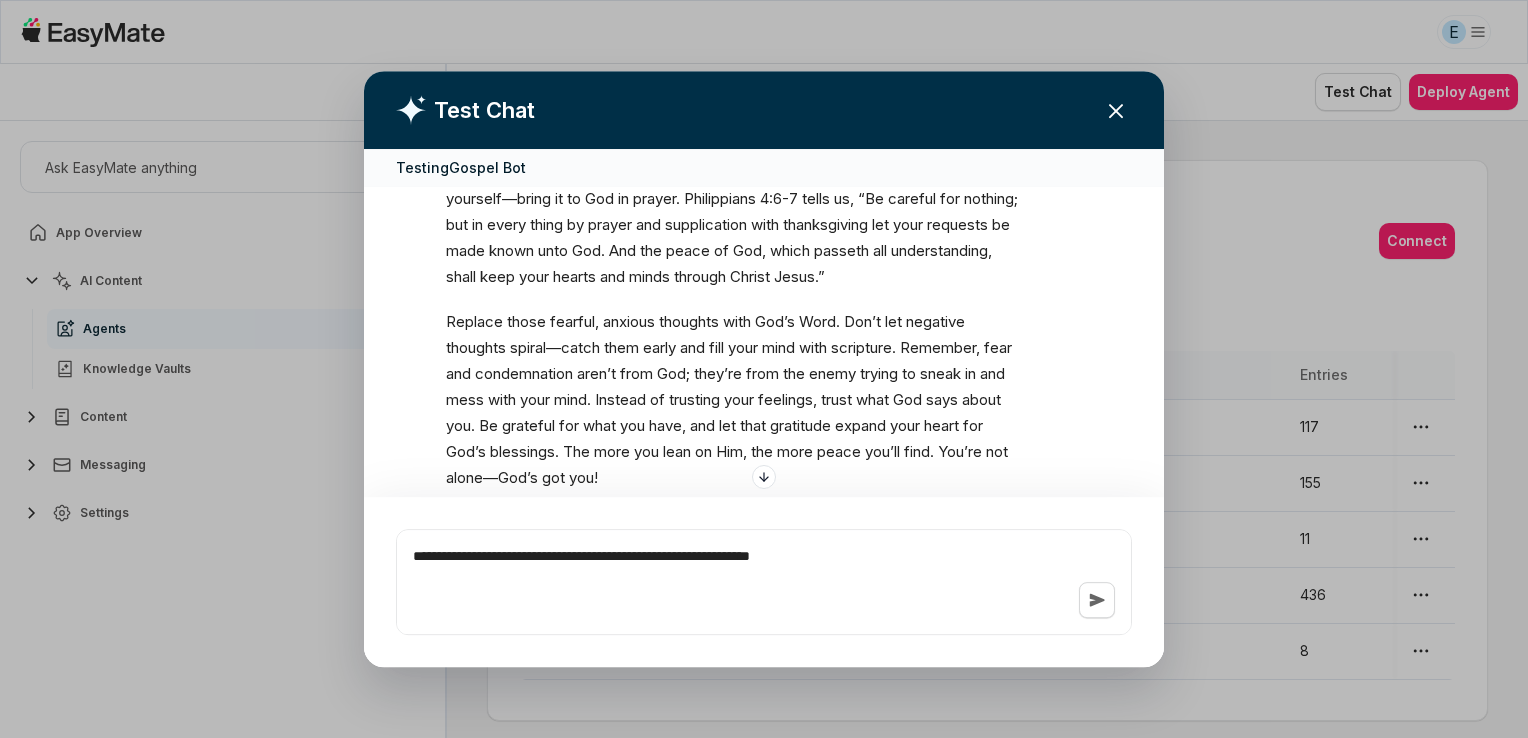click on "**********" at bounding box center (764, 582) 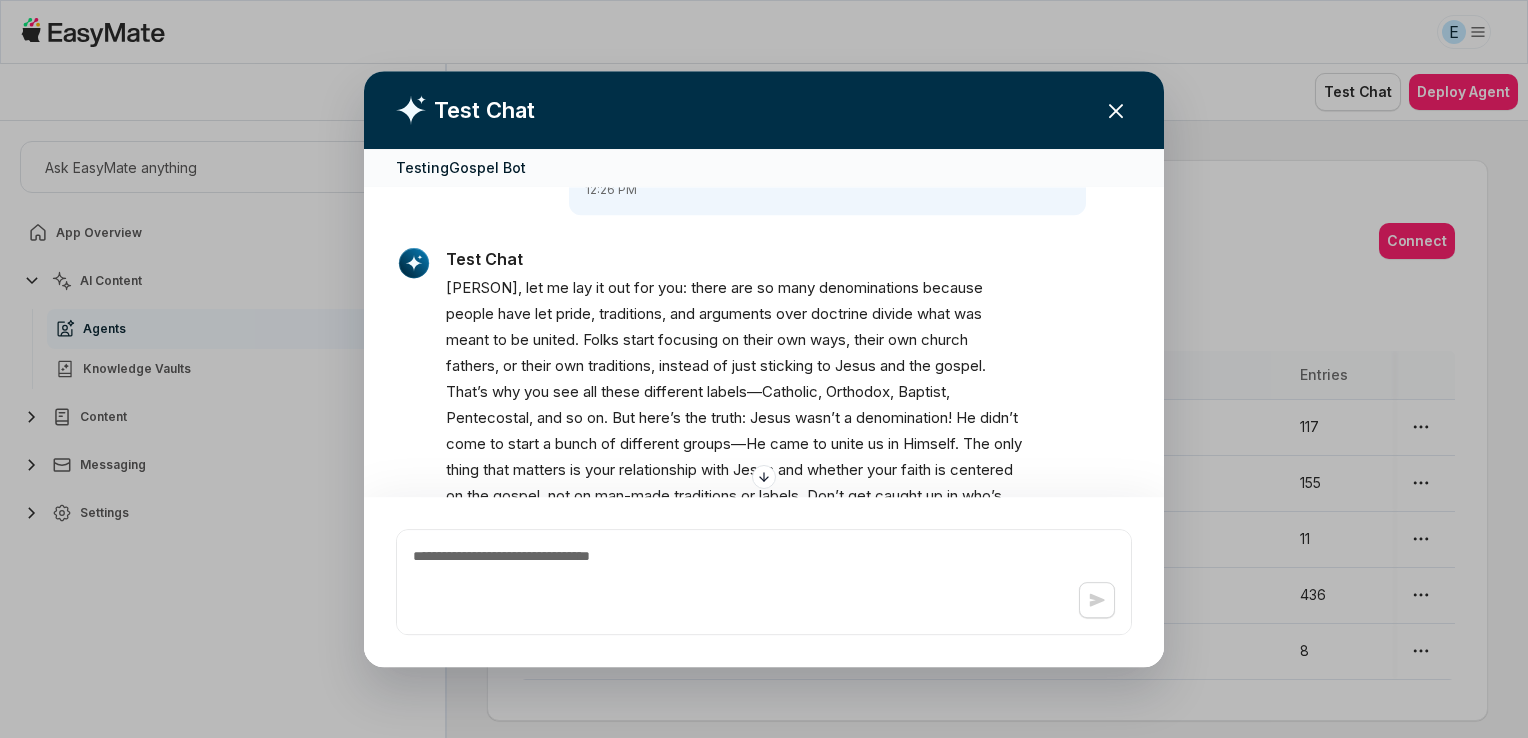 scroll, scrollTop: 16376, scrollLeft: 0, axis: vertical 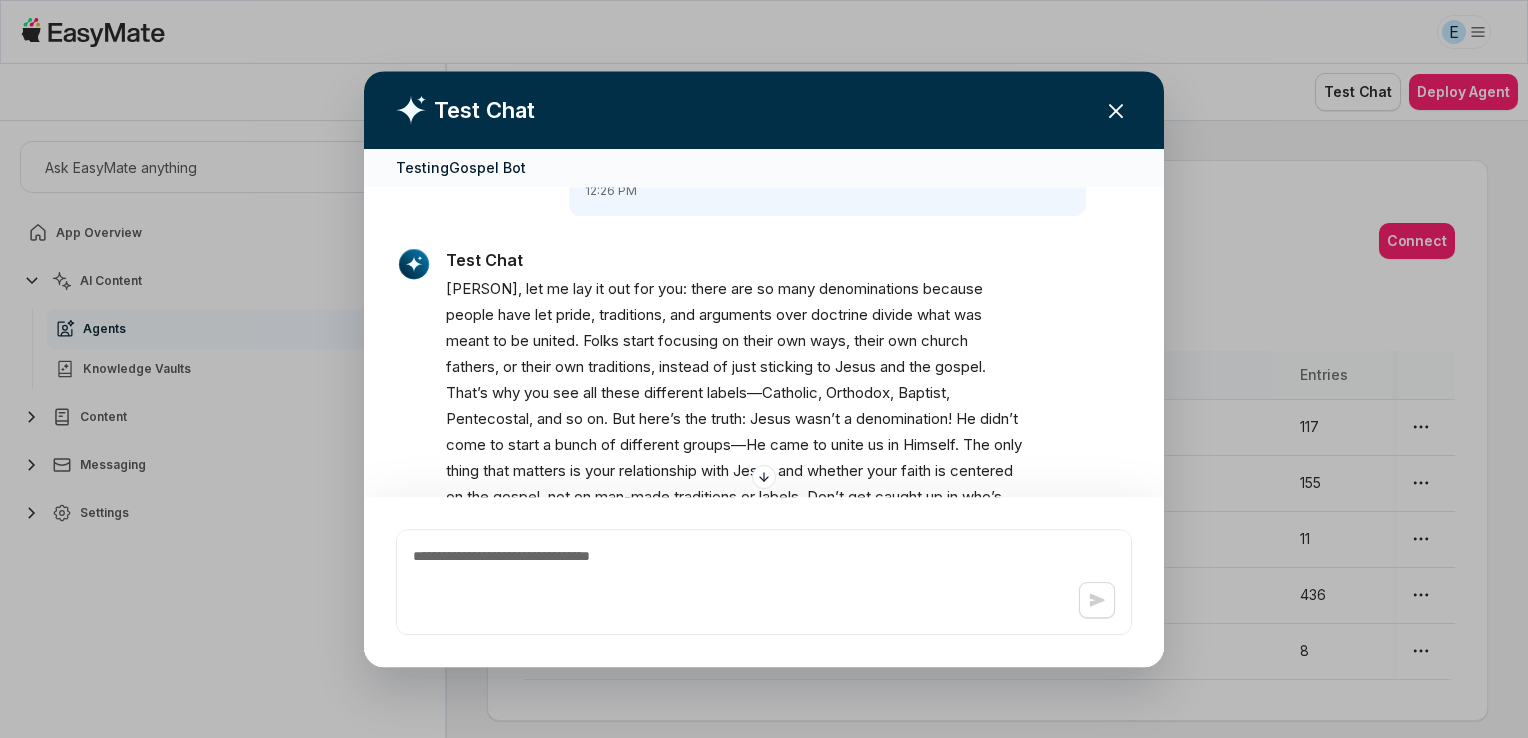 click 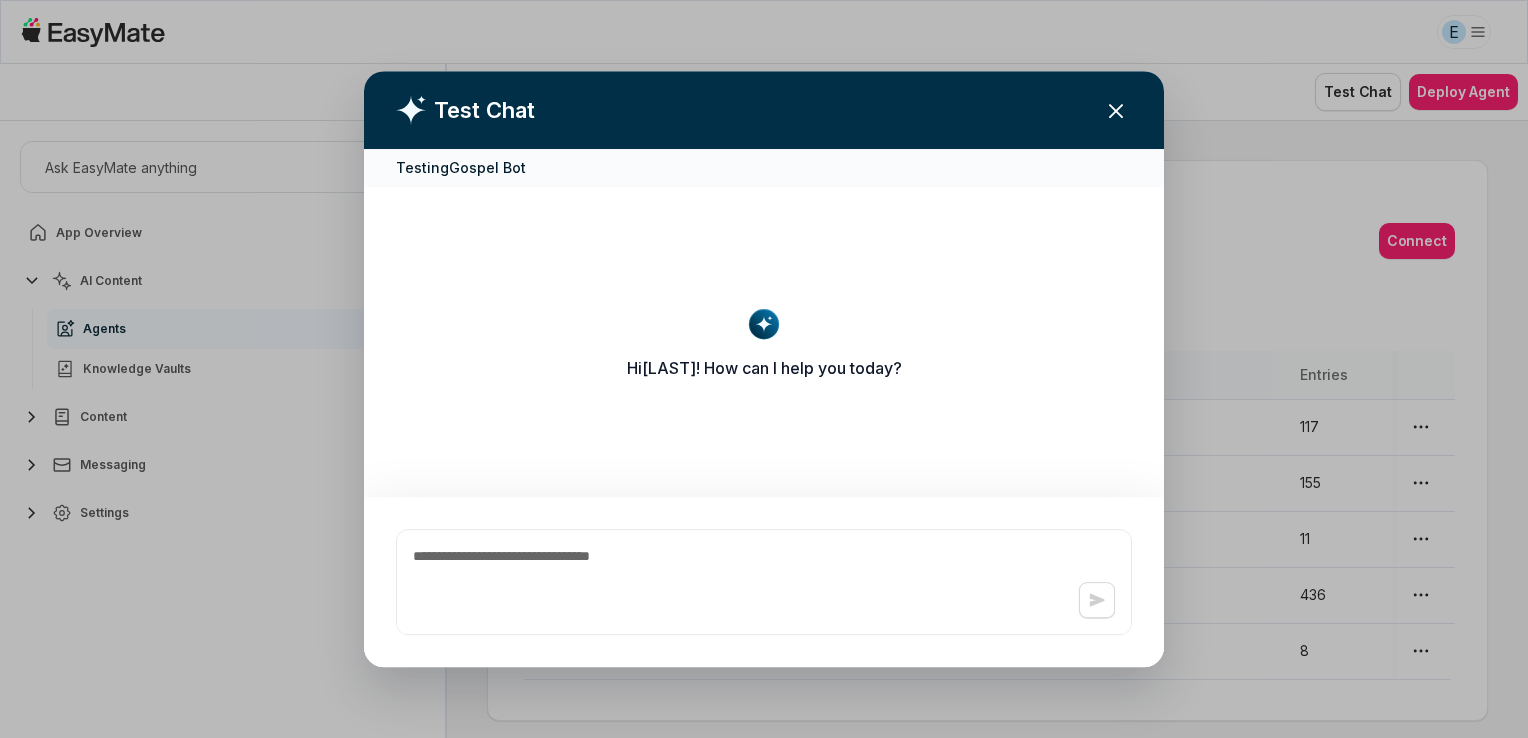 scroll, scrollTop: 0, scrollLeft: 0, axis: both 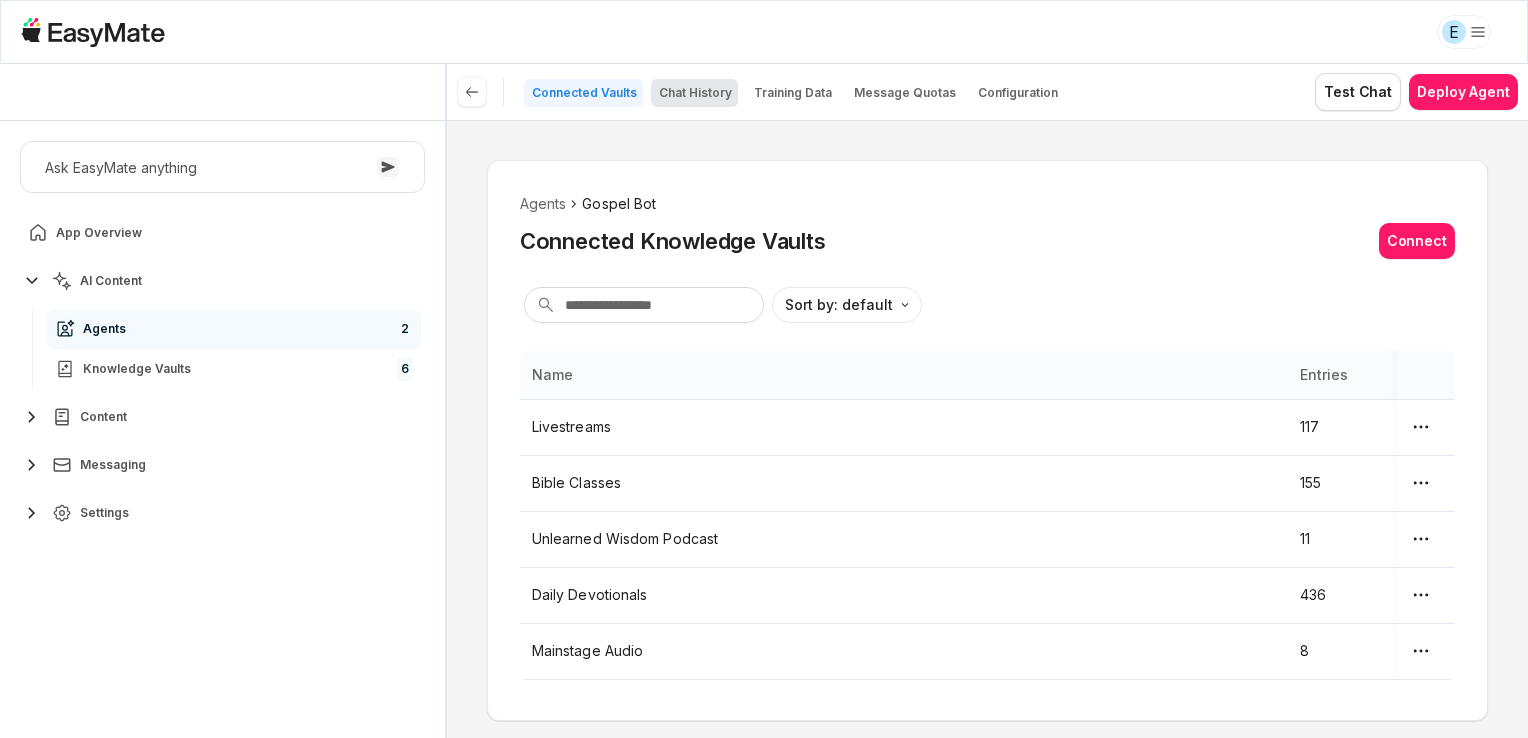 click on "Chat History" at bounding box center [695, 93] 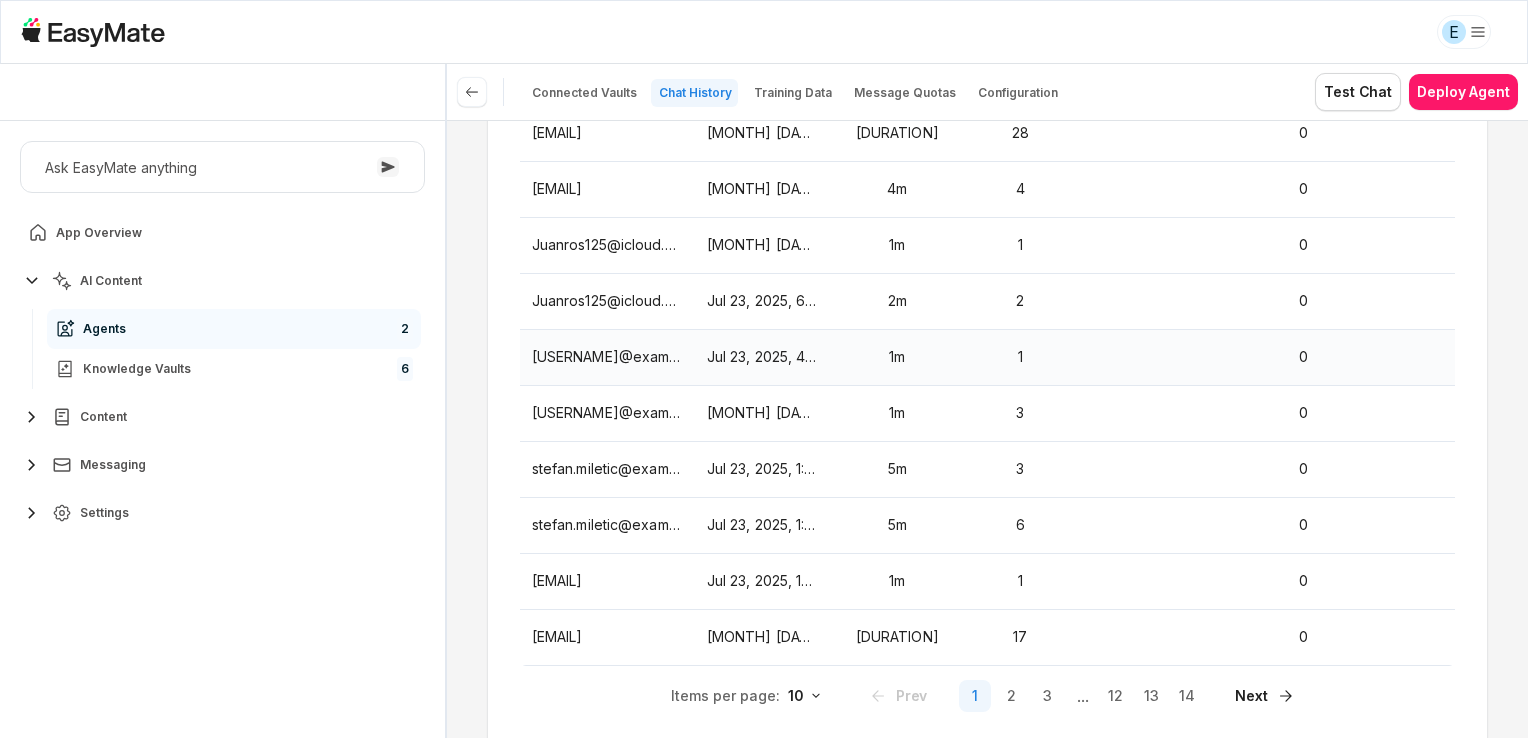 scroll, scrollTop: 272, scrollLeft: 0, axis: vertical 